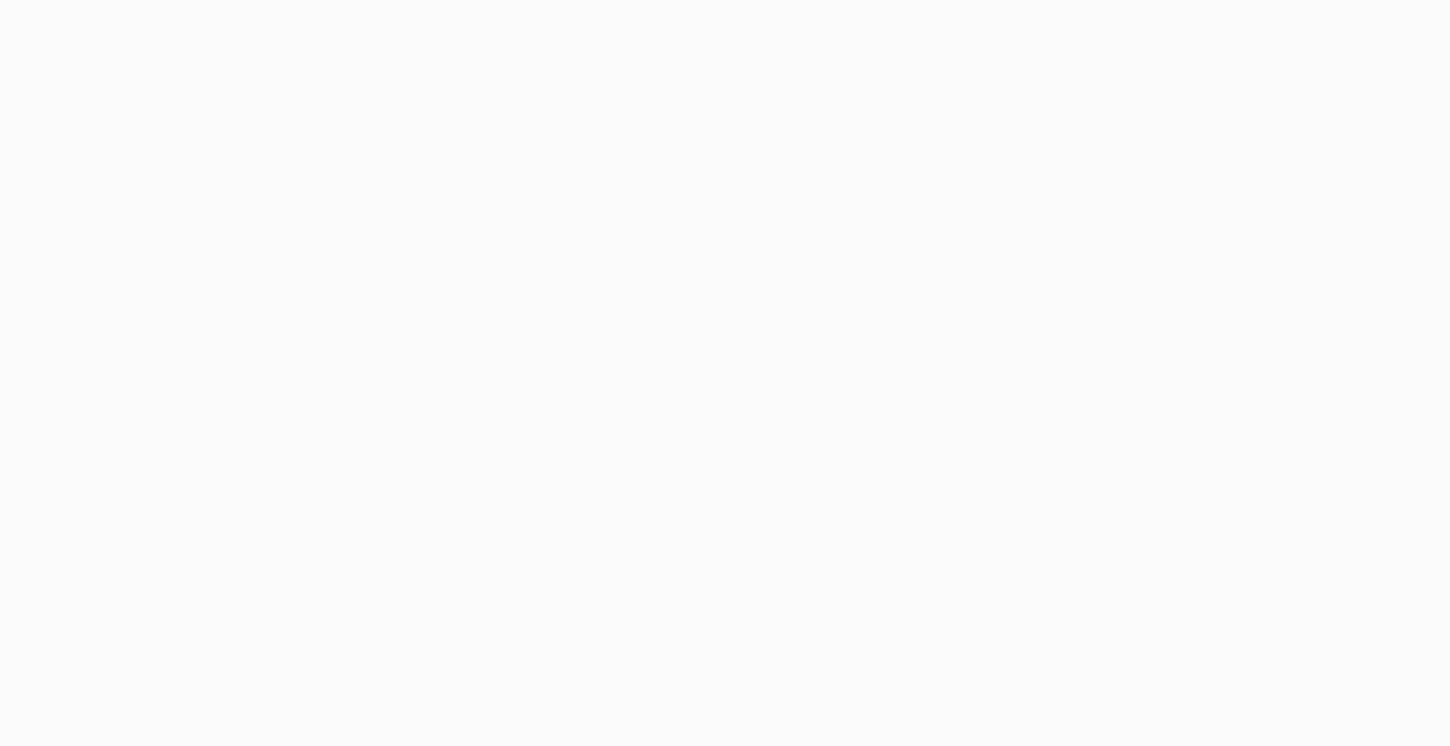 scroll, scrollTop: 0, scrollLeft: 0, axis: both 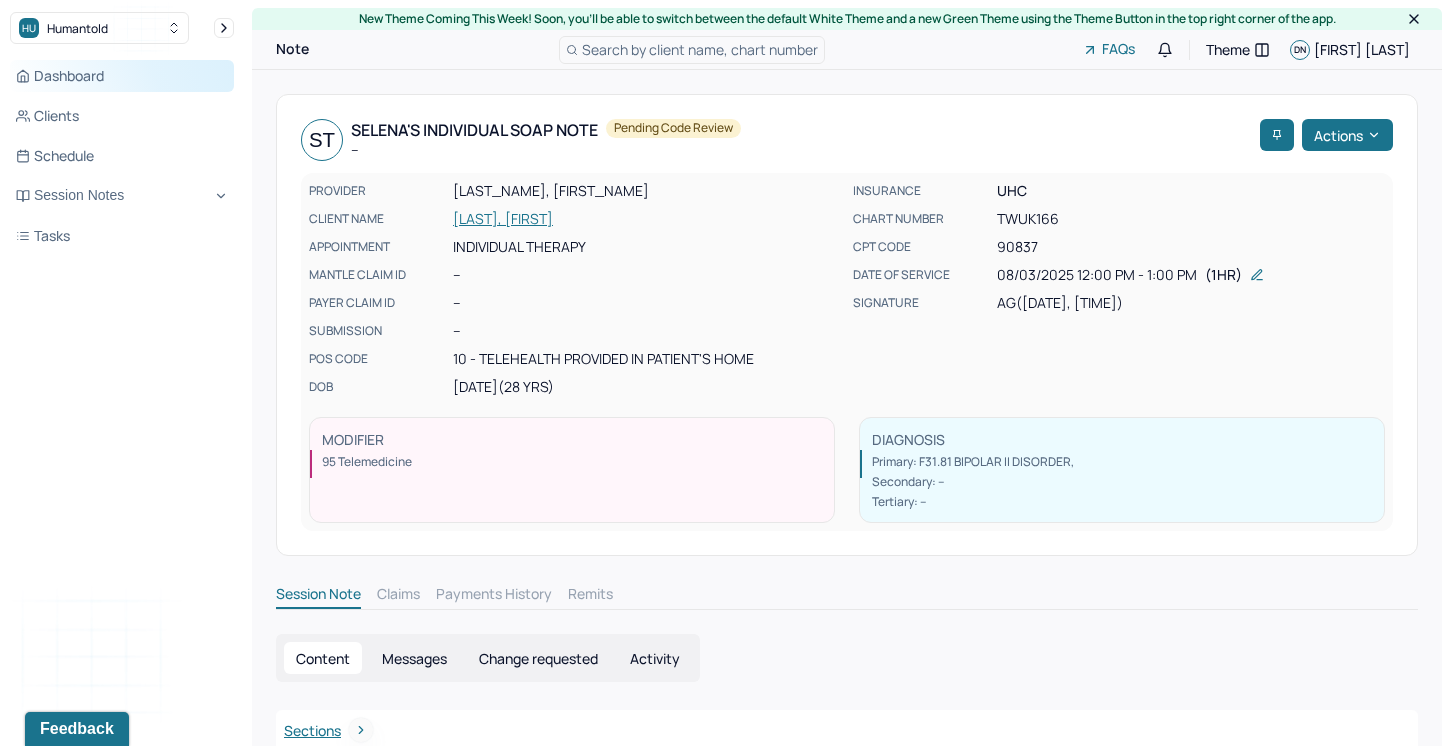 click on "Dashboard" at bounding box center (122, 76) 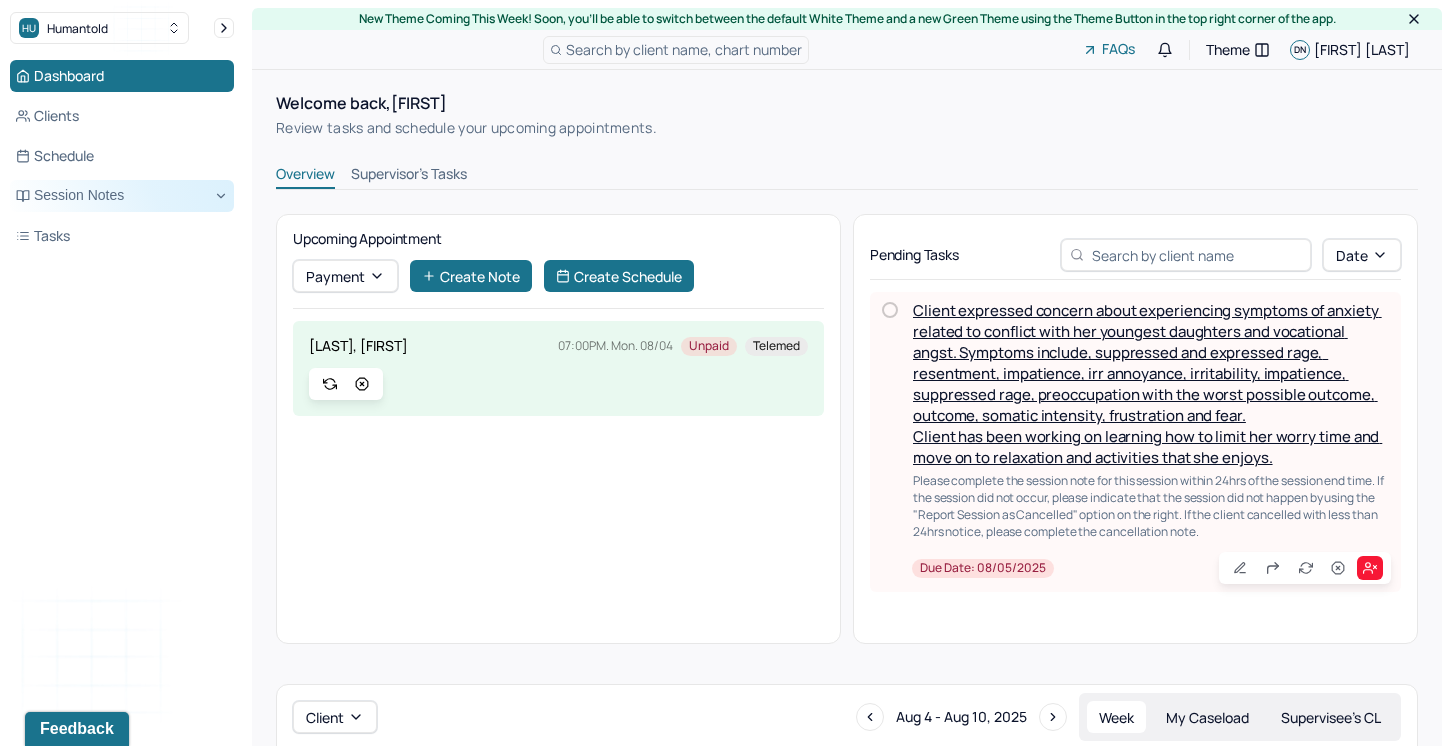 click on "Session Notes" at bounding box center [122, 196] 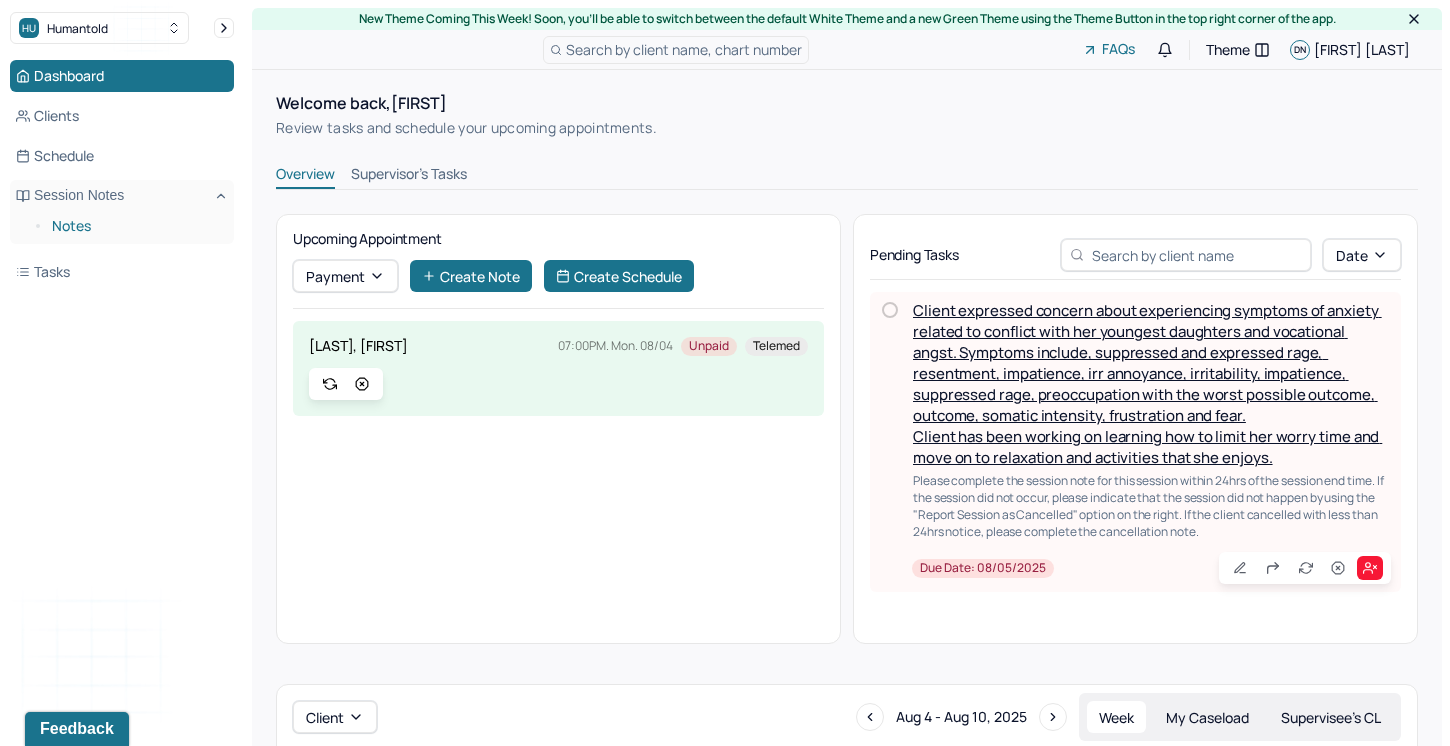 click on "Notes" at bounding box center (135, 226) 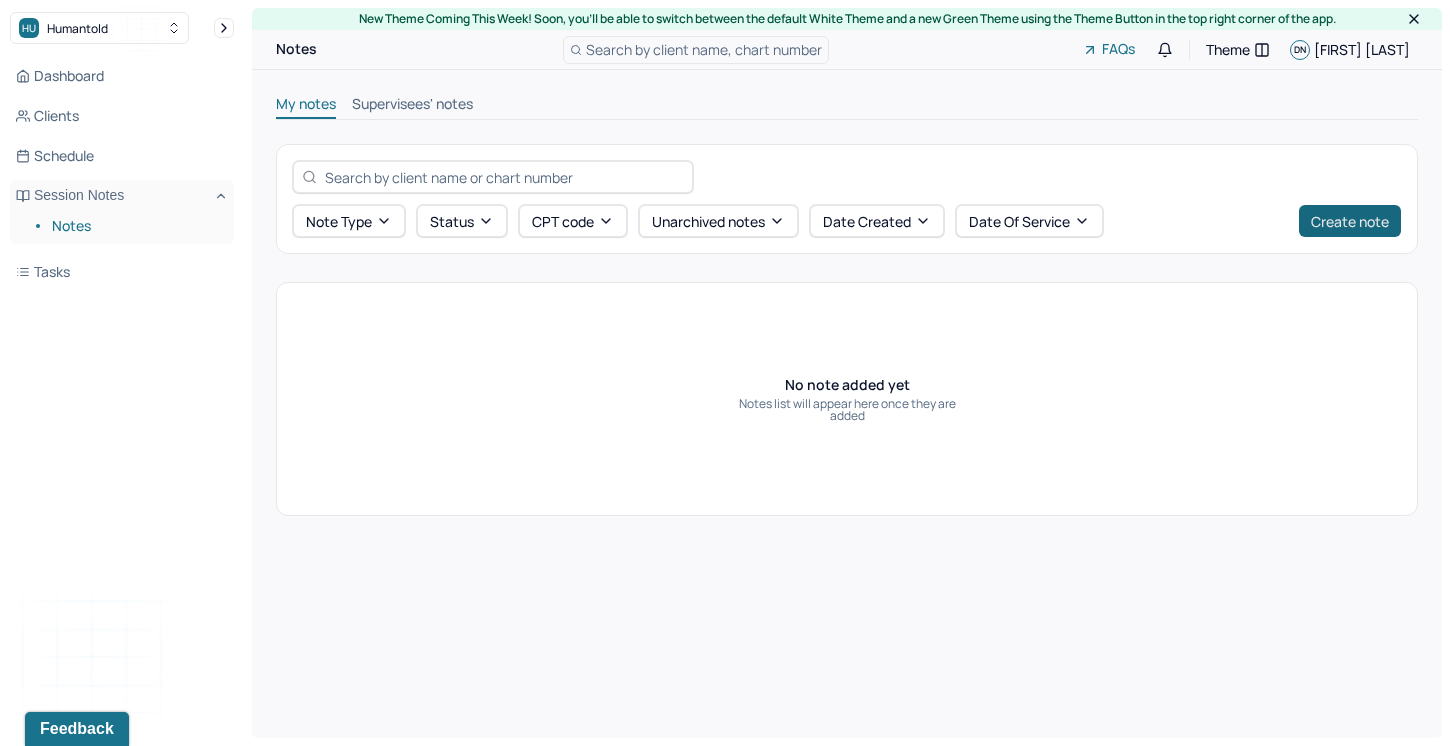 click on "Create note" at bounding box center [1350, 221] 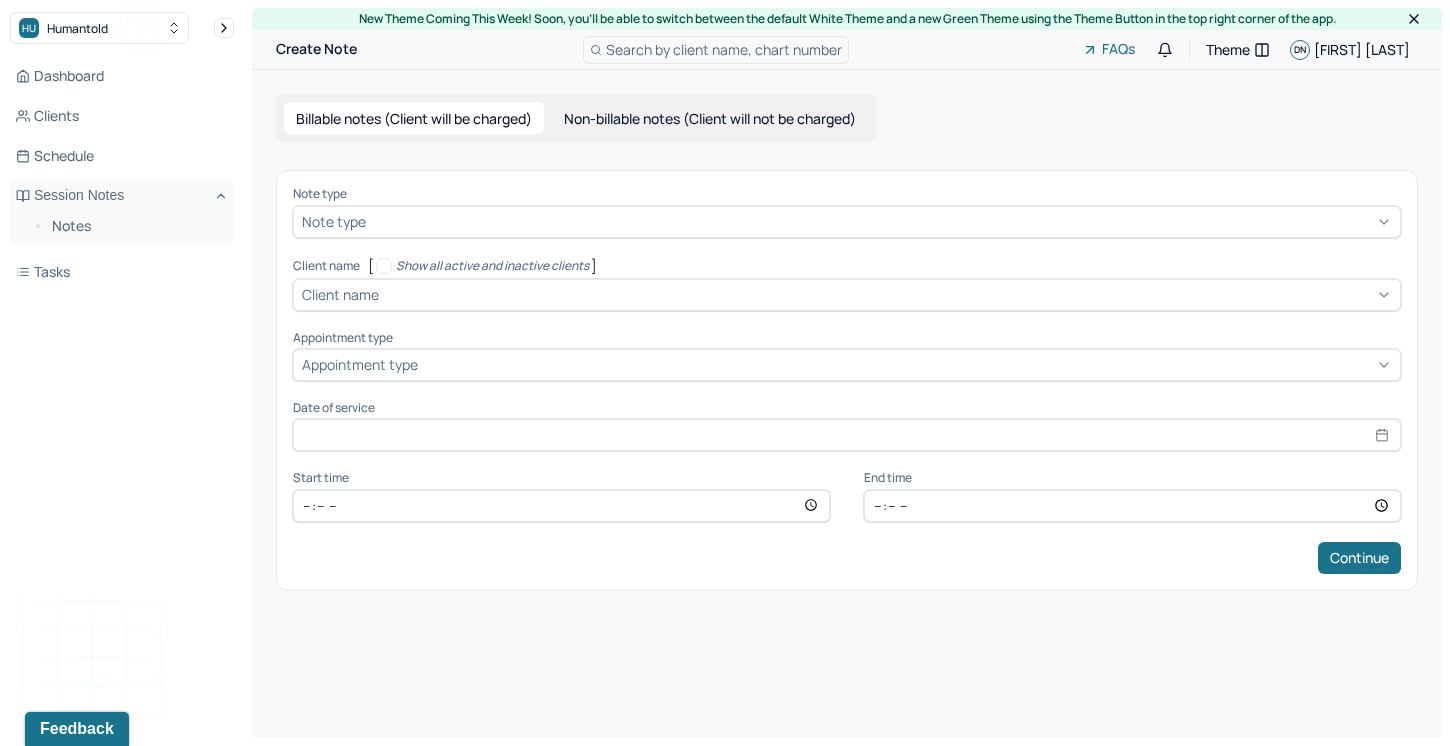 click at bounding box center (881, 221) 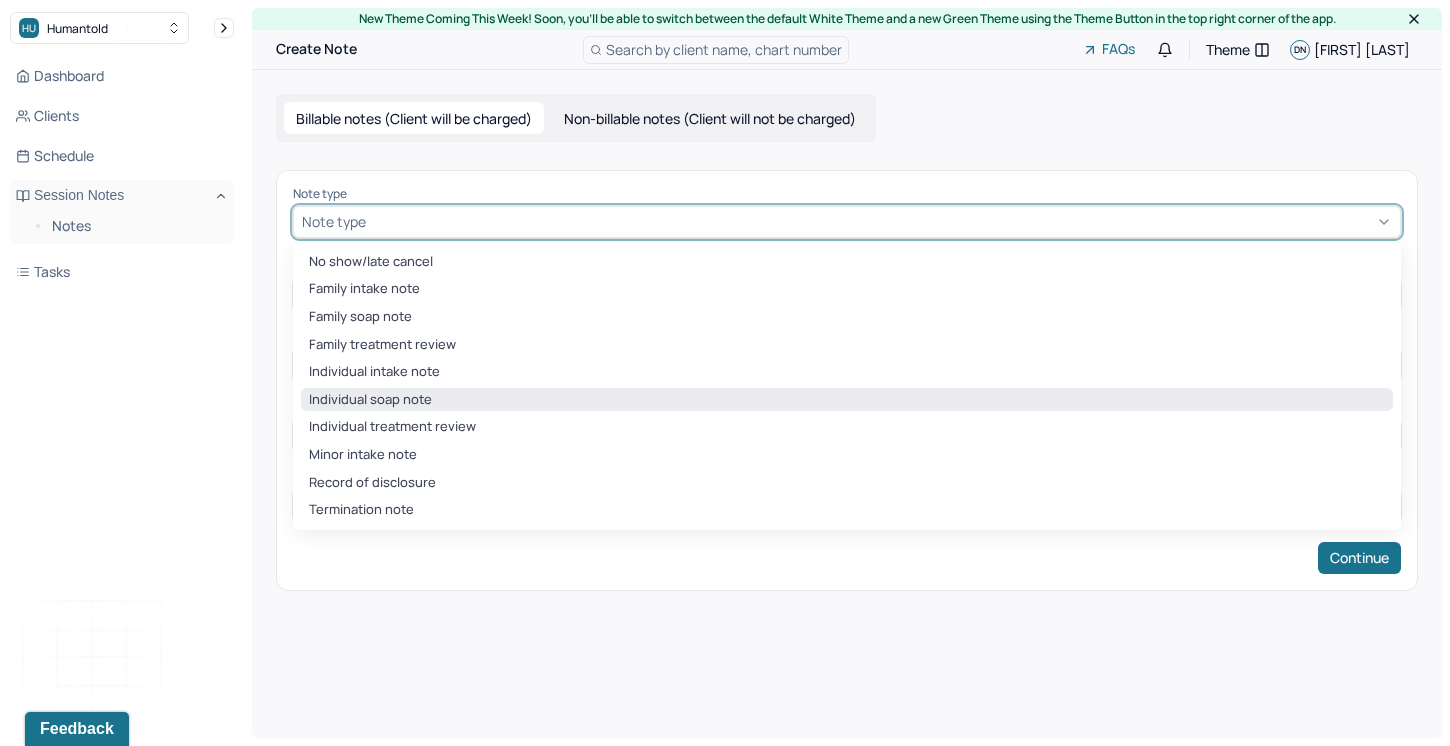 click on "Individual soap note" at bounding box center (847, 400) 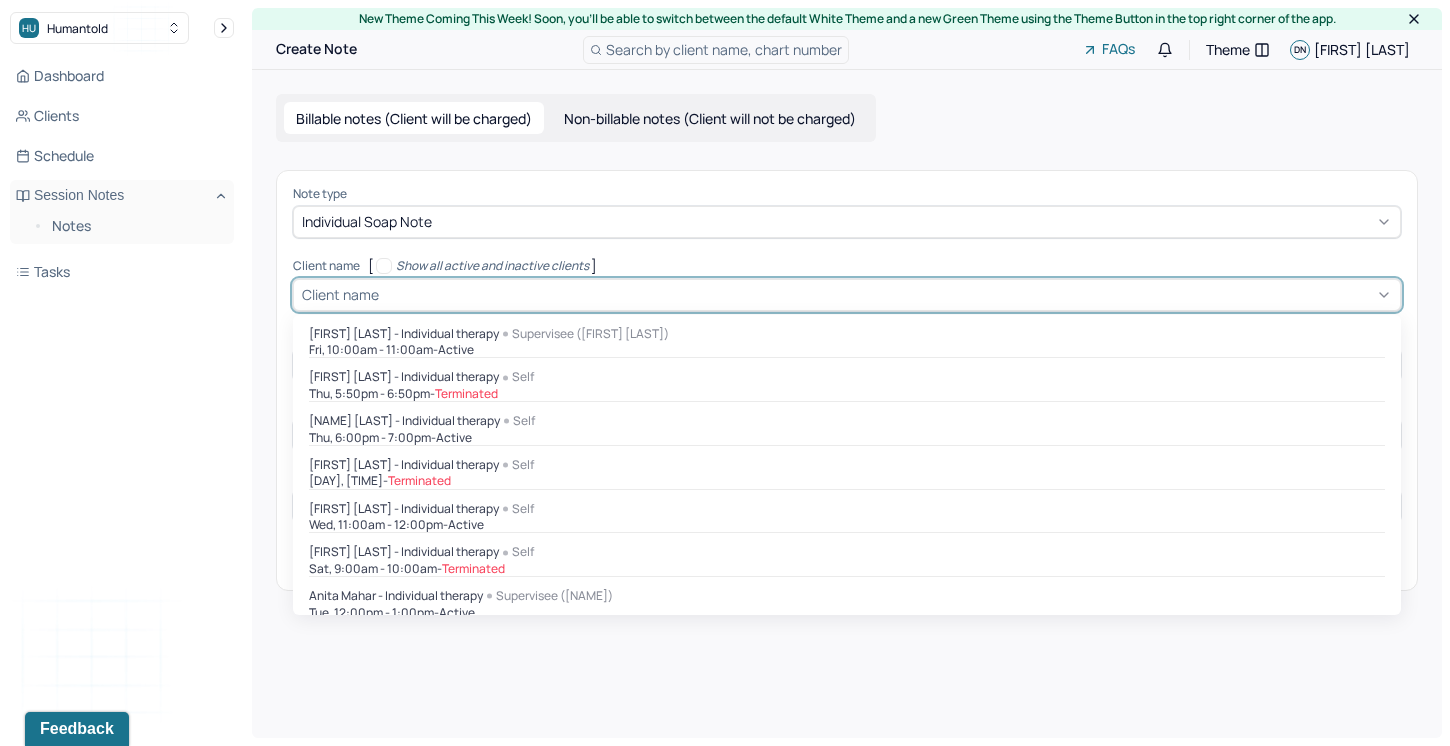click at bounding box center [887, 294] 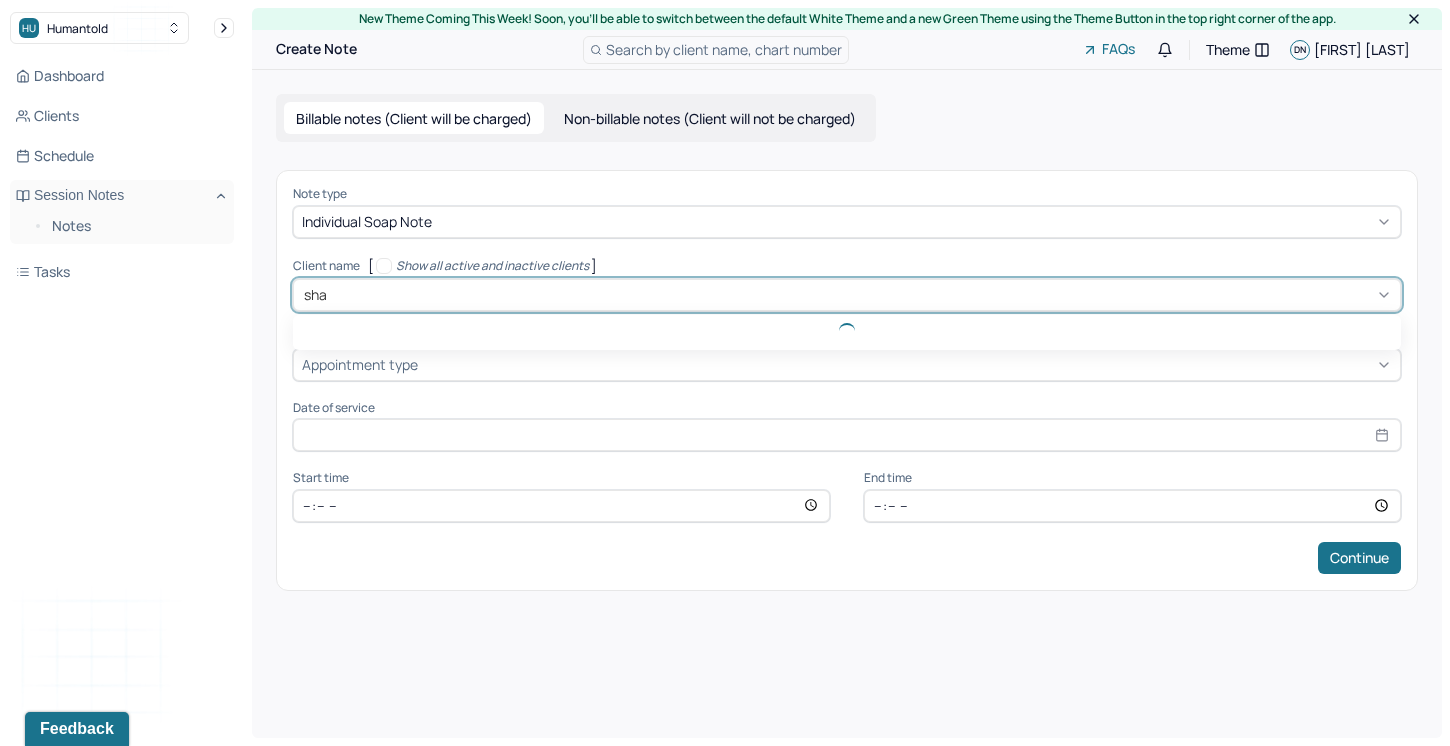 type on "shar" 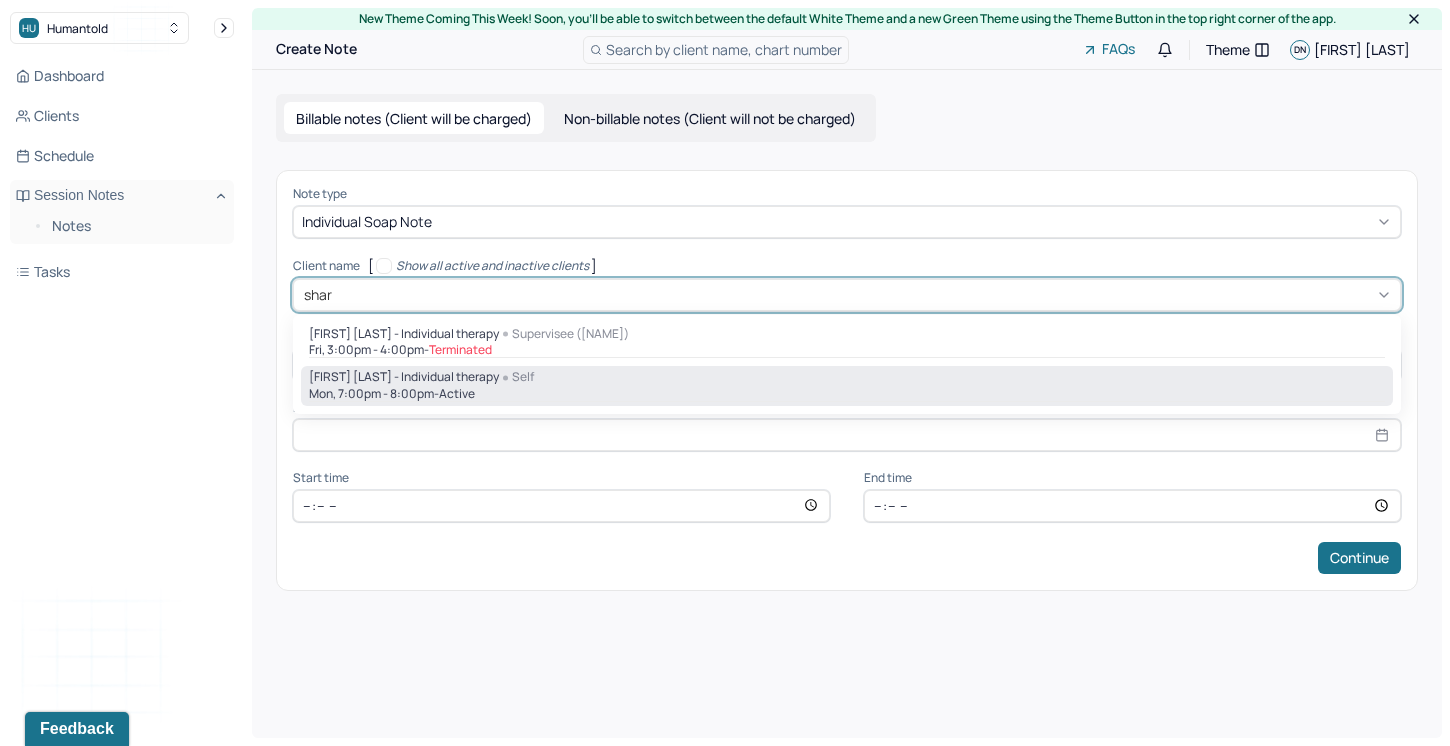 click on "[FIRST] [LAST] - Individual therapy" at bounding box center [404, 377] 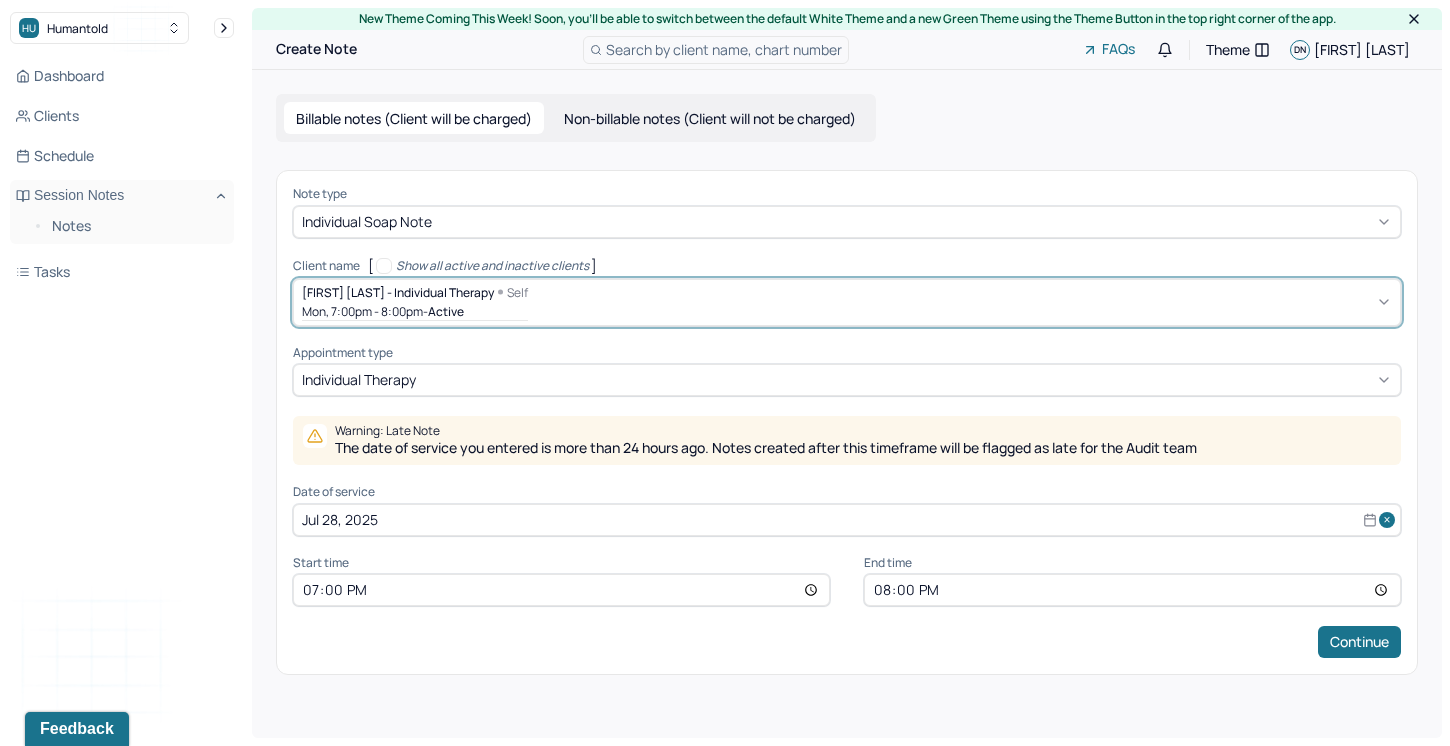 select on "6" 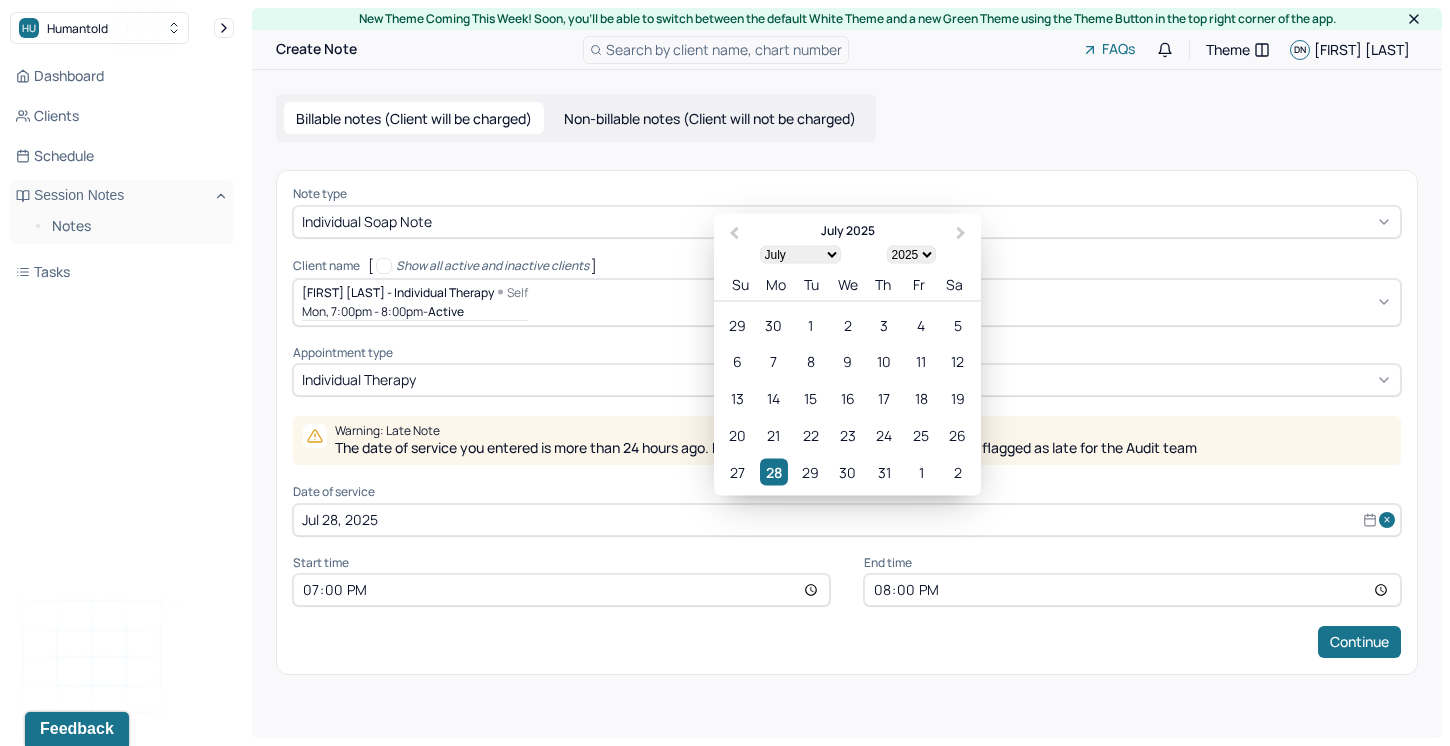 click on "Jul 28, 2025" at bounding box center [847, 520] 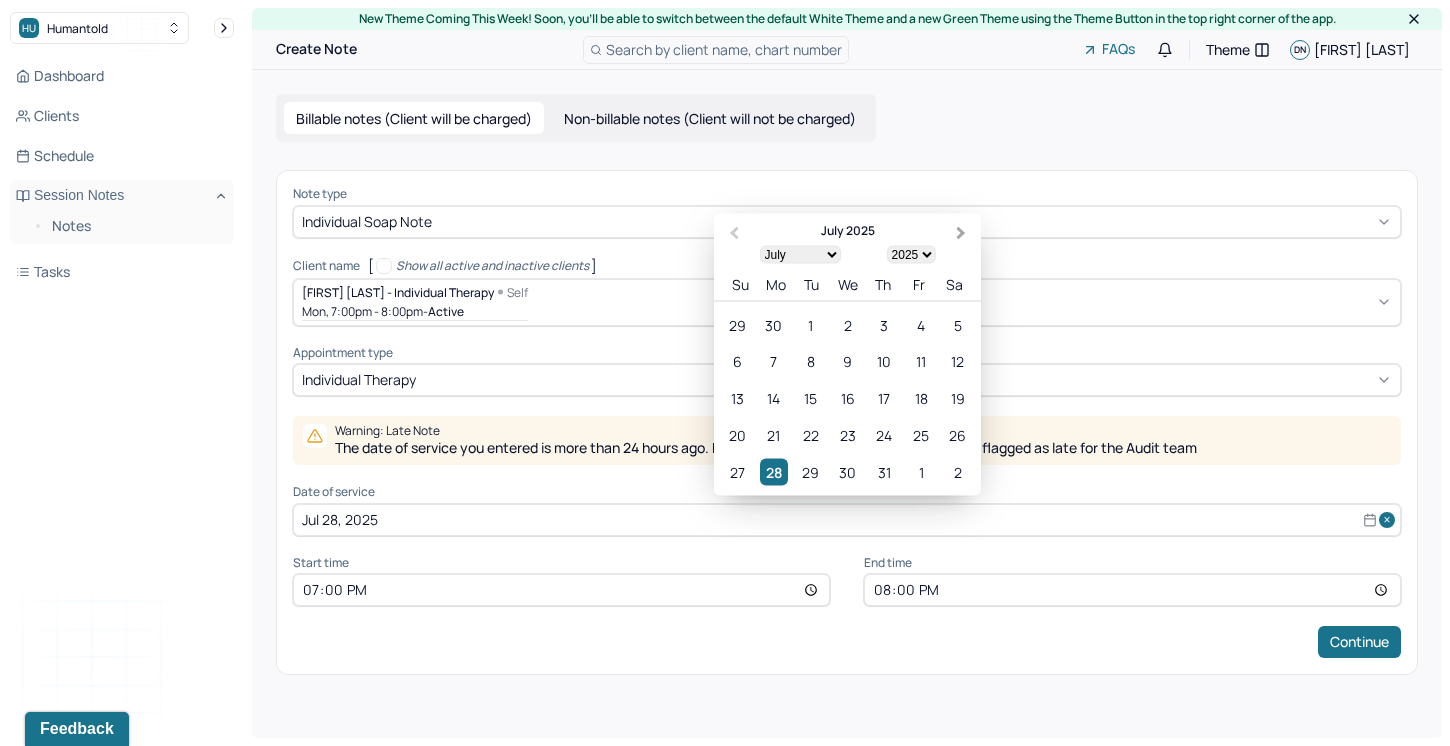 click on "Next Month" at bounding box center [961, 233] 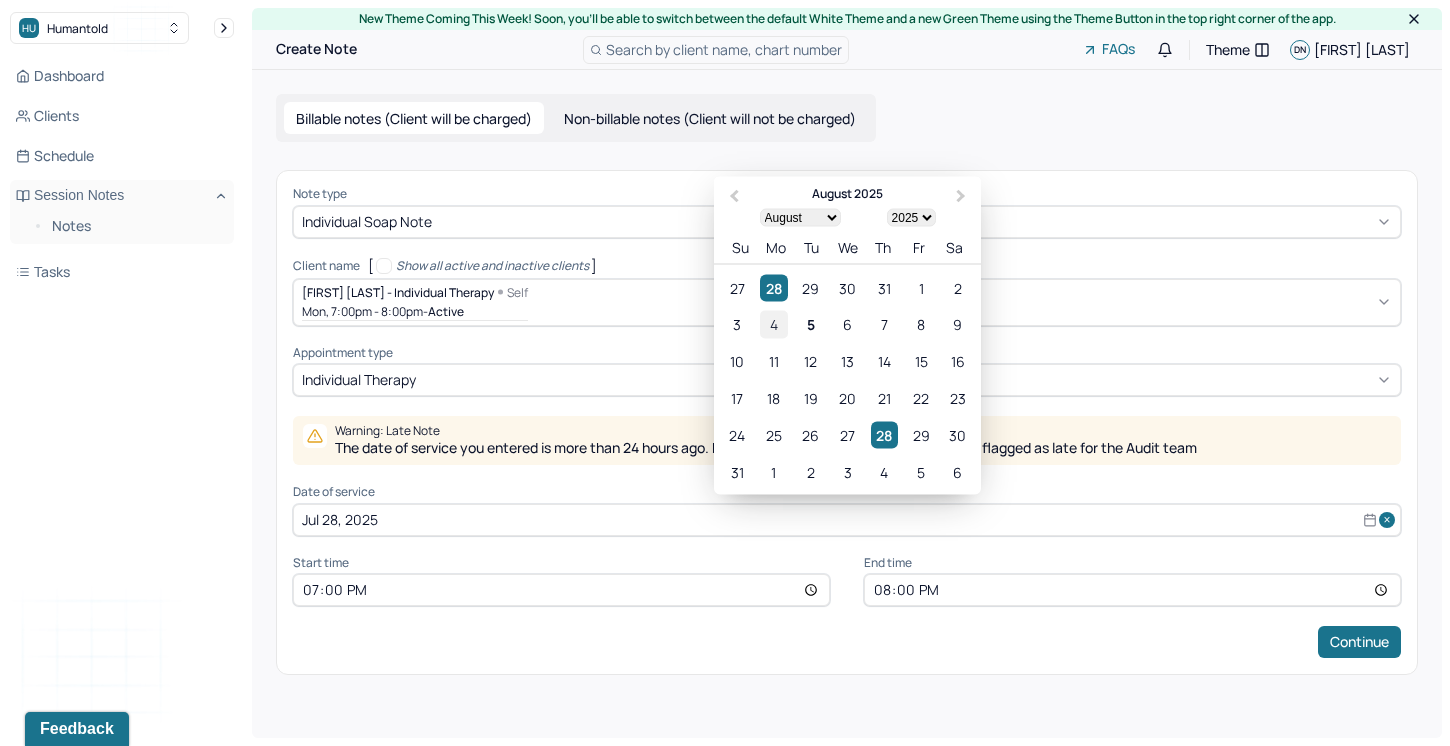 click on "4" at bounding box center (773, 324) 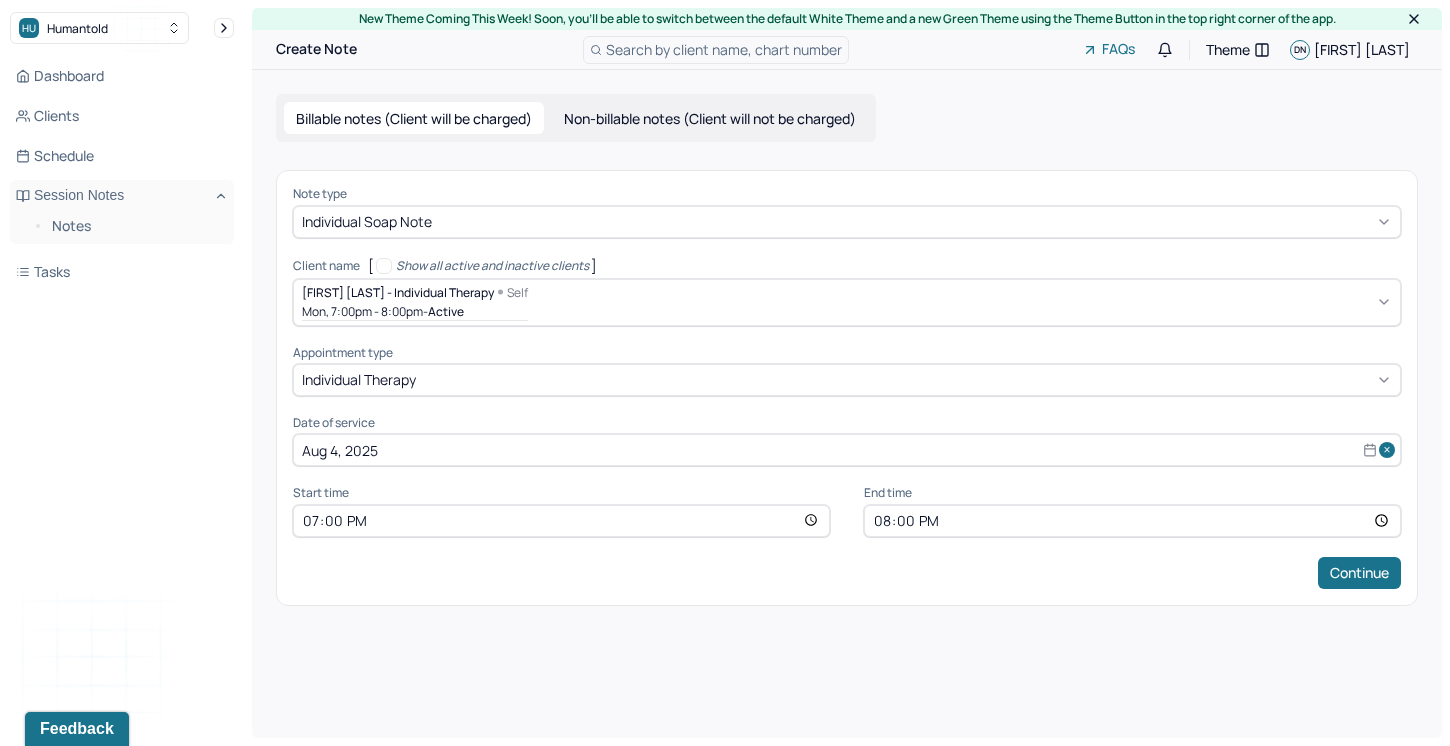 click on "19:00" at bounding box center [561, 521] 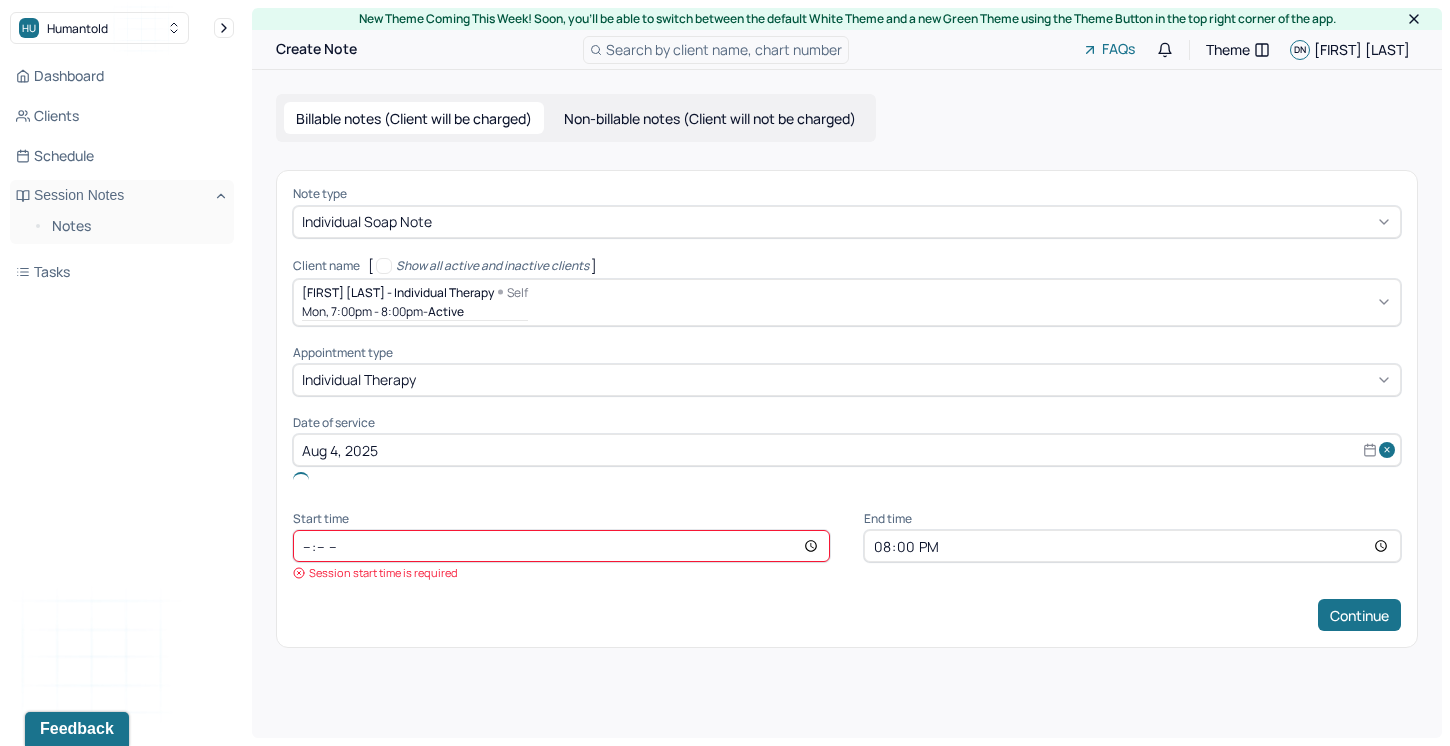 type on "19:00" 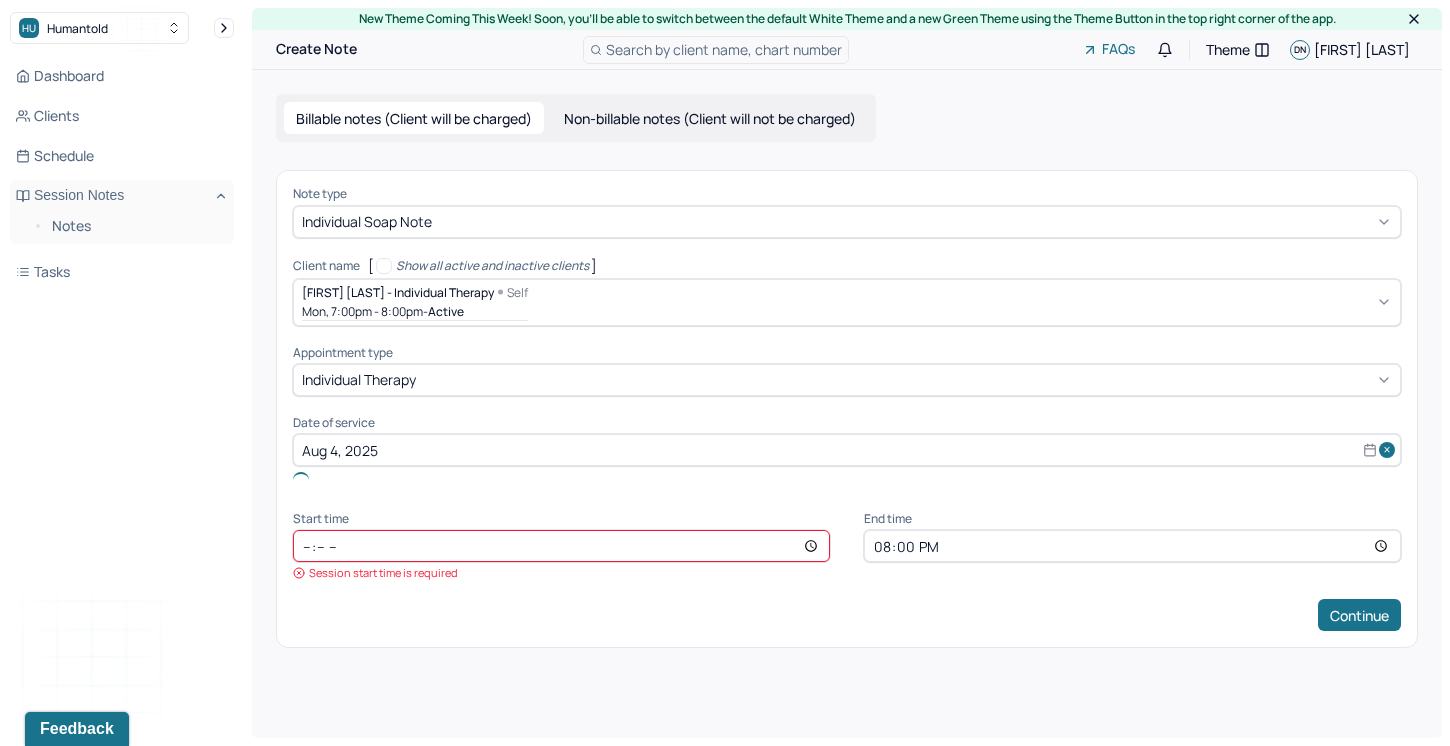 click at bounding box center (561, 546) 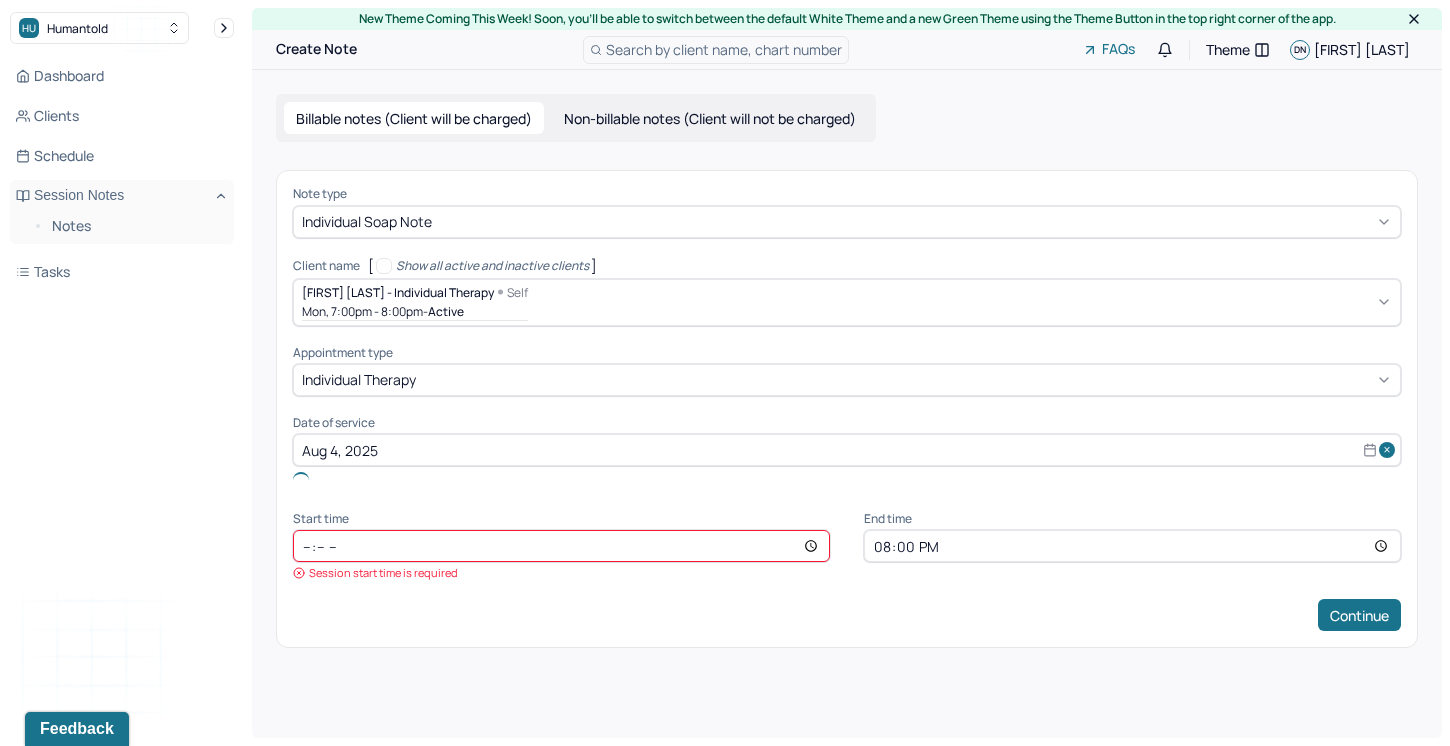 type on "18:00" 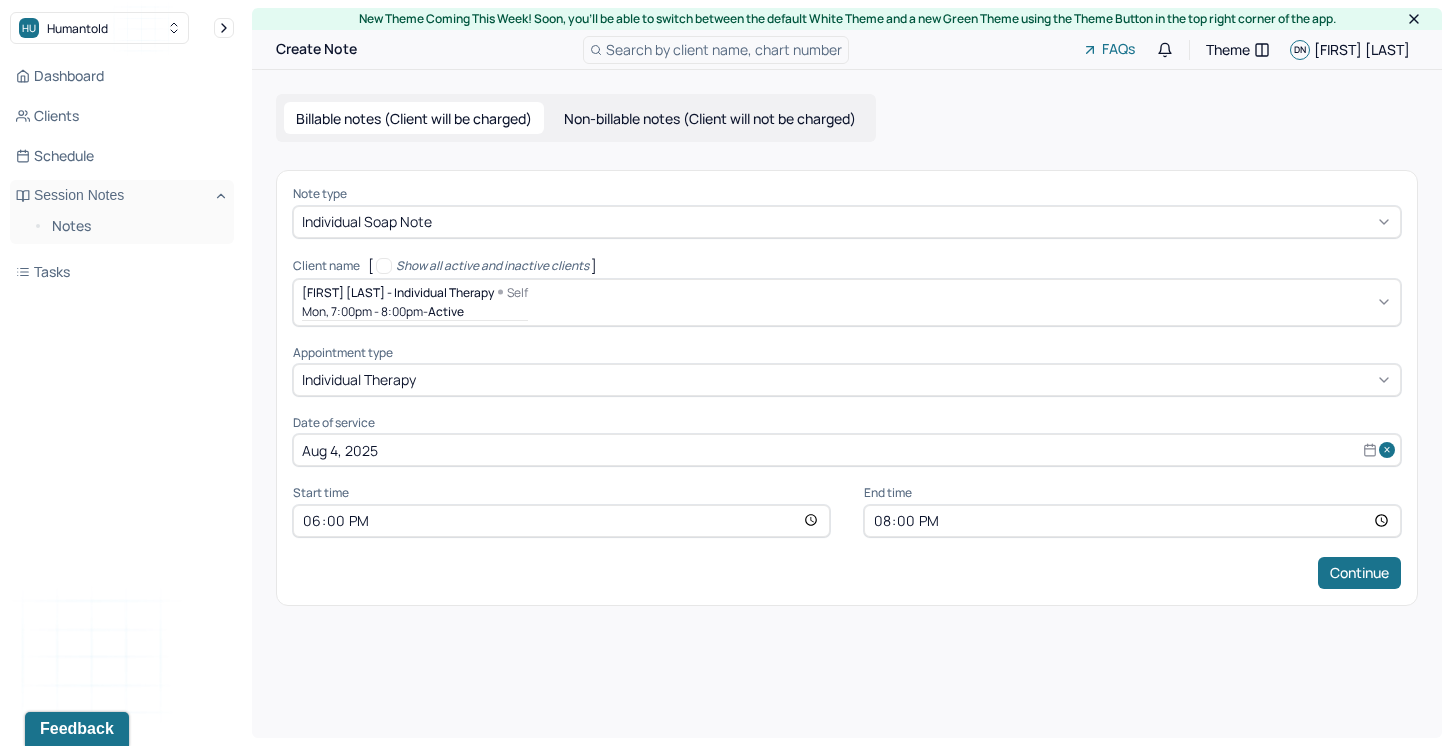 click on "20:00" at bounding box center (1132, 521) 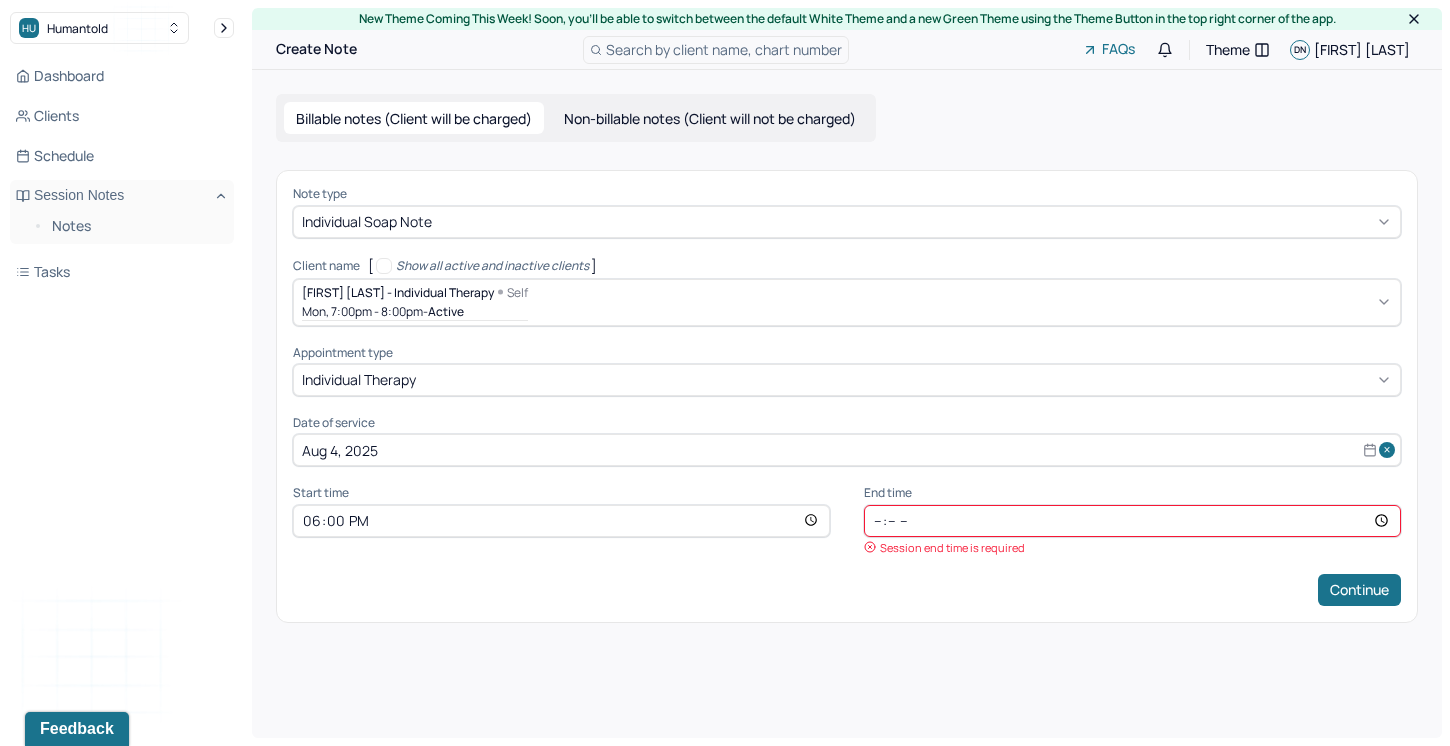 type on "19:00" 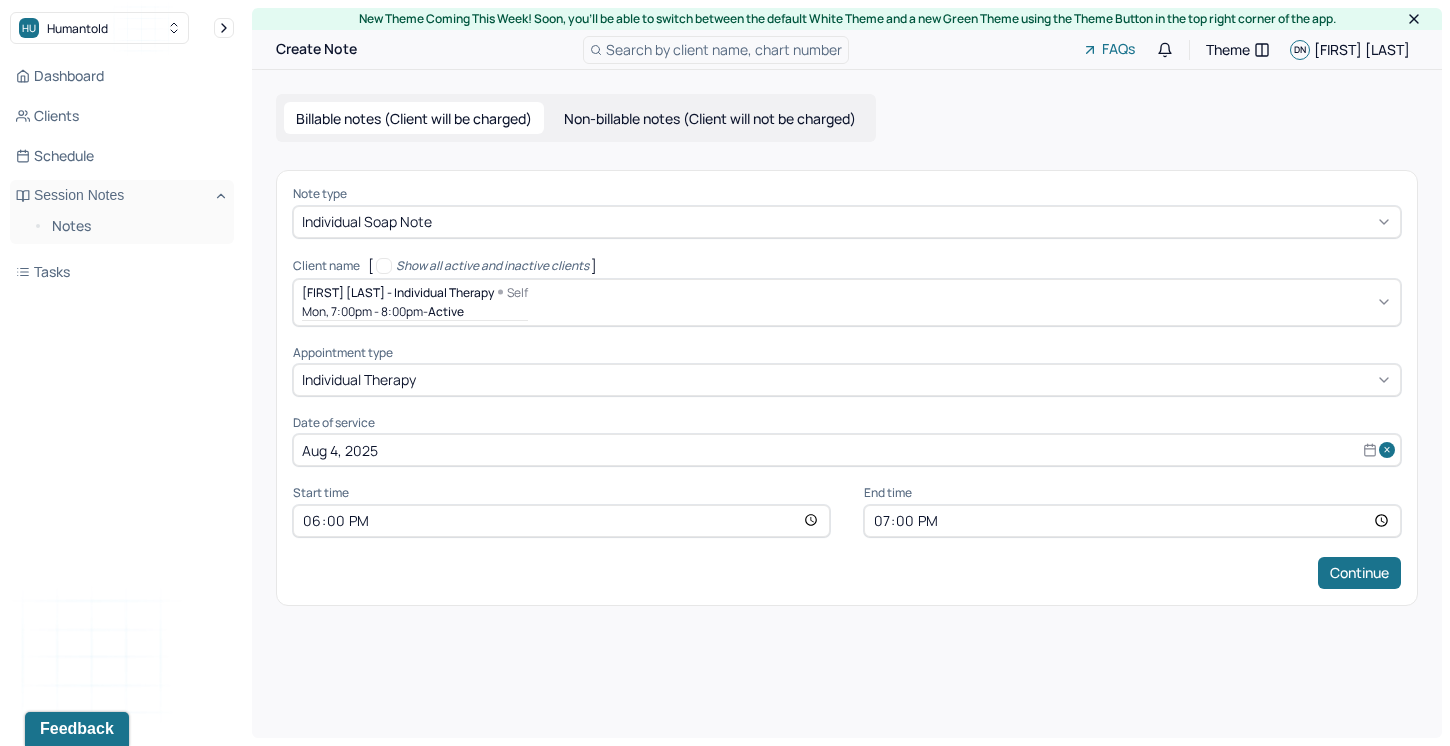 click on "Note type Individual soap note Client name [ Show all active and inactive clients ] [FIRST] [LAST] - Individual therapy Self
Mon, [TIME] - [TIME]  -  active Supervisee name [FIRST] [LAST] Appointment type individual therapy Date of service [DATE] Start time [TIME] End time [TIME] Continue" at bounding box center [847, 387] 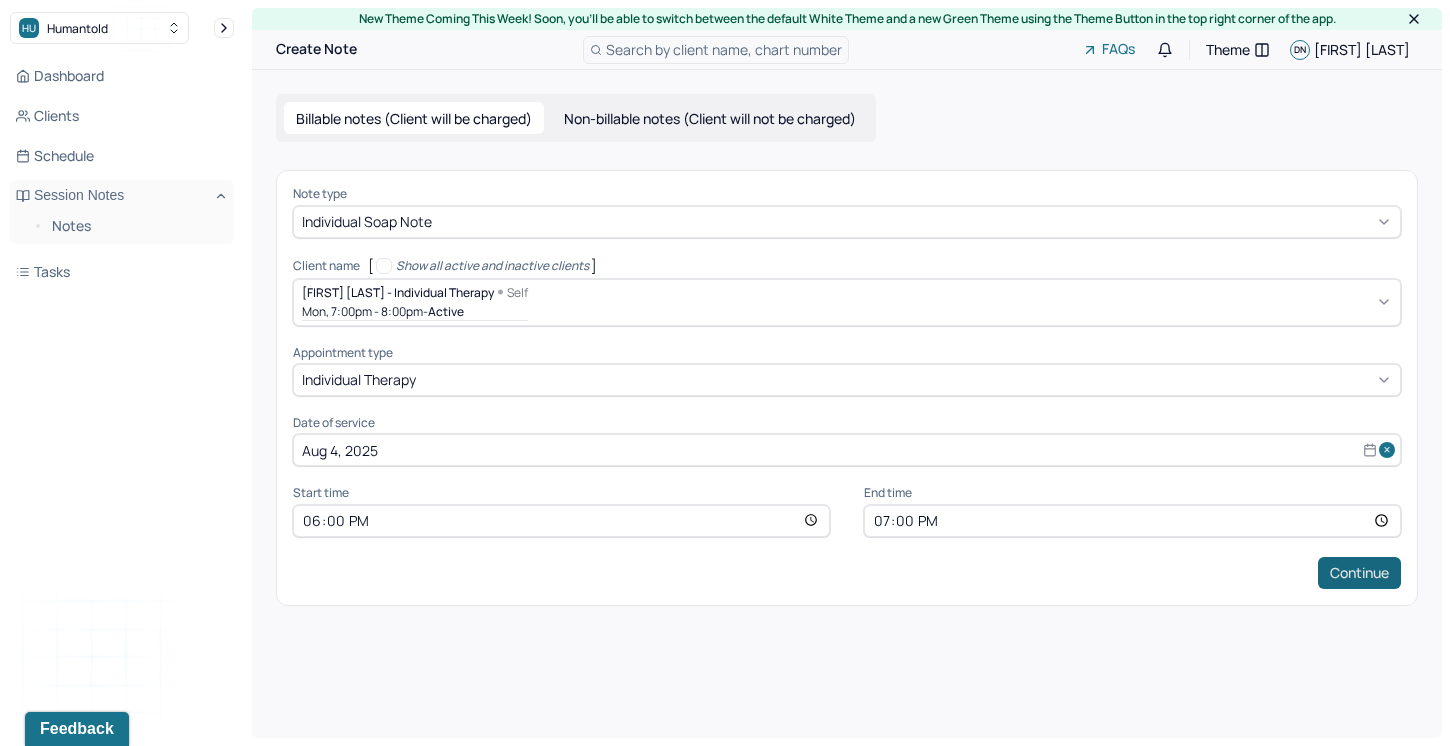 click on "Continue" at bounding box center [1359, 573] 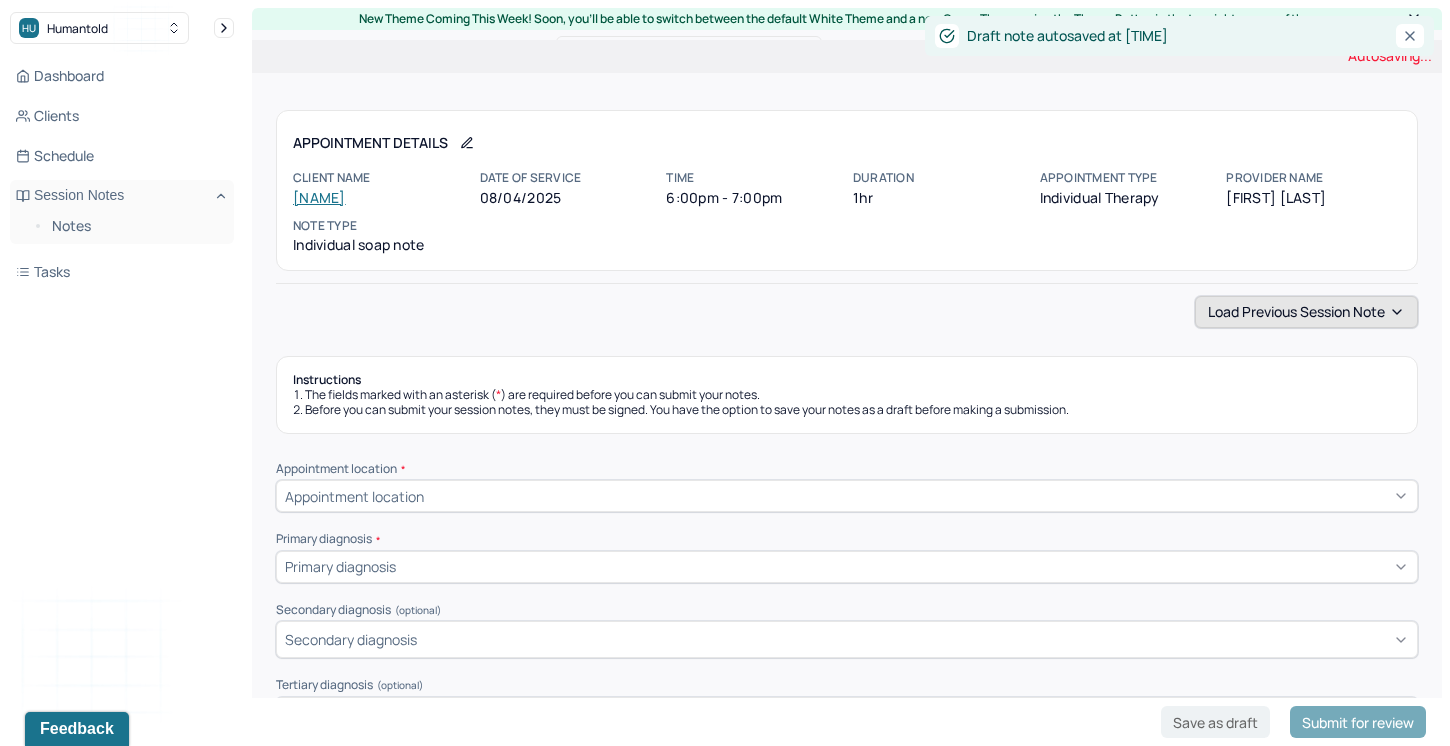 click on "Load previous session note" at bounding box center [1306, 312] 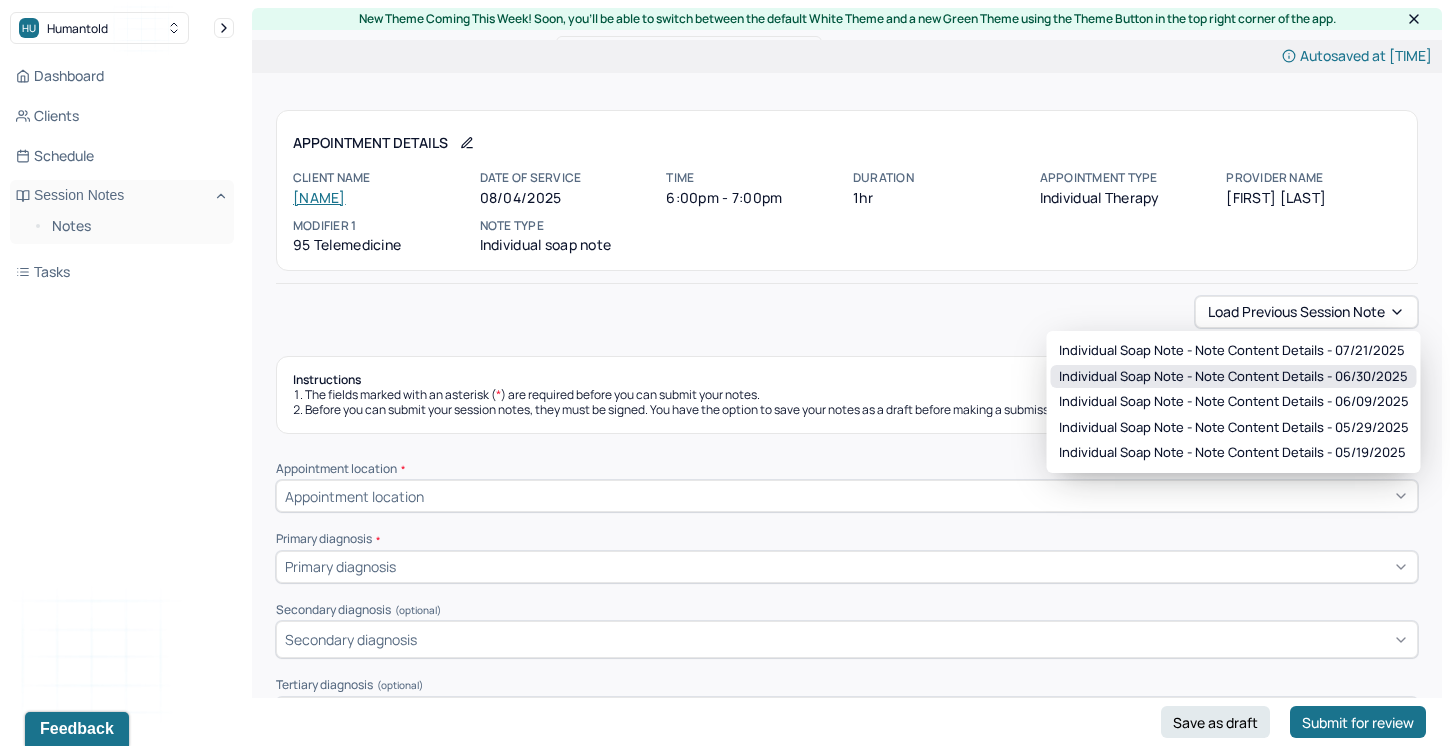 click on "Individual soap note   - Note content Details -   [DATE]" at bounding box center [1233, 377] 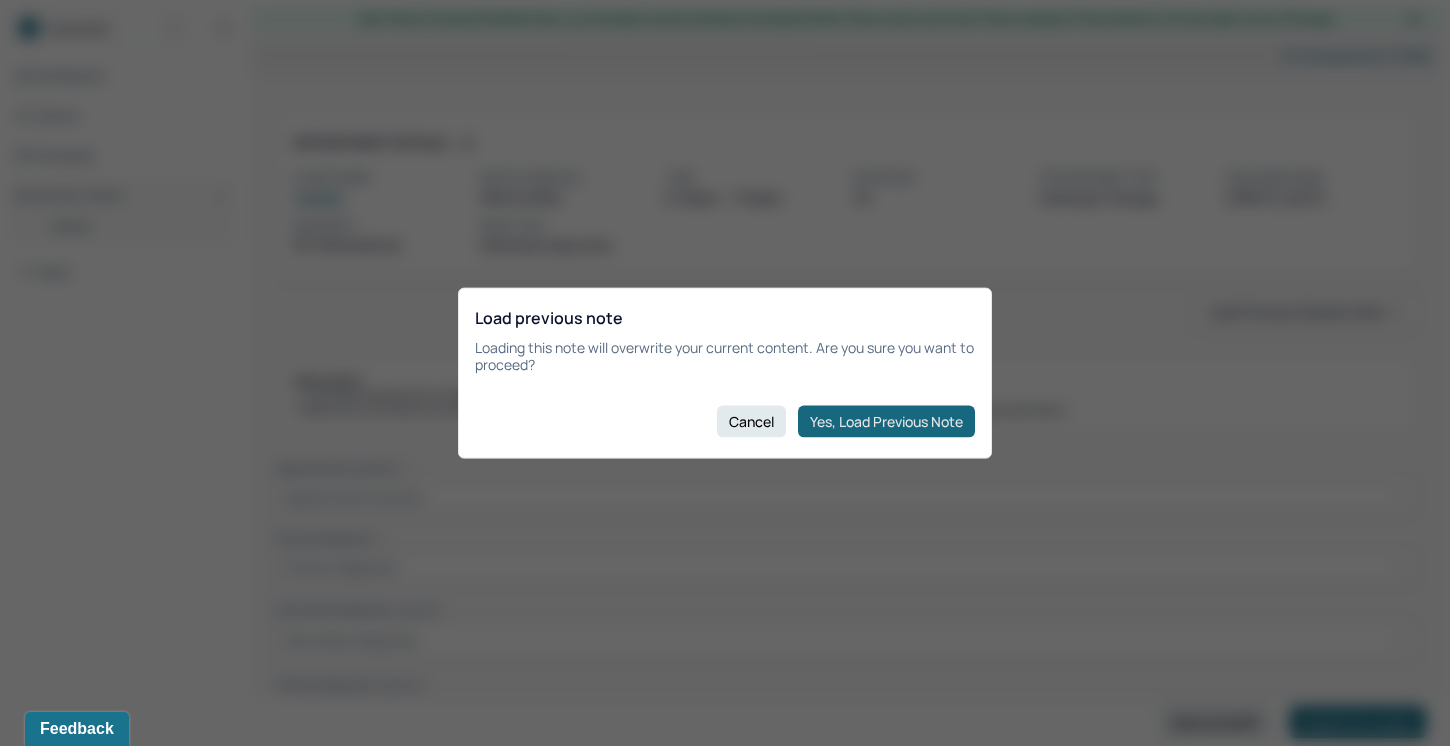 click on "Yes, Load Previous Note" at bounding box center (886, 421) 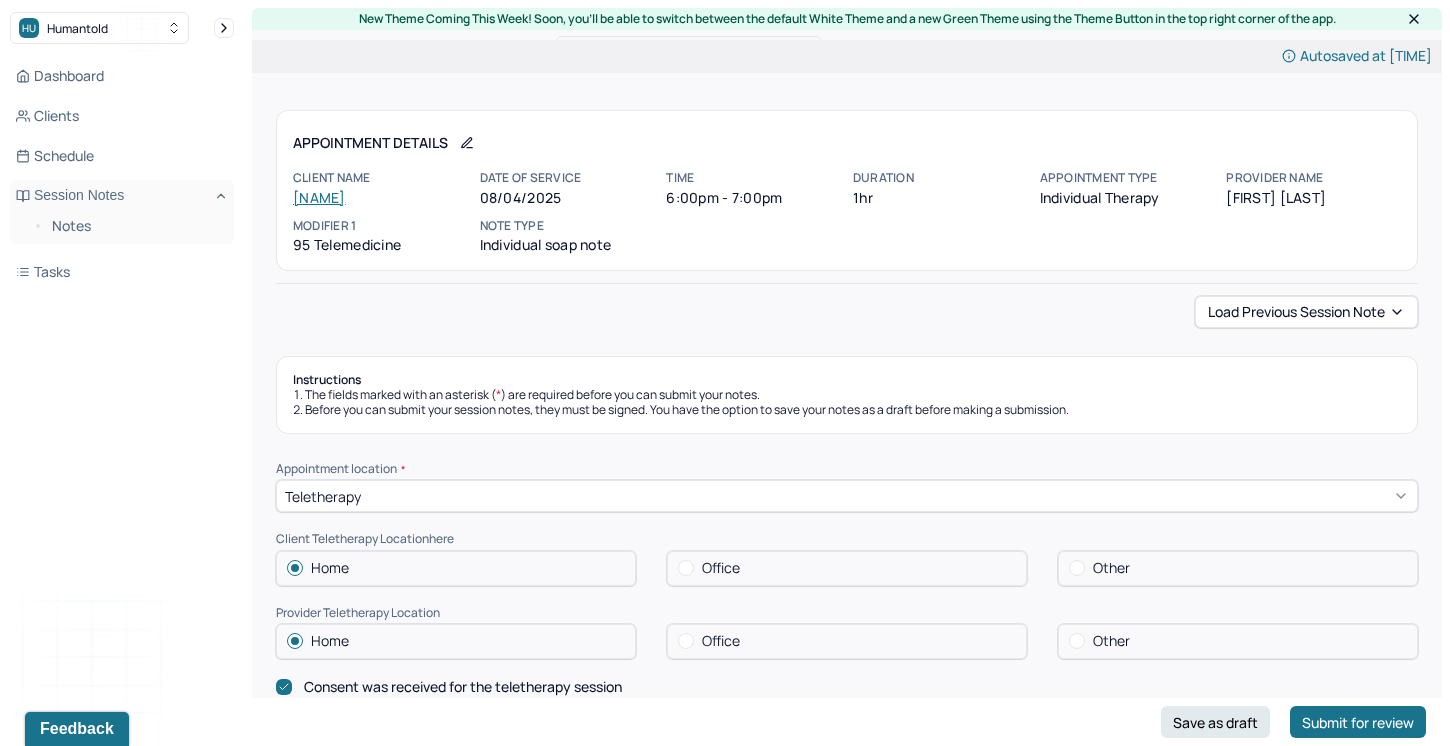 type on "Client endorsed feelings on anxiety with a sense of anticipation related to an upcoming vacation. Observable behaviors include somatic intensity, facial tension, emphatic speech, elevated shoulders, and a pinched brow." 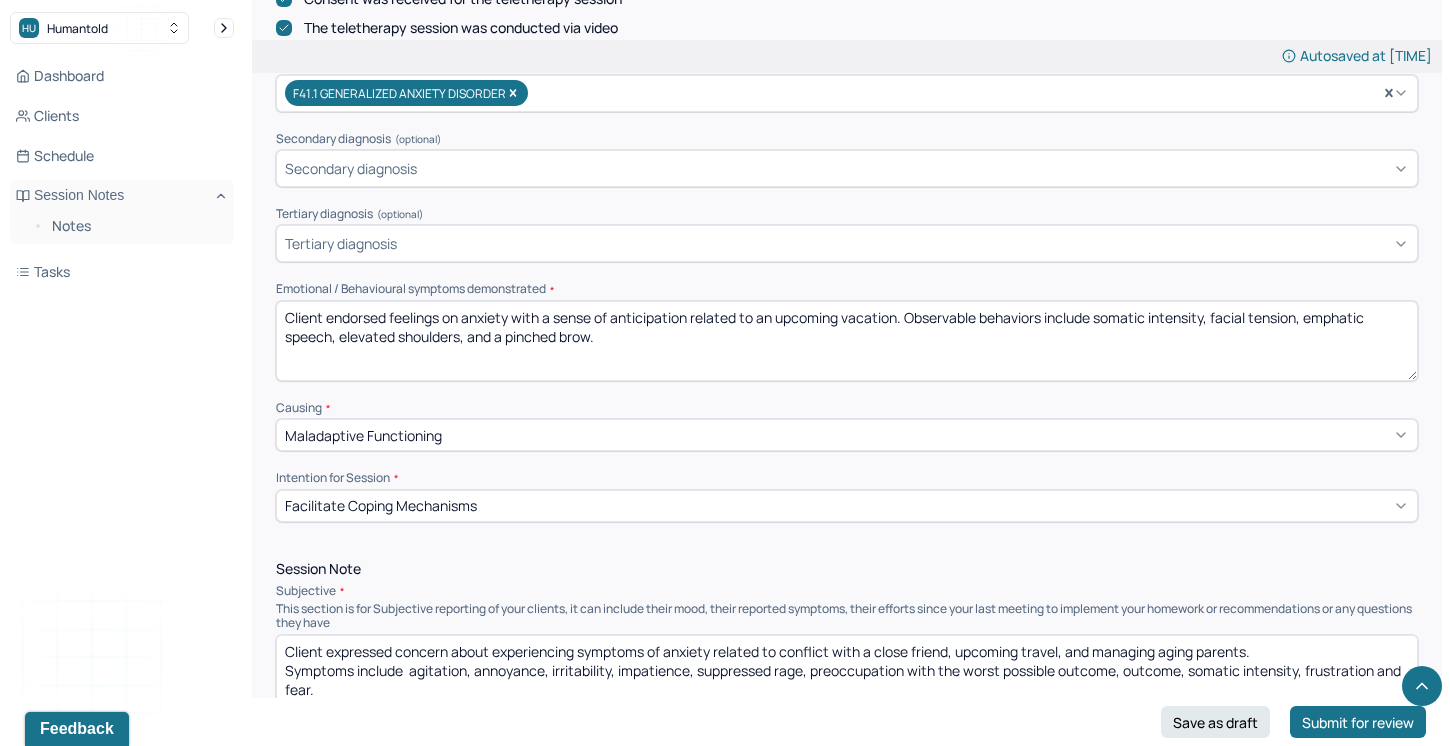 scroll, scrollTop: 692, scrollLeft: 0, axis: vertical 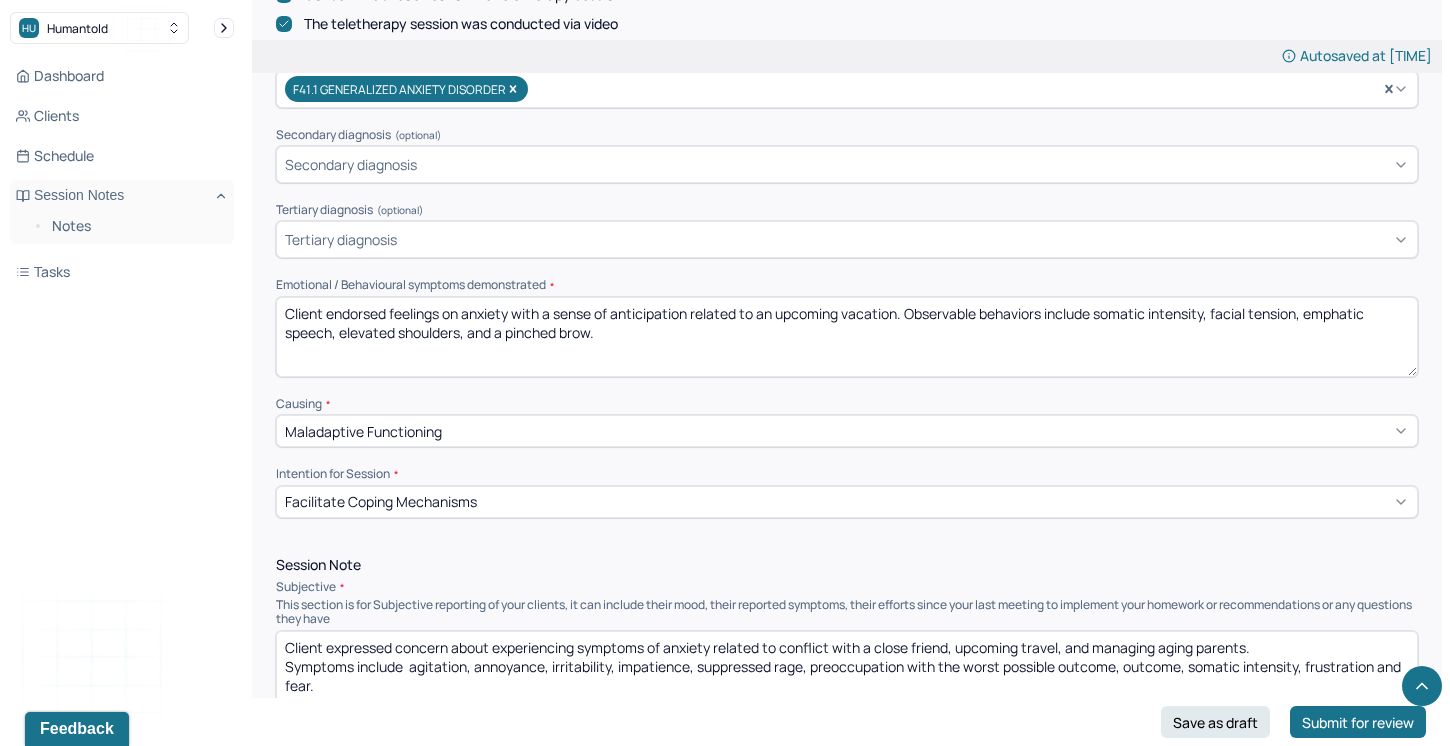 drag, startPoint x: 897, startPoint y: 307, endPoint x: 514, endPoint y: 307, distance: 383 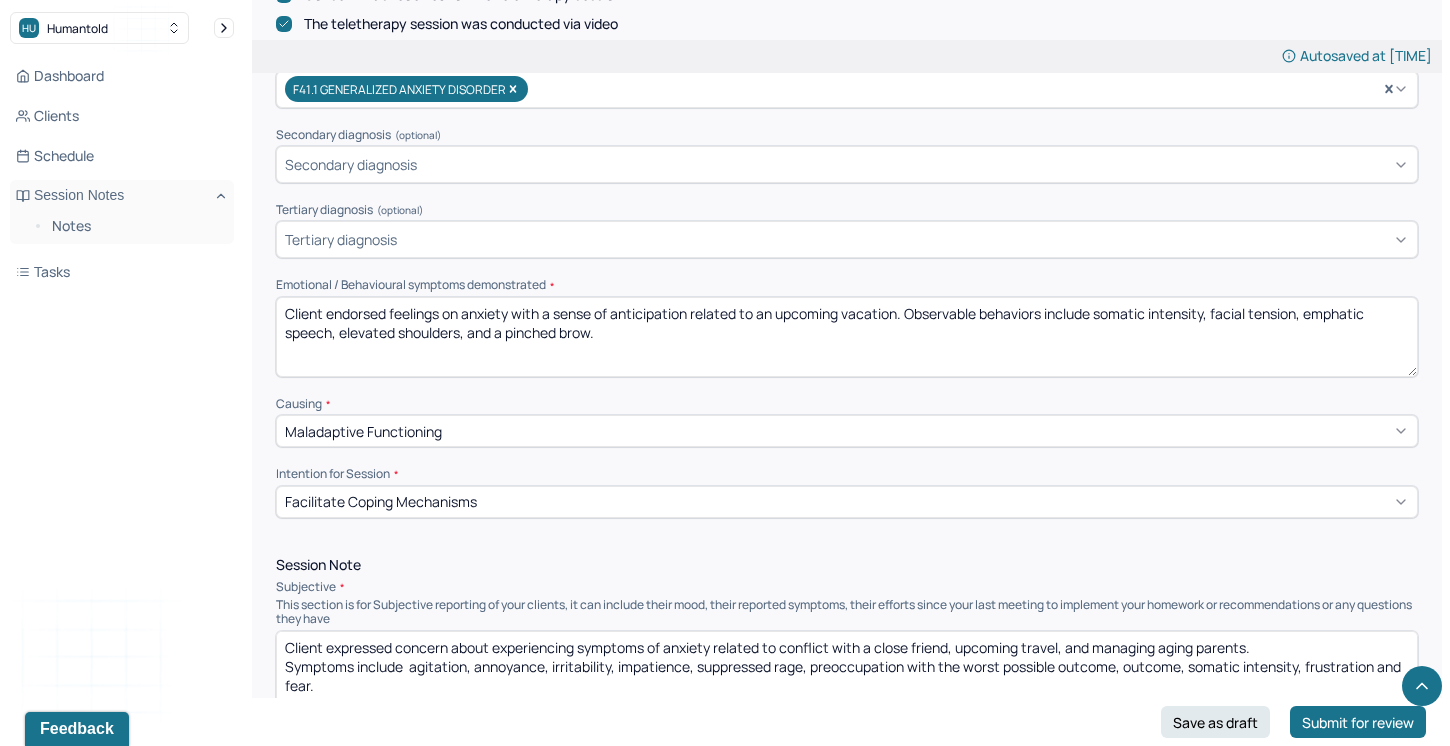 click on "Client endorsed feelings on anxiety with a sense of anticipation related to an upcoming vacation. Observable behaviors include somatic intensity, facial tension, emphatic speech, elevated shoulders, and a pinched brow." at bounding box center (847, 337) 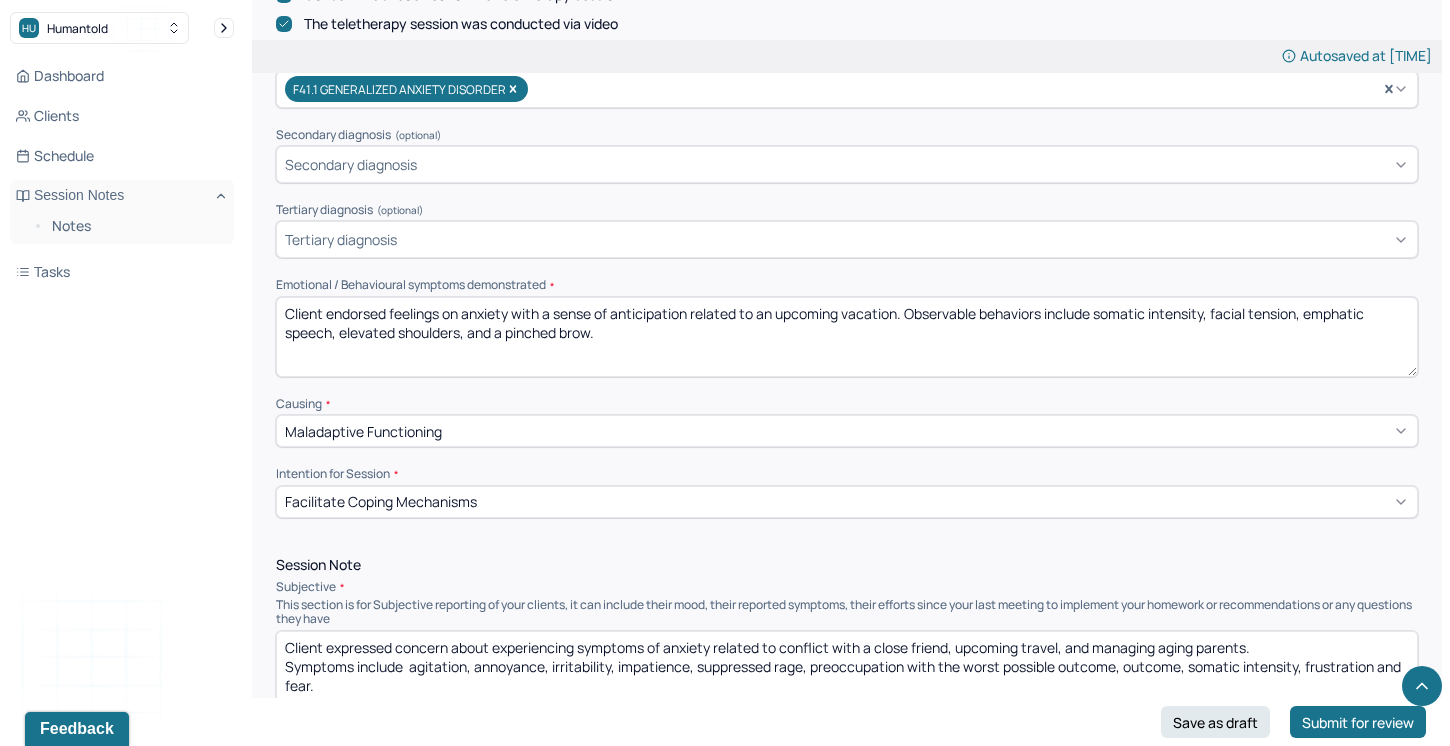 click on "Client endorsed feelings on anxiety with a sense of anticipation related to an upcoming vacation. Observable behaviors include somatic intensity, facial tension, emphatic speech, elevated shoulders, and a pinched brow." at bounding box center [847, 337] 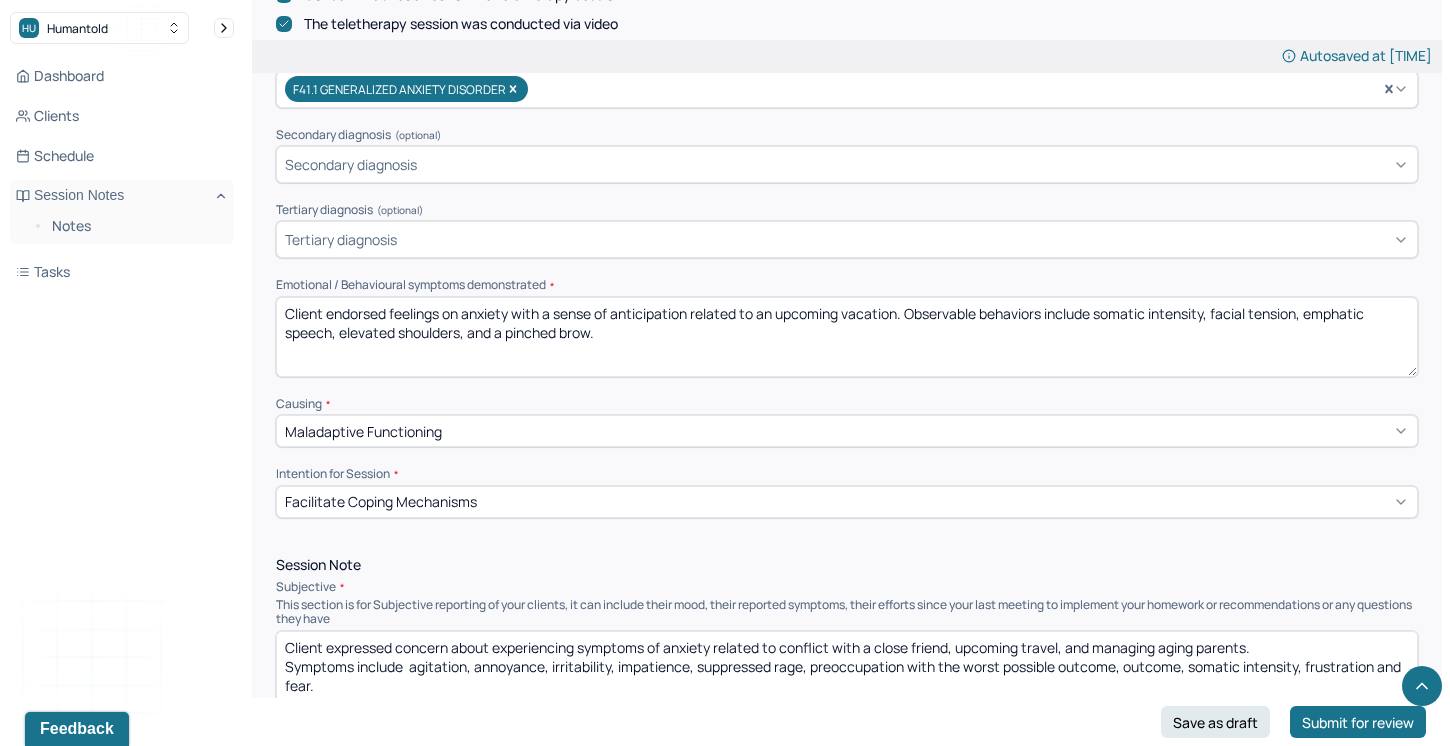 click on "Client endorsed feelings on anxiety with a sense of anticipation related to an upcoming vacation. Observable behaviors include somatic intensity, facial tension, emphatic speech, elevated shoulders, and a pinched brow." at bounding box center [847, 337] 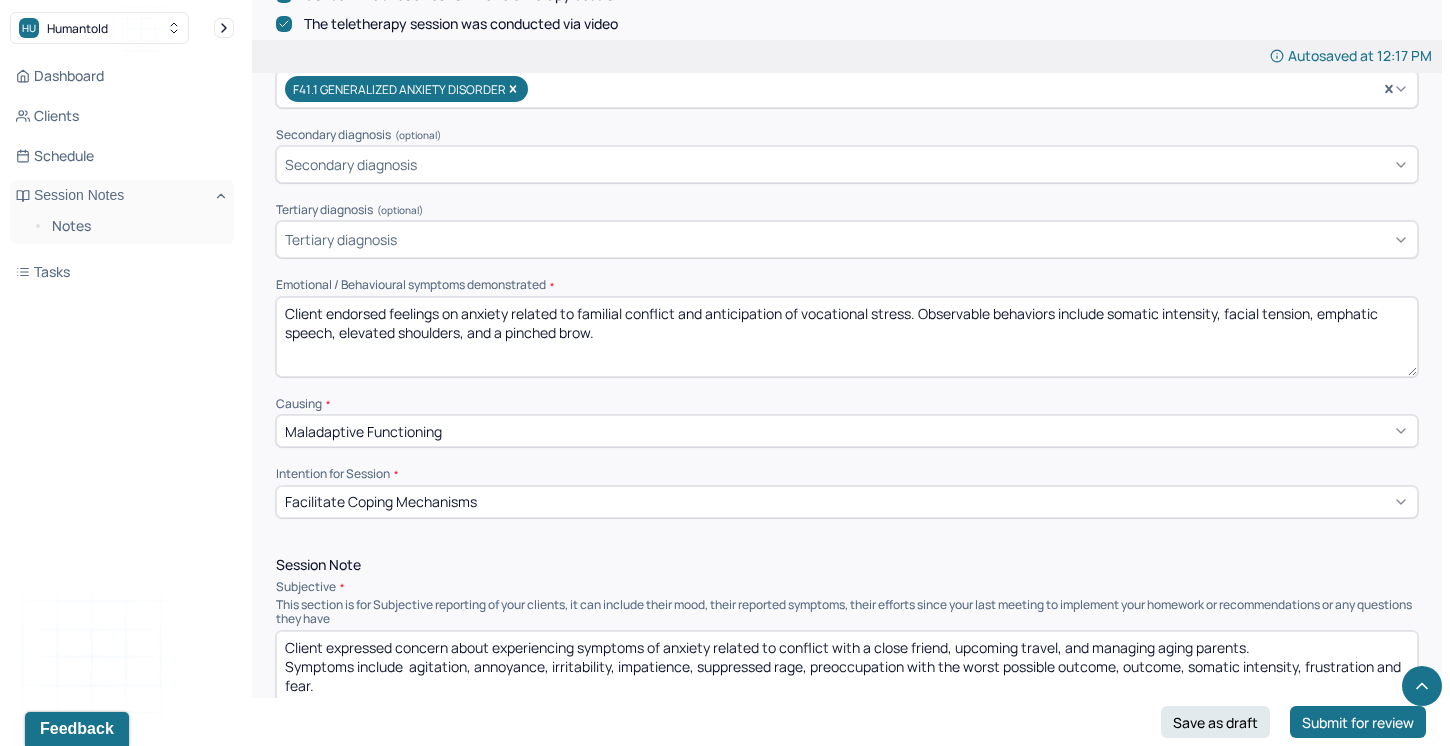 drag, startPoint x: 1227, startPoint y: 308, endPoint x: 1113, endPoint y: 309, distance: 114.00439 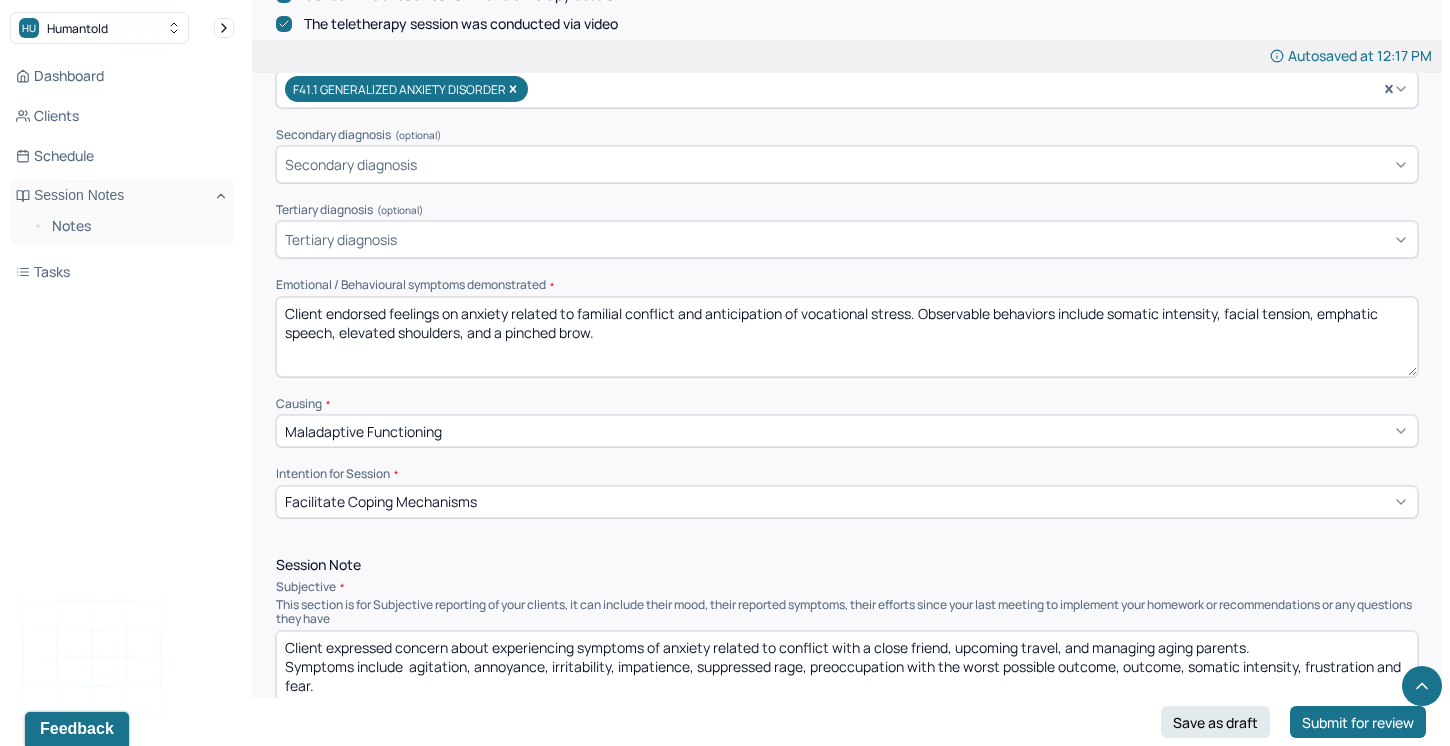 click on "Client endorsed feelings on anxiety related to familial conflict and anticipation of vocational stress. Observable behaviors include somatic intensity, facial tension, emphatic speech, elevated shoulders, and a pinched brow." at bounding box center (847, 337) 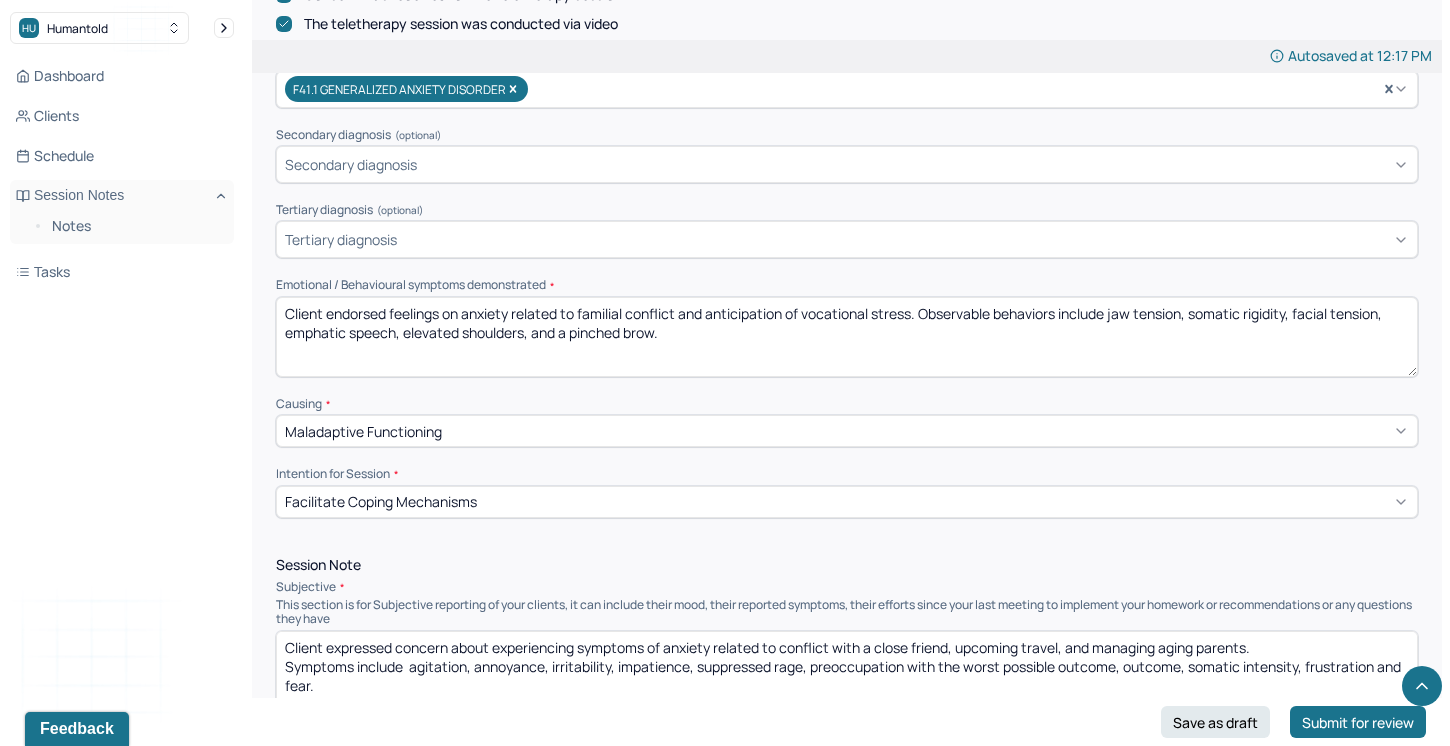 drag, startPoint x: 1398, startPoint y: 310, endPoint x: 1300, endPoint y: 312, distance: 98.02041 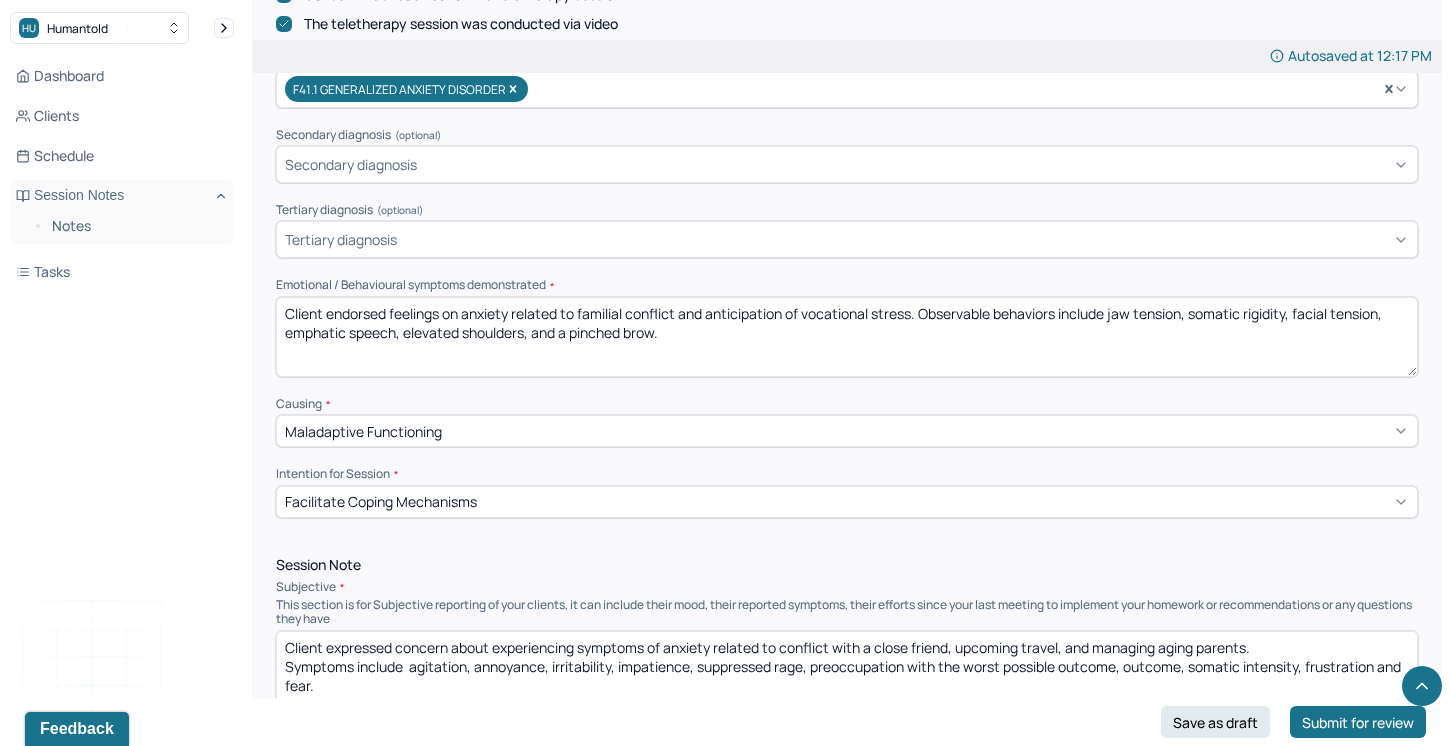 click on "Client endorsed feelings on anxiety related to familial conflict and anticipation of vocational stress. Observable behaviors include jaw tension, somatic rigidity, facial tension, emphatic speech, elevated shoulders, and a pinched brow." at bounding box center (847, 337) 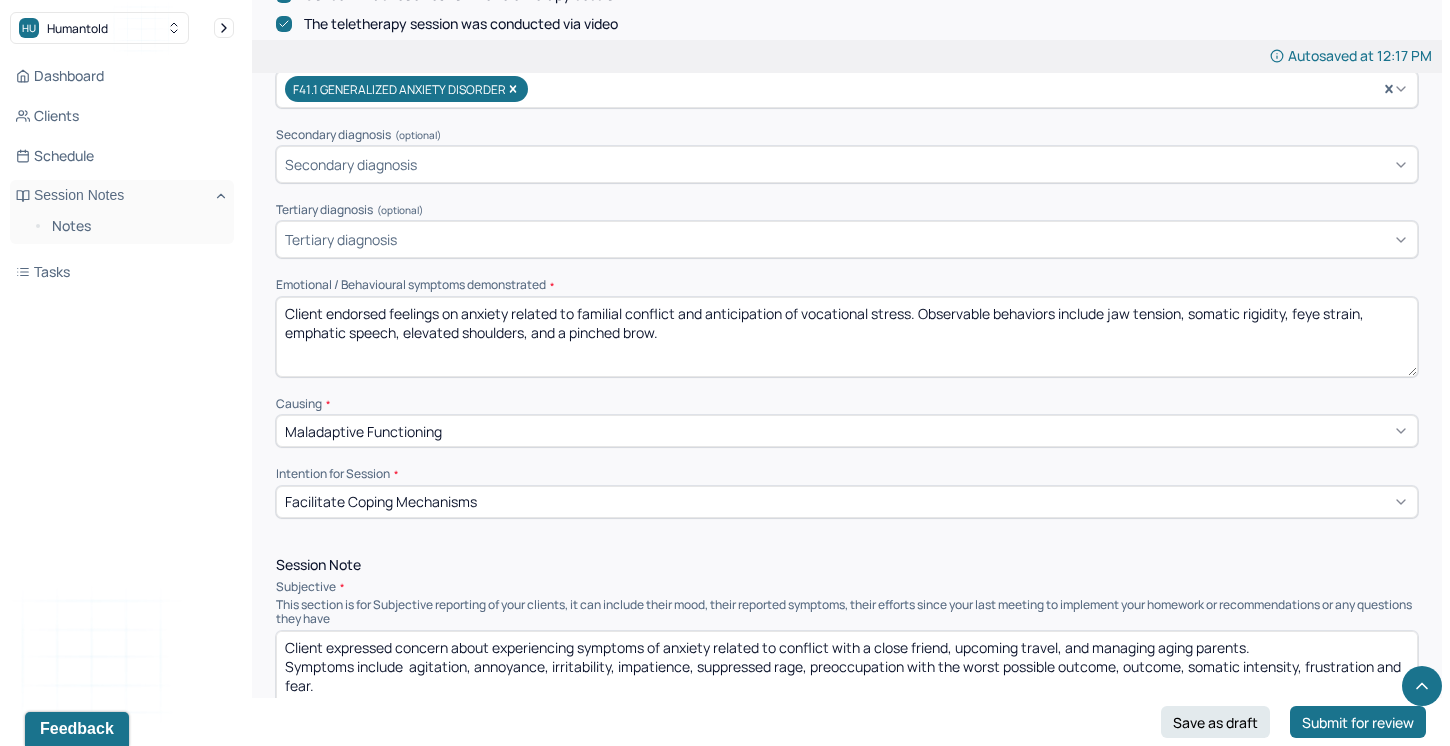 drag, startPoint x: 347, startPoint y: 322, endPoint x: 279, endPoint y: 325, distance: 68.06615 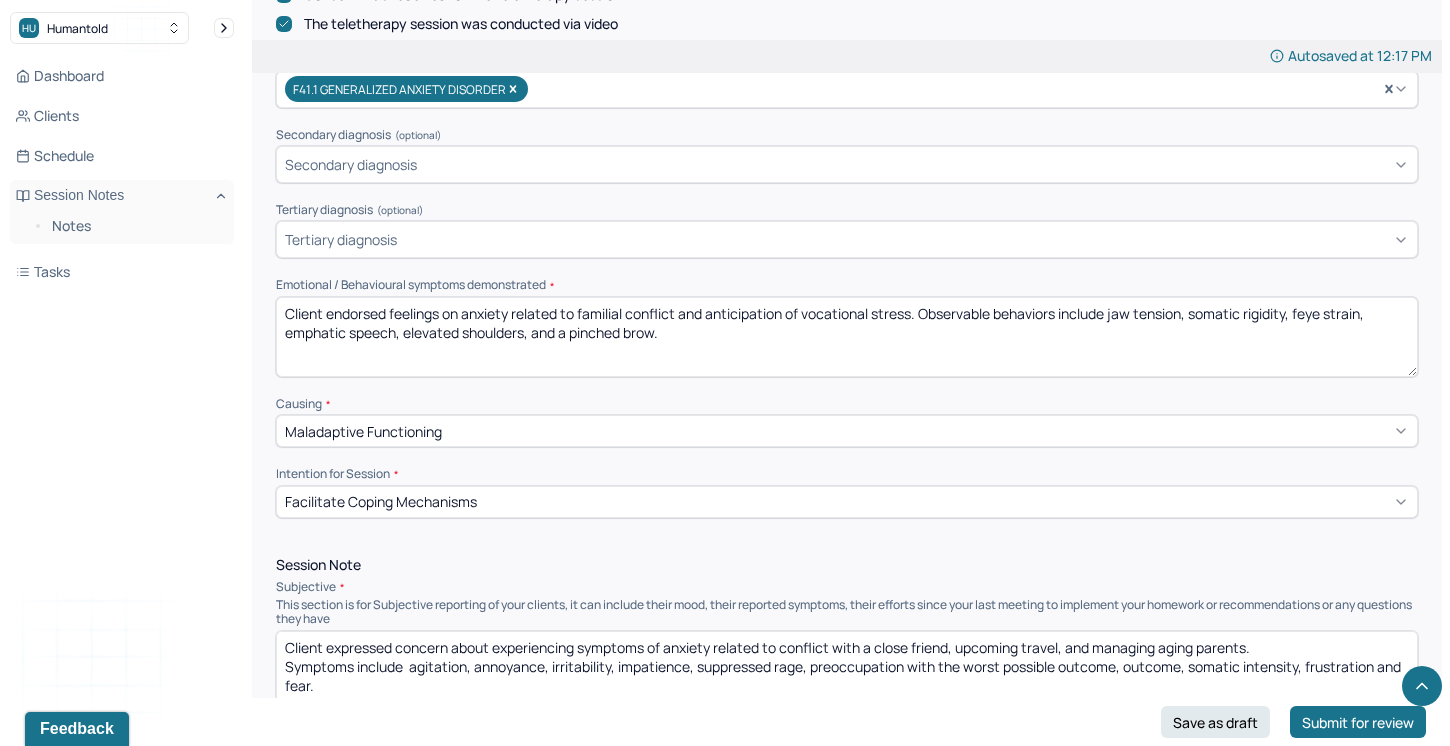 click on "Client endorsed feelings on anxiety related to familial conflict and anticipation of vocational stress. Observable behaviors include jaw tension, somatic rigidity, feye strainemphatic speech, elevated shoulders, and a pinched brow." at bounding box center (847, 337) 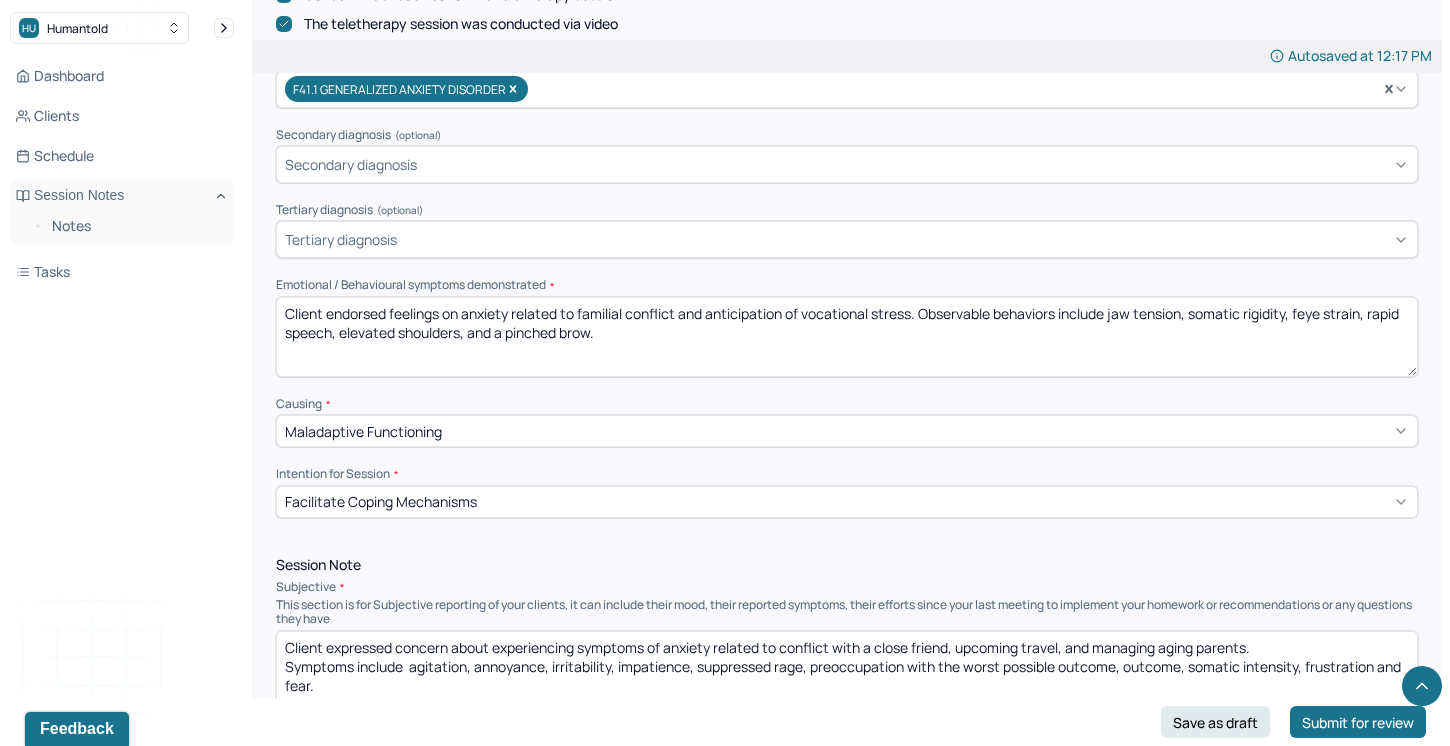 drag, startPoint x: 463, startPoint y: 326, endPoint x: 341, endPoint y: 320, distance: 122.14745 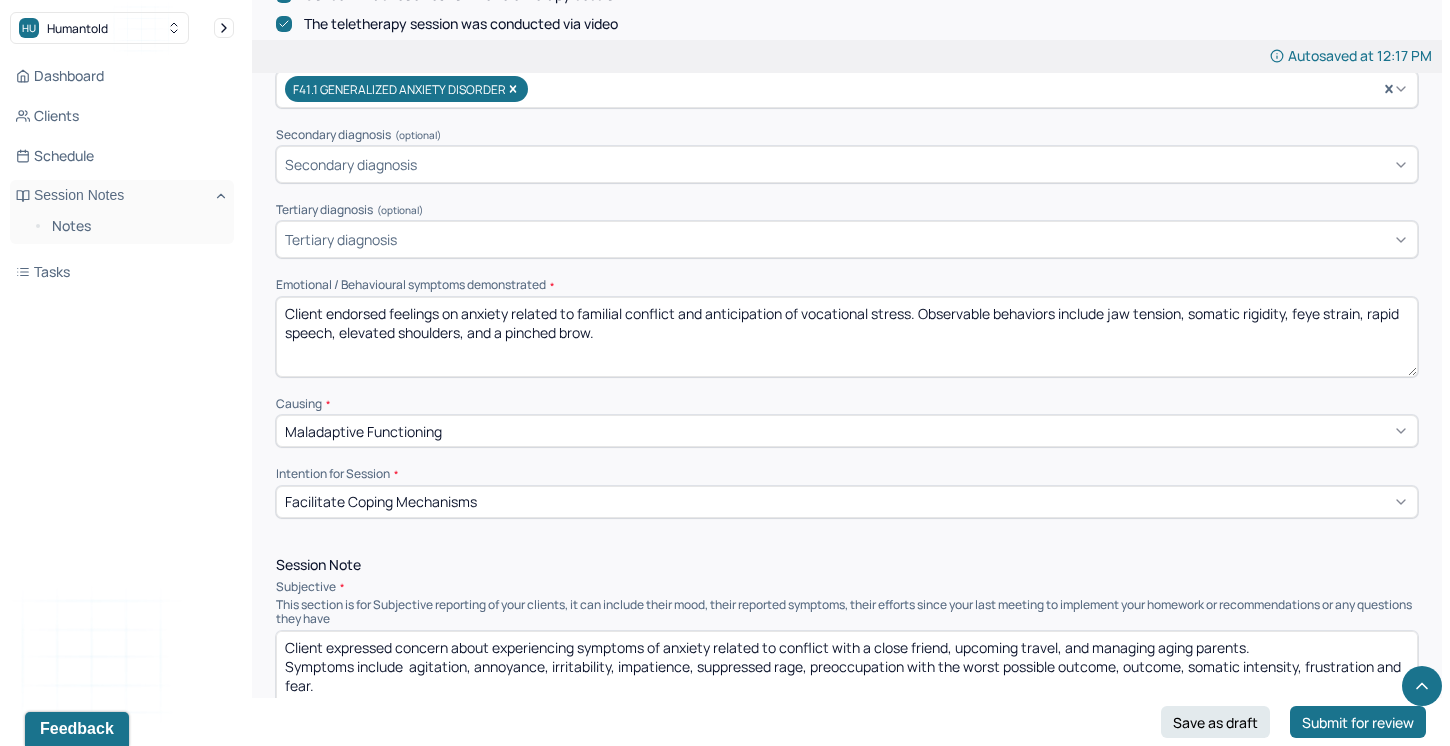 click on "Client endorsed feelings on anxiety related to familial conflict and anticipation of vocational stress. Observable behaviors include jaw tension, somatic rigidity, feye strain, rapid speech, elevated shoulders, and a pinched brow." at bounding box center (847, 337) 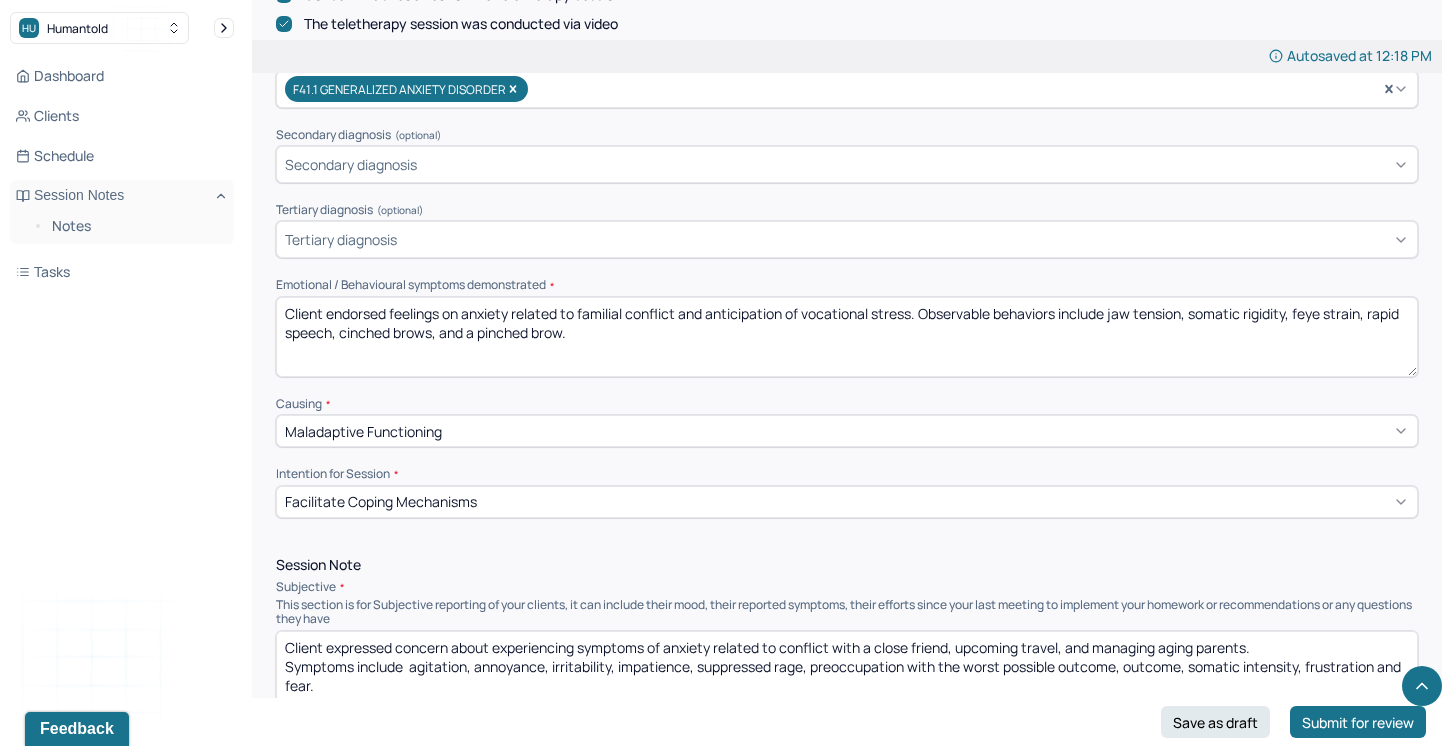 drag, startPoint x: 592, startPoint y: 329, endPoint x: 479, endPoint y: 326, distance: 113.03982 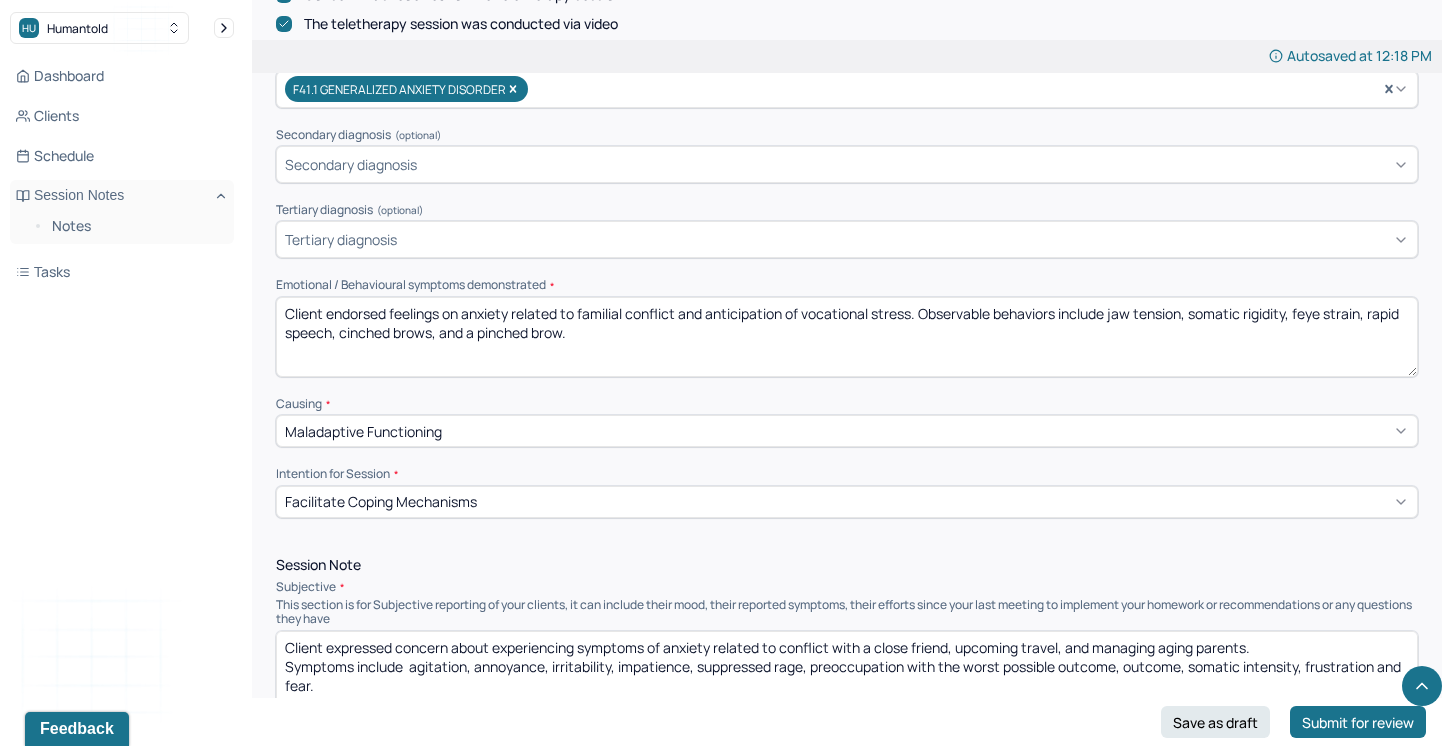 click on "Client endorsed feelings on anxiety related to familial conflict and anticipation of vocational stress. Observable behaviors include jaw tension, somatic rigidity, feye strain, rapid speech, cinched brows, and a pinched brow." at bounding box center (847, 337) 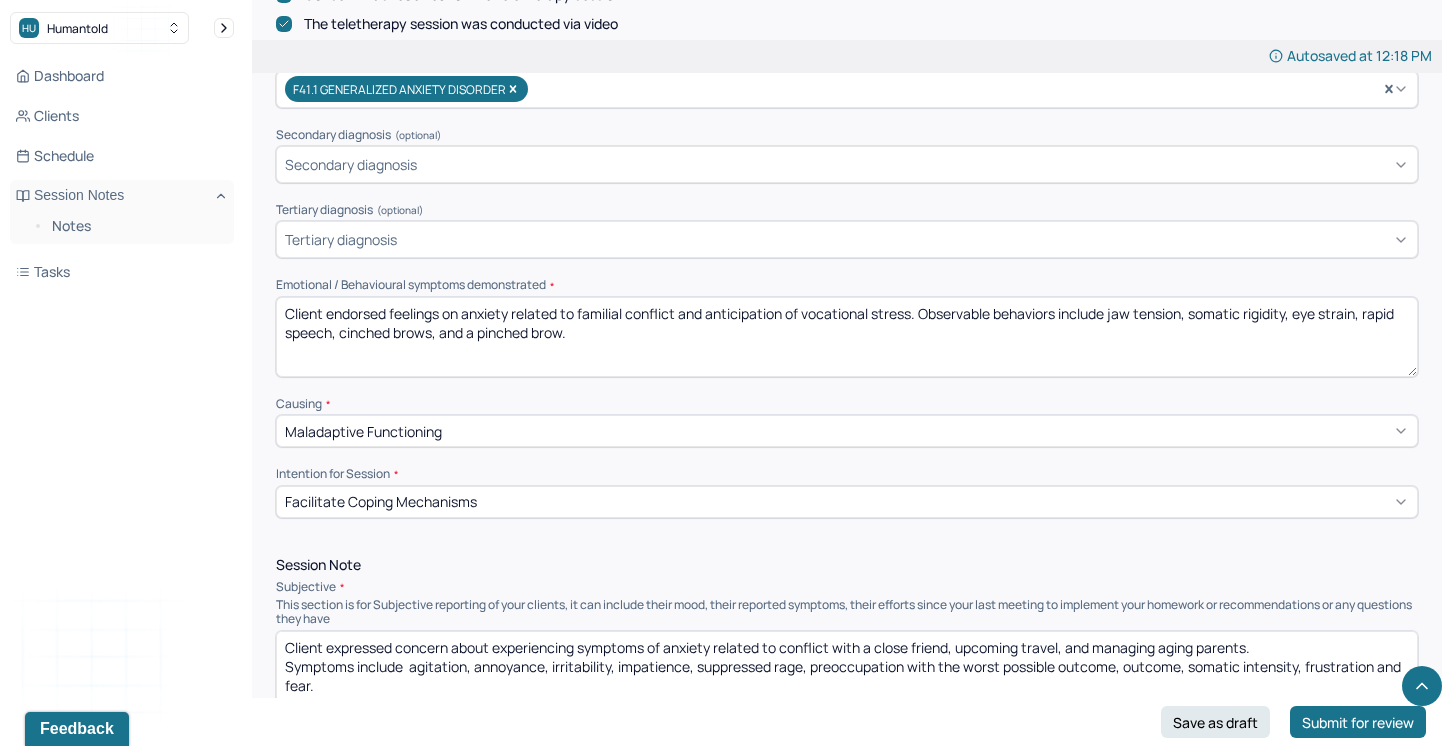 drag, startPoint x: 582, startPoint y: 324, endPoint x: 478, endPoint y: 328, distance: 104.0769 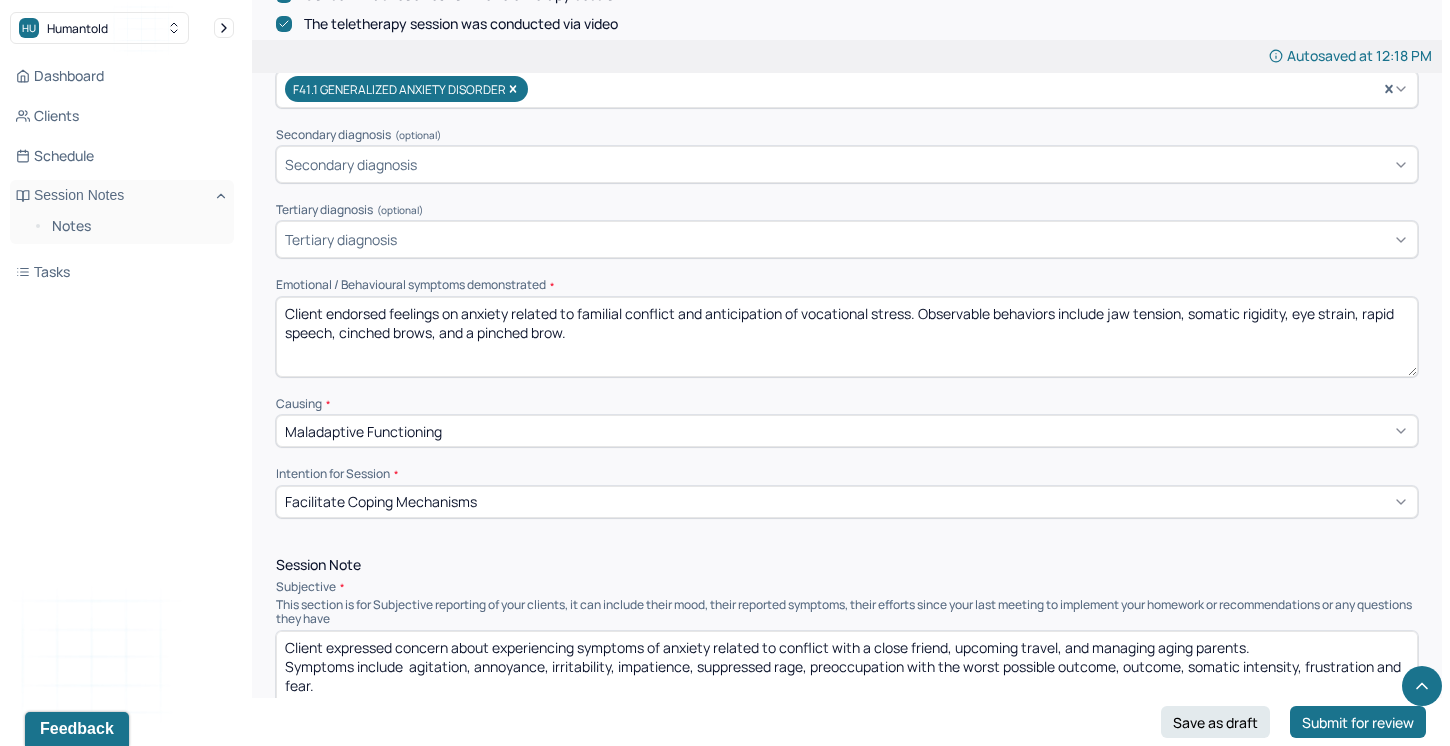 click on "Client endorsed feelings on anxiety related to familial conflict and anticipation of vocational stress. Observable behaviors include jaw tension, somatic rigidity, eye strain, rapid speech, cinched brows, and a pinched brow." at bounding box center (847, 337) 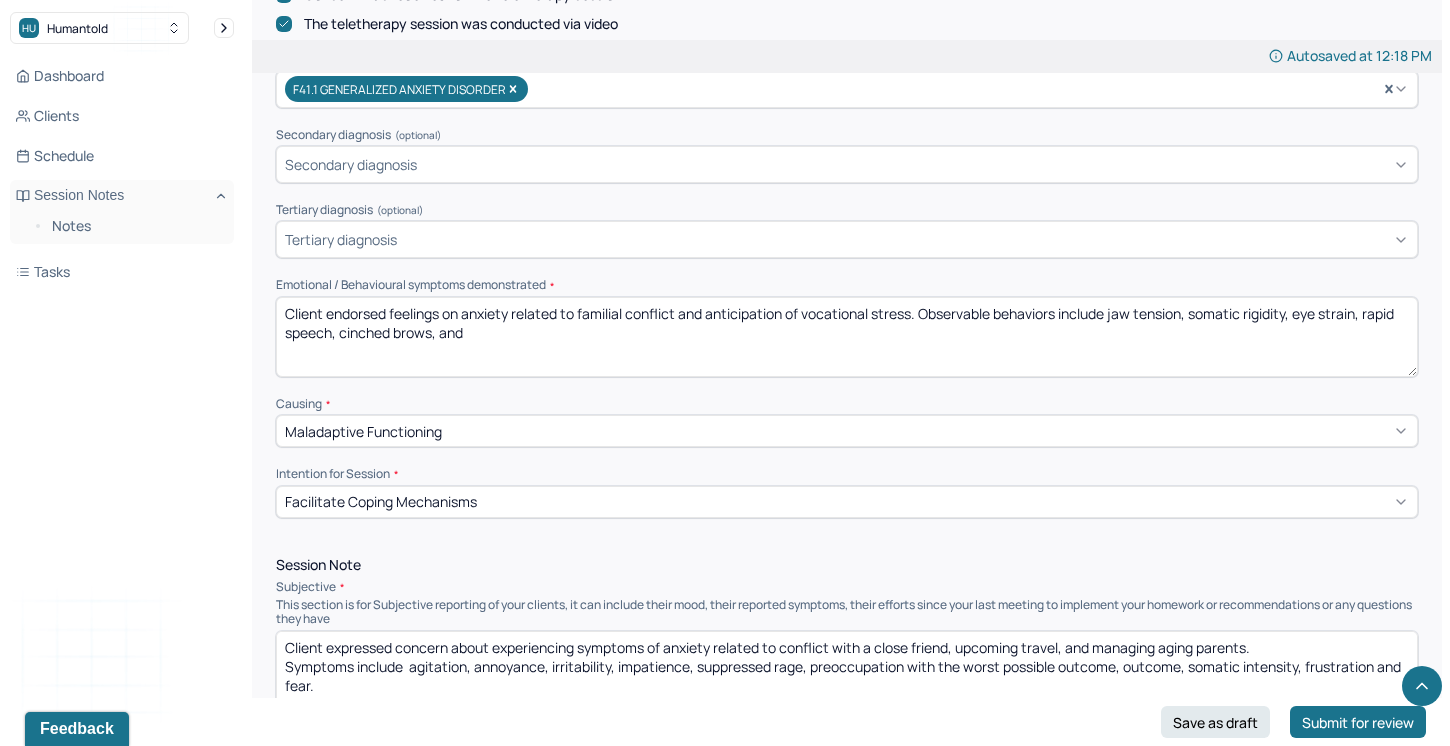drag, startPoint x: 1294, startPoint y: 307, endPoint x: 1194, endPoint y: 306, distance: 100.005 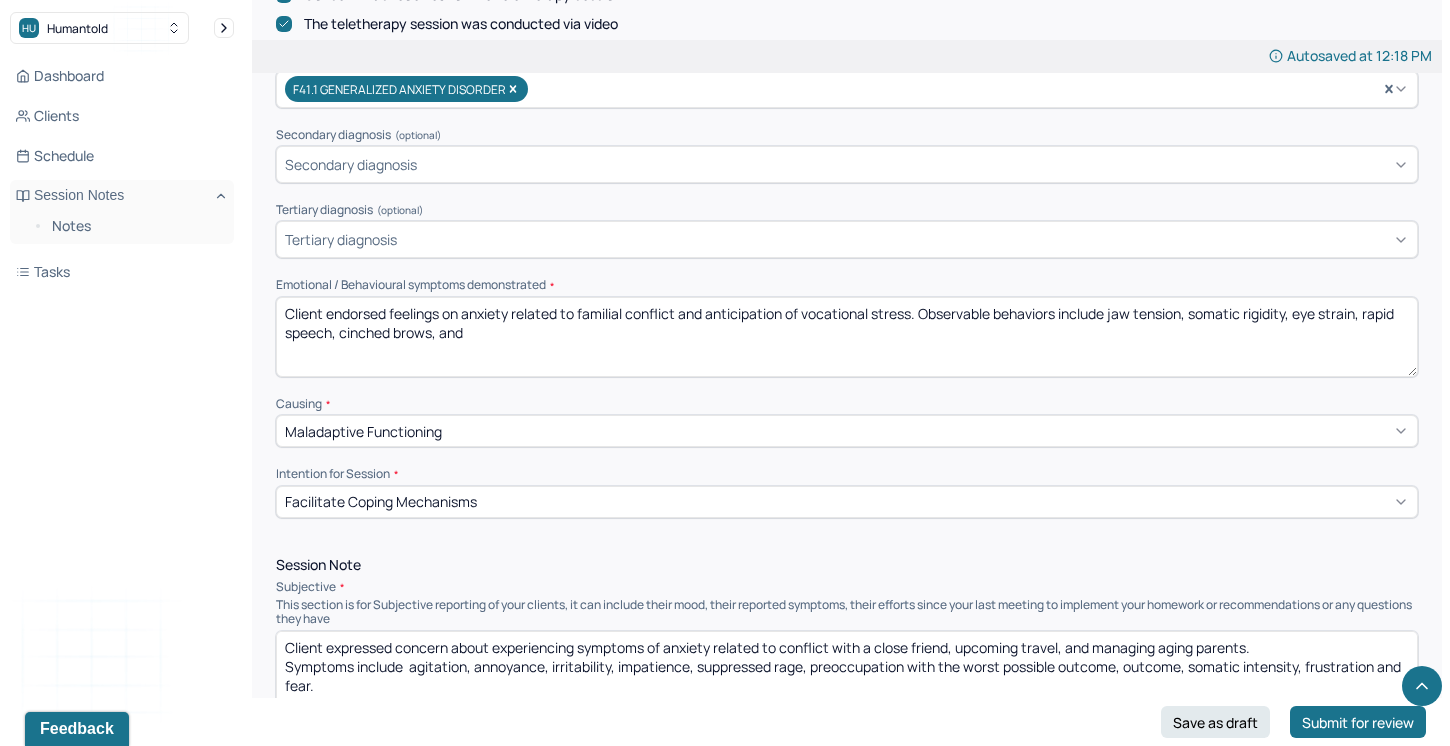 click on "Client endorsed feelings on anxiety related to familial conflict and anticipation of vocational stress. Observable behaviors include jaw tension, somatic rigidity, eye strain, rapid speech, cinched brows, and" at bounding box center (847, 337) 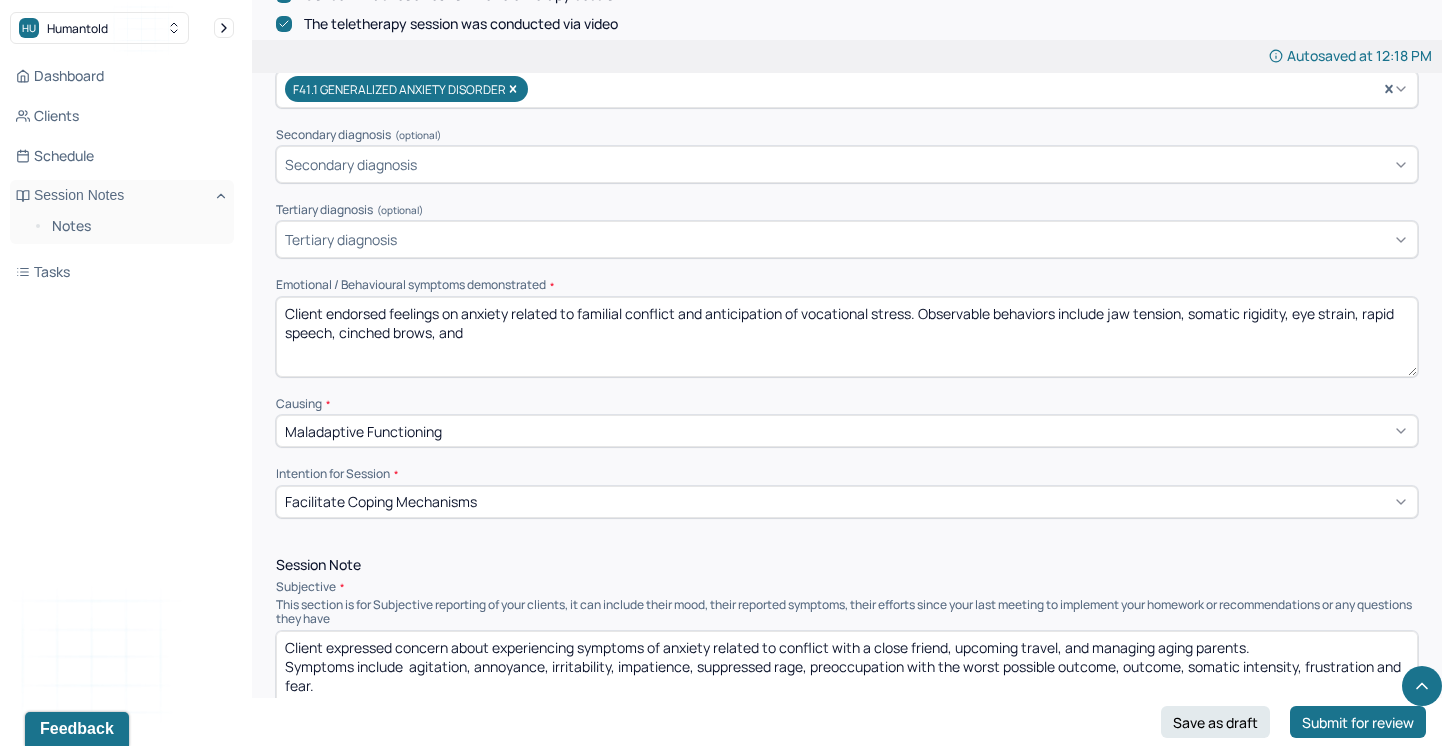drag, startPoint x: 1295, startPoint y: 313, endPoint x: 1191, endPoint y: 309, distance: 104.0769 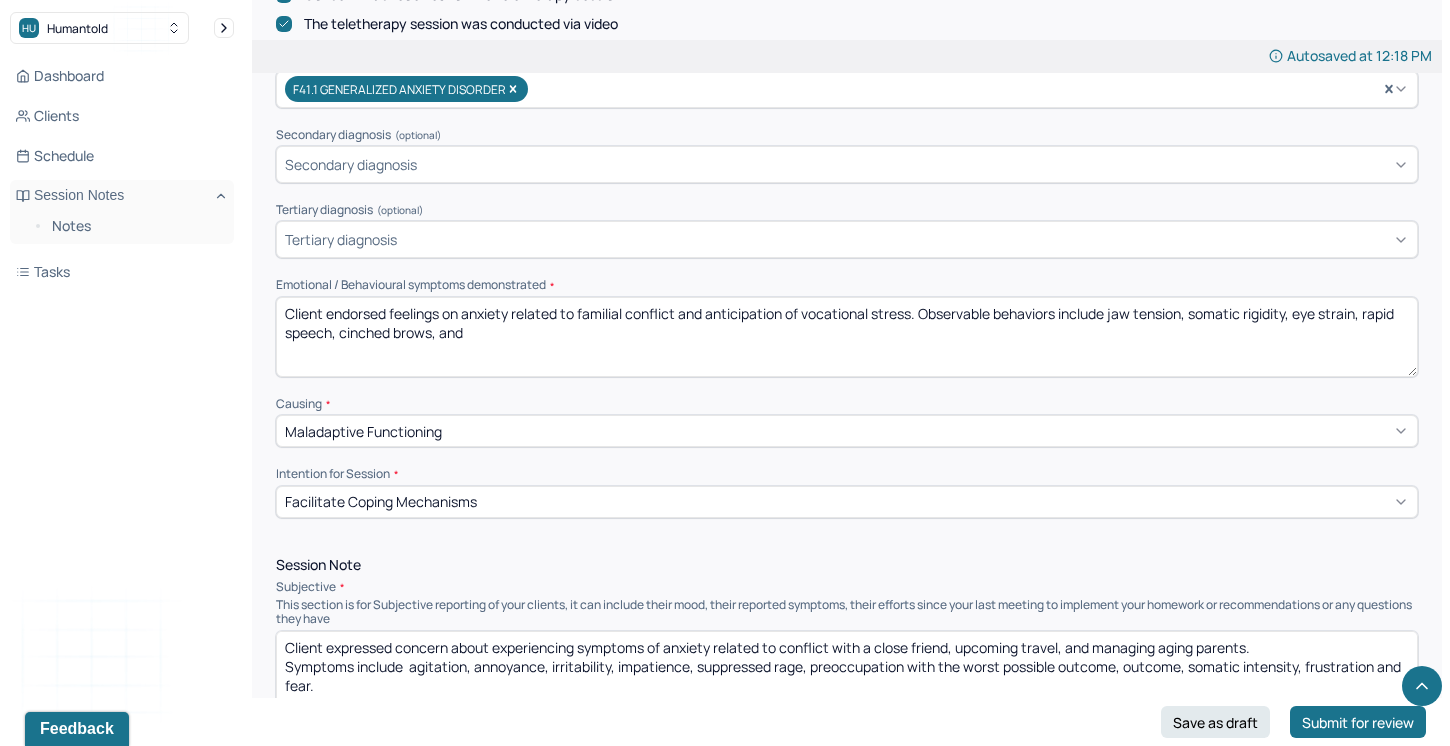 click on "Client endorsed feelings on anxiety related to familial conflict and anticipation of vocational stress. Observable behaviors include jaw tension, somatic rigidity, eye strain, rapid speech, cinched brows, and" at bounding box center (847, 337) 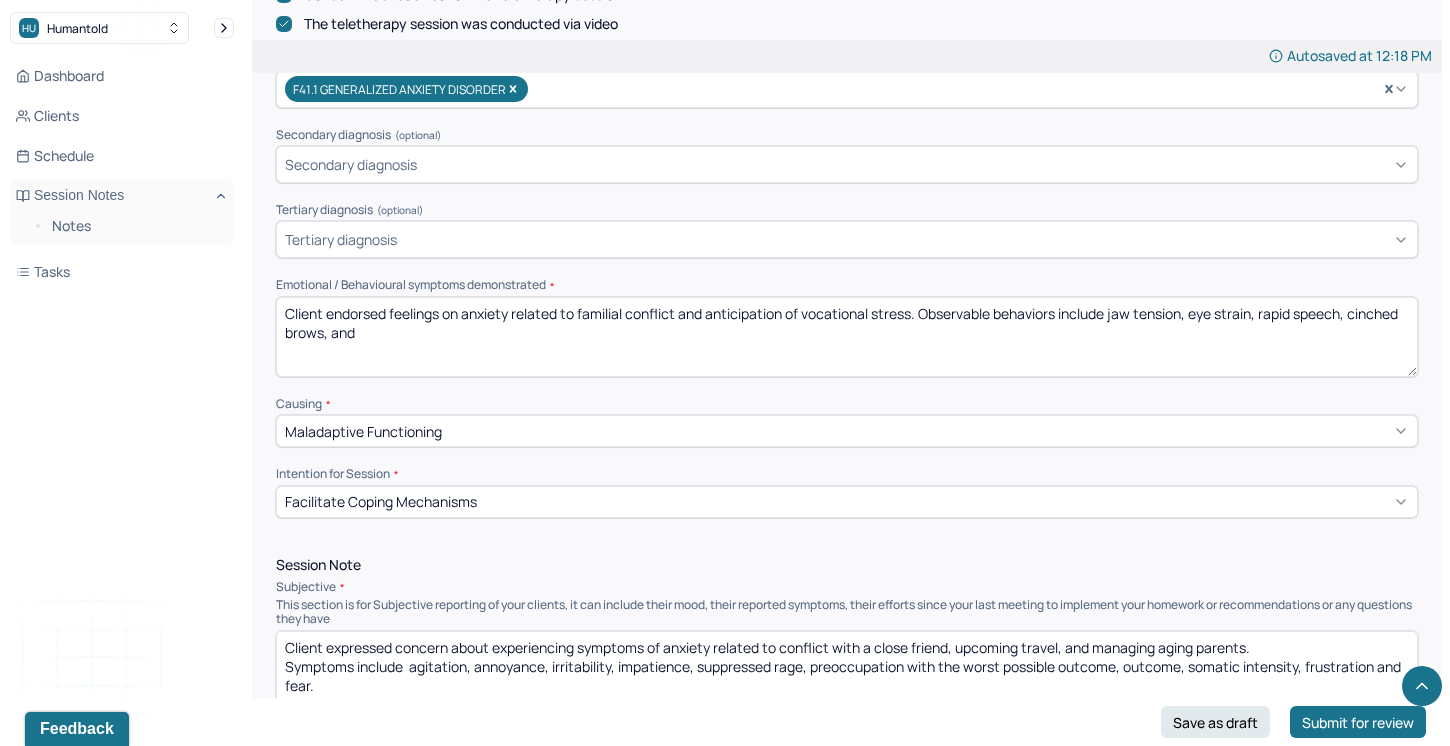 click on "Client endorsed feelings on anxiety related to familial conflict and anticipation of vocational stress. Observable behaviors include jaw tension, eye strain, rapid speech, cinched brows, and" at bounding box center (847, 337) 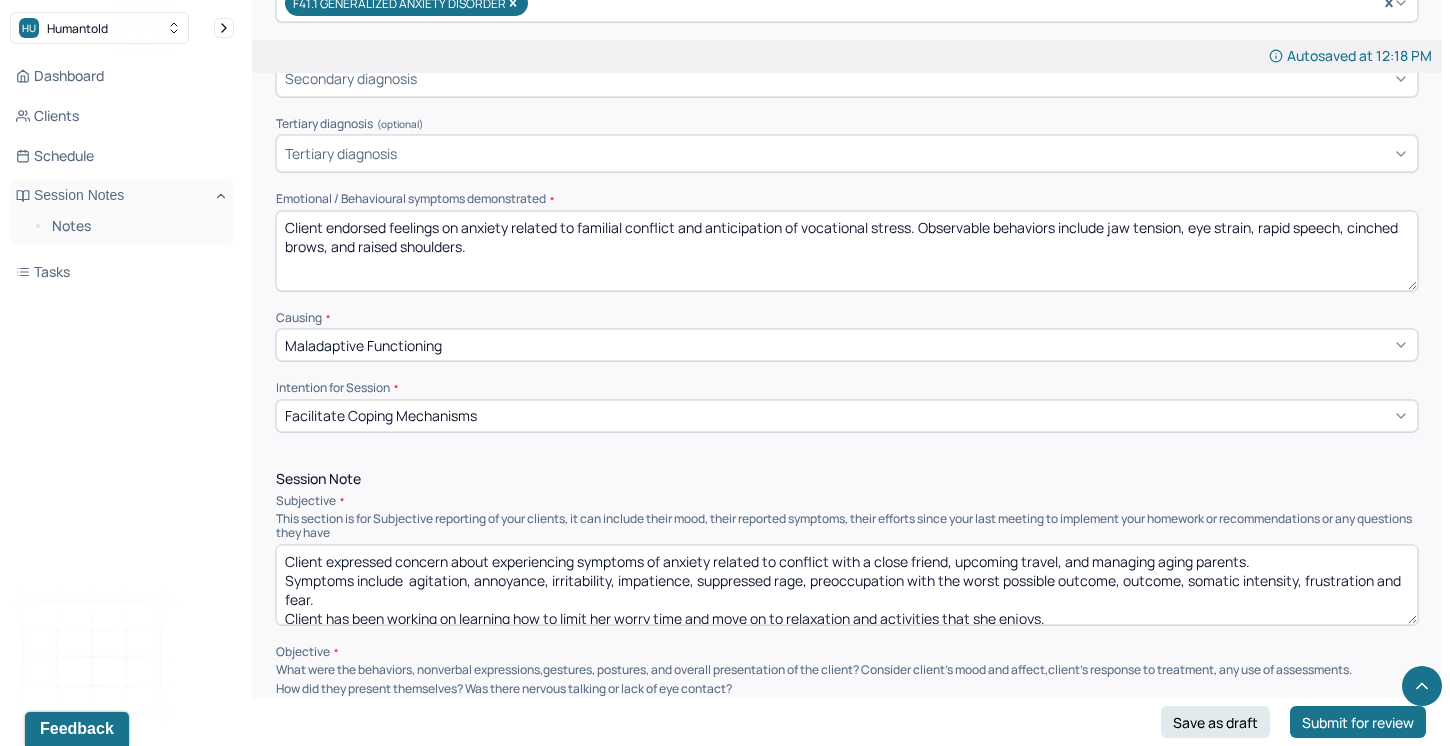 scroll, scrollTop: 805, scrollLeft: 0, axis: vertical 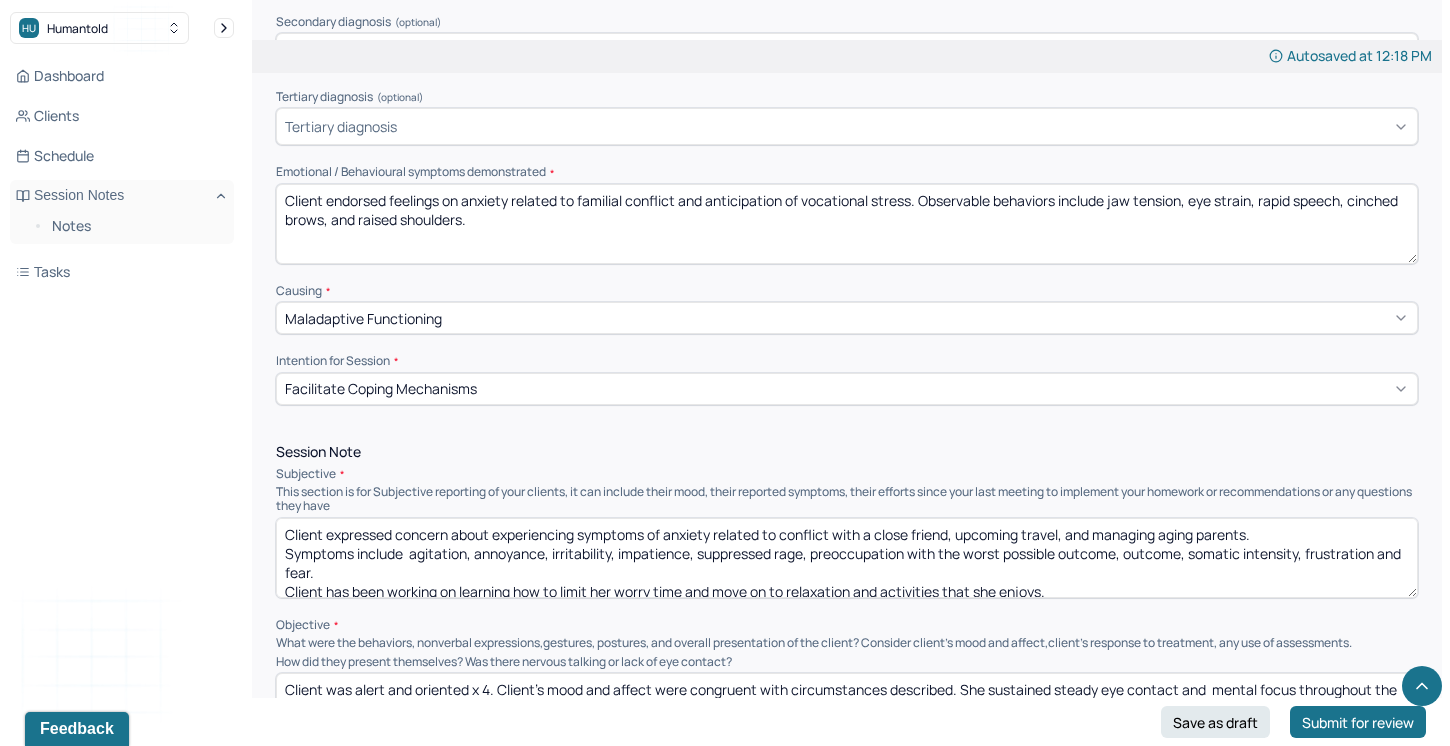 type on "Client endorsed feelings on anxiety related to familial conflict and anticipation of vocational stress. Observable behaviors include jaw tension, eye strain, rapid speech, cinched brows, and raised shoulders." 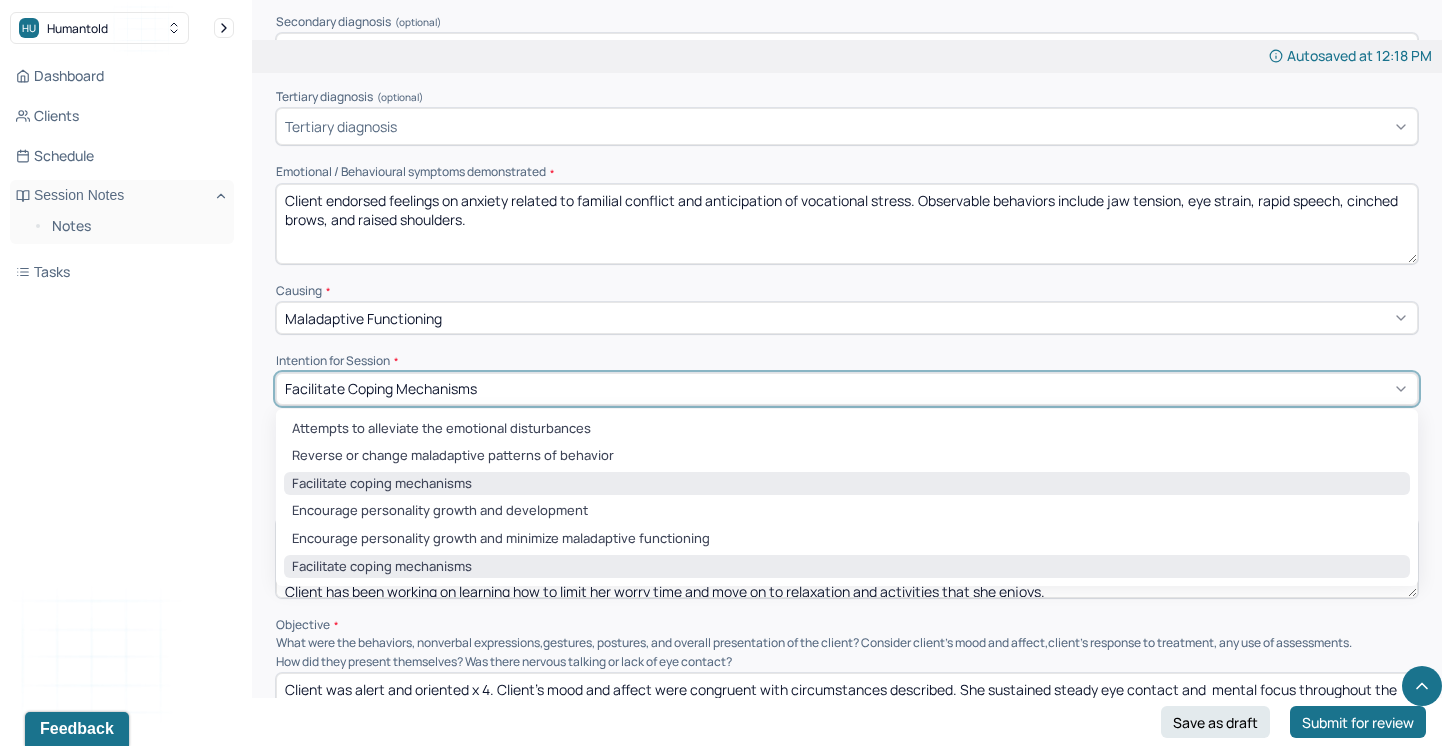 click on "Facilitate coping mechanisms" at bounding box center (381, 388) 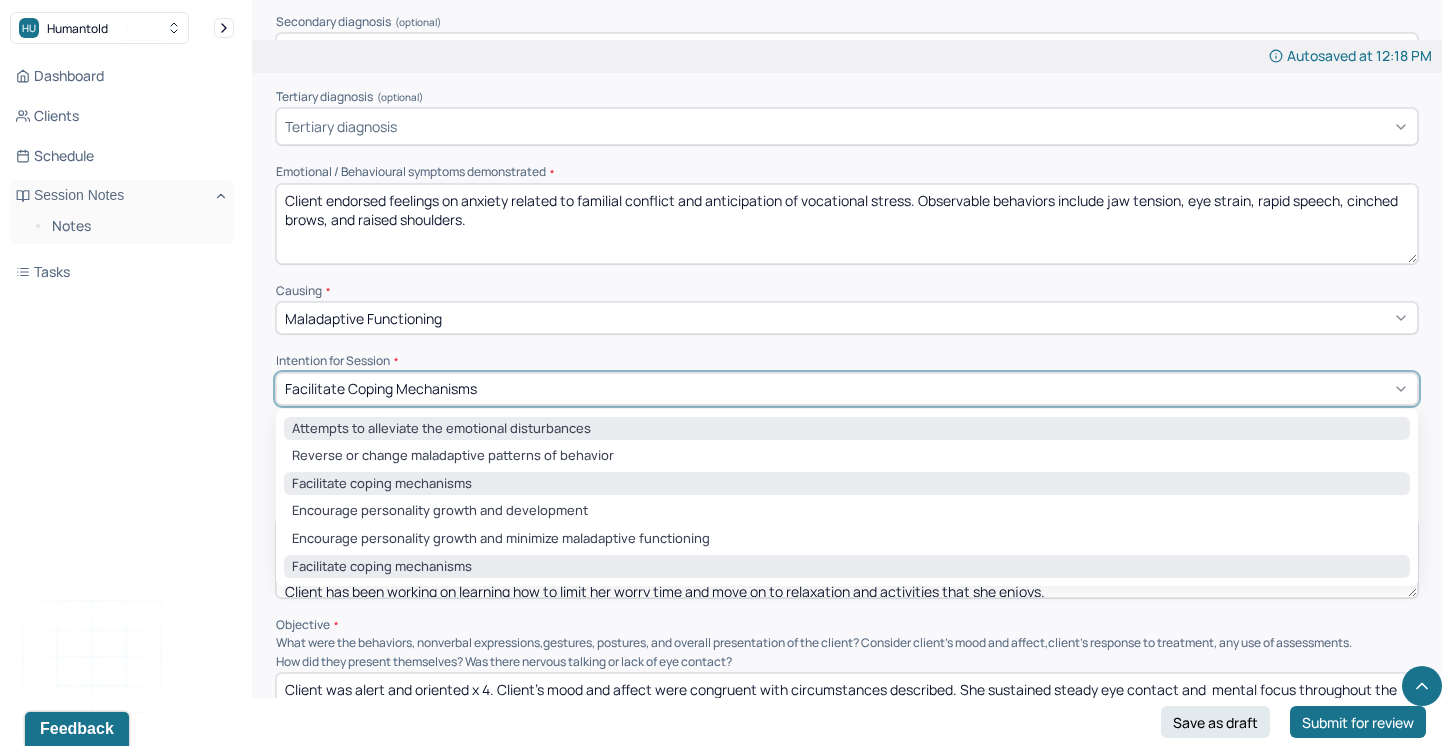 click on "Attempts to alleviate the emotional disturbances" at bounding box center [847, 429] 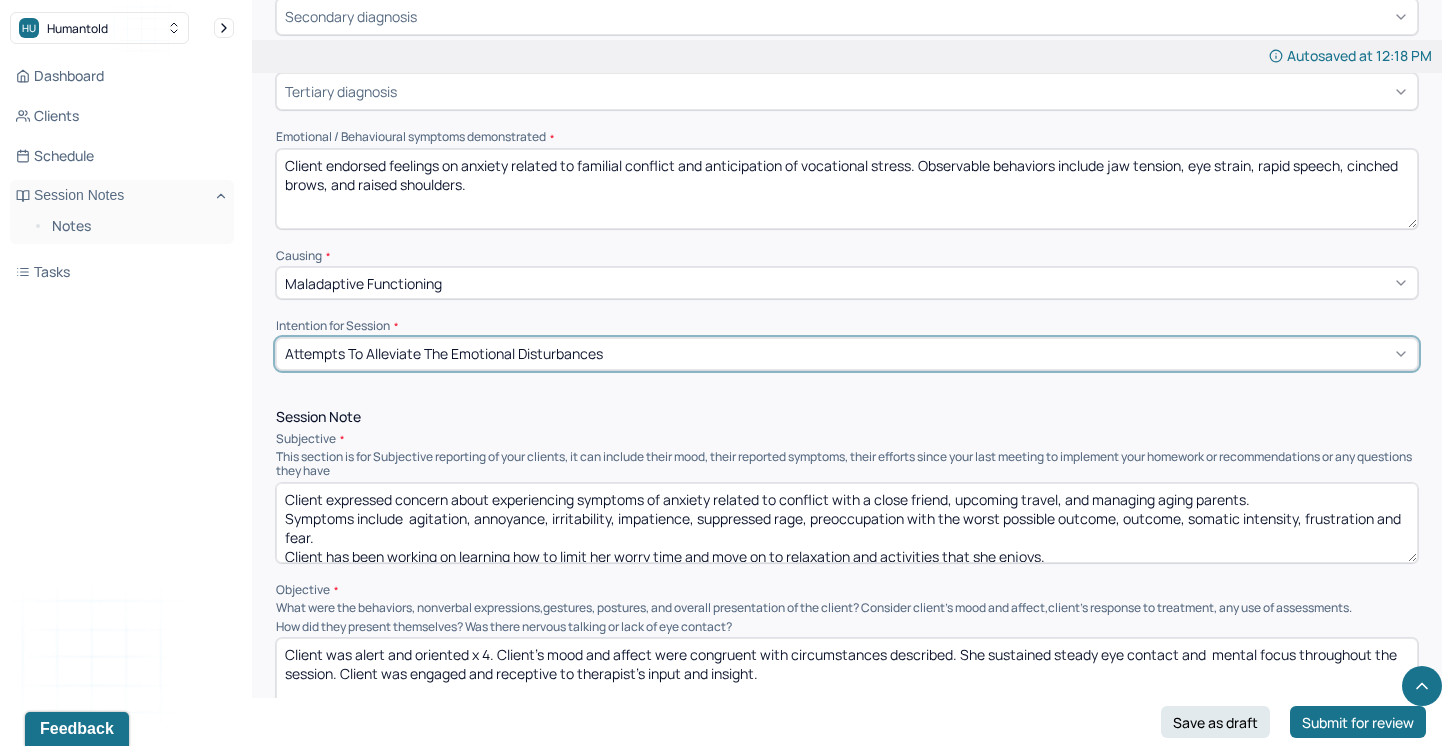 scroll, scrollTop: 855, scrollLeft: 0, axis: vertical 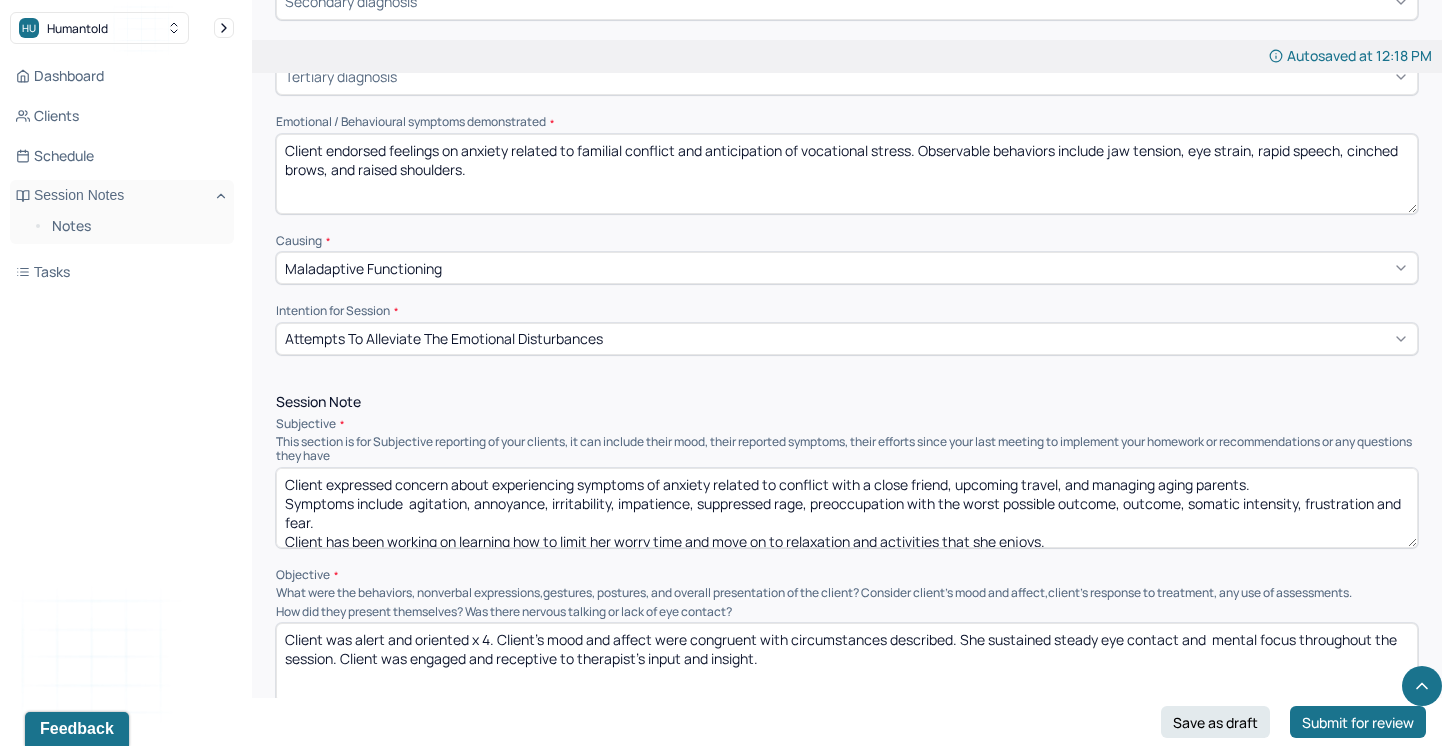 drag, startPoint x: 1270, startPoint y: 481, endPoint x: 782, endPoint y: 480, distance: 488.00104 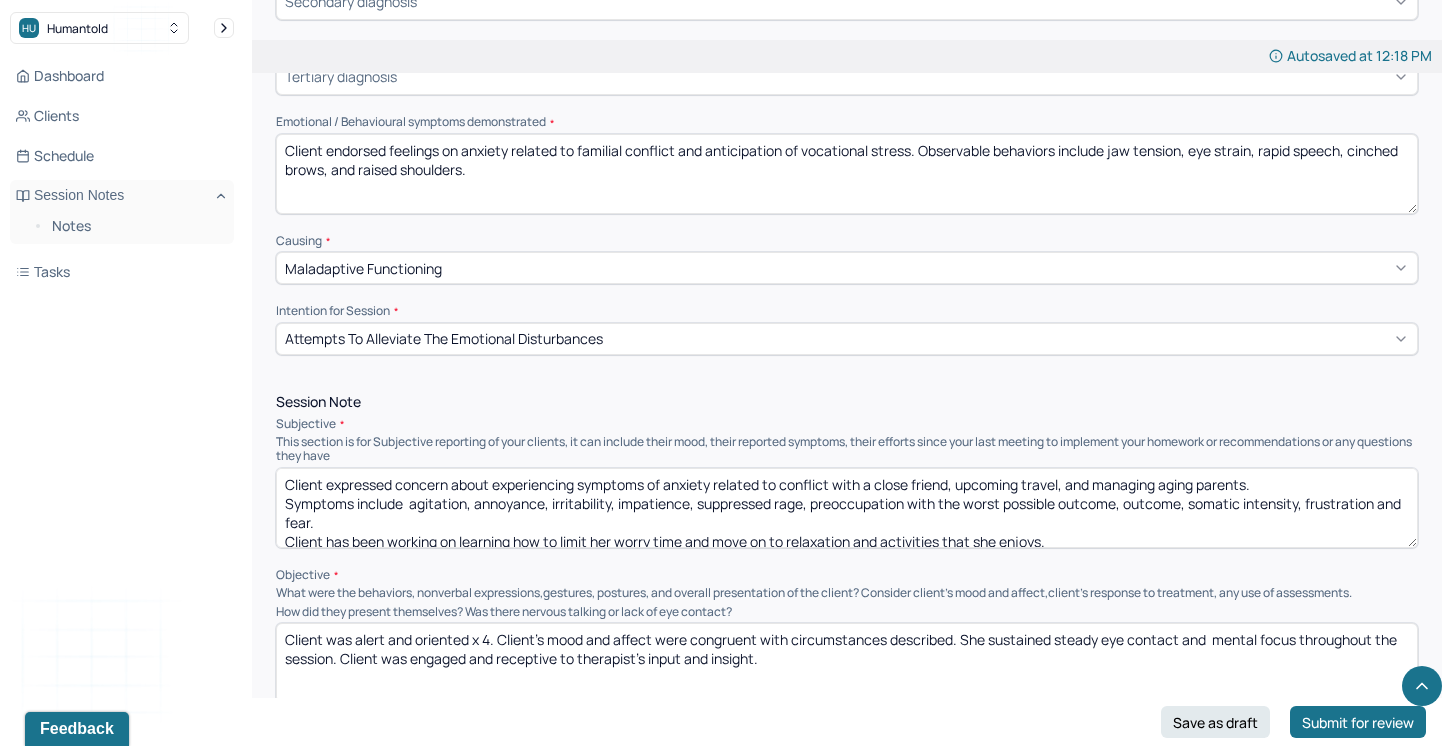 click on "Client expressed concern about experiencing symptoms of anxiety related to conflict with a close friend, upcoming travel, and managing aging parents.
Symptoms include  agitation, annoyance, irritability, impatience, suppressed rage, preoccupation with the worst possible outcome, outcome, somatic intensity, frustration and fear.
Client has been working on learning how to limit her worry time and move on to relaxation and activities that she enjoys." at bounding box center [847, 508] 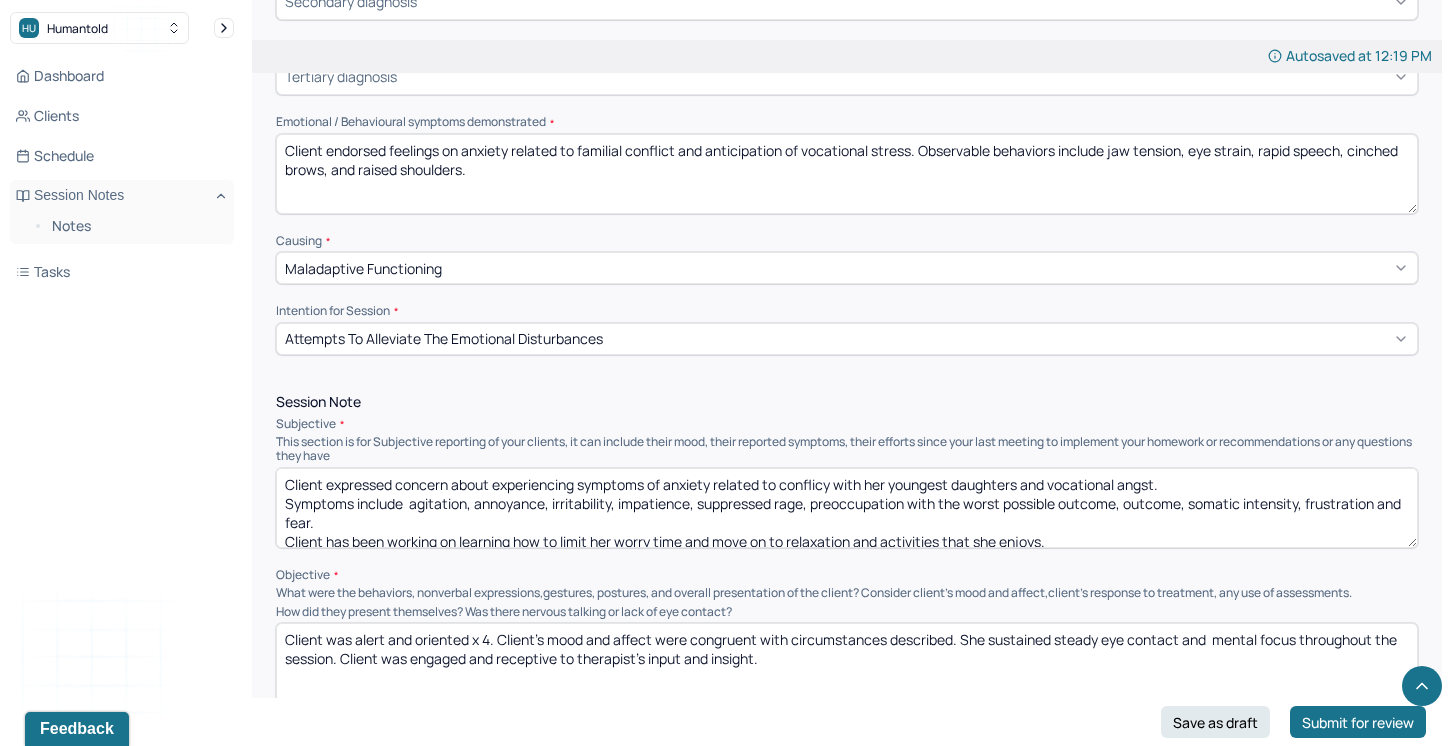 click on "Client expressed concern about experiencing symptoms of anxiety related to conflicy with her youngest daughters and vocational angst.
Symptoms include  agitation, annoyance, irritability, impatience, suppressed rage, preoccupation with the worst possible outcome, outcome, somatic intensity, frustration and fear.
Client has been working on learning how to limit her worry time and move on to relaxation and activities that she enjoys." at bounding box center (847, 508) 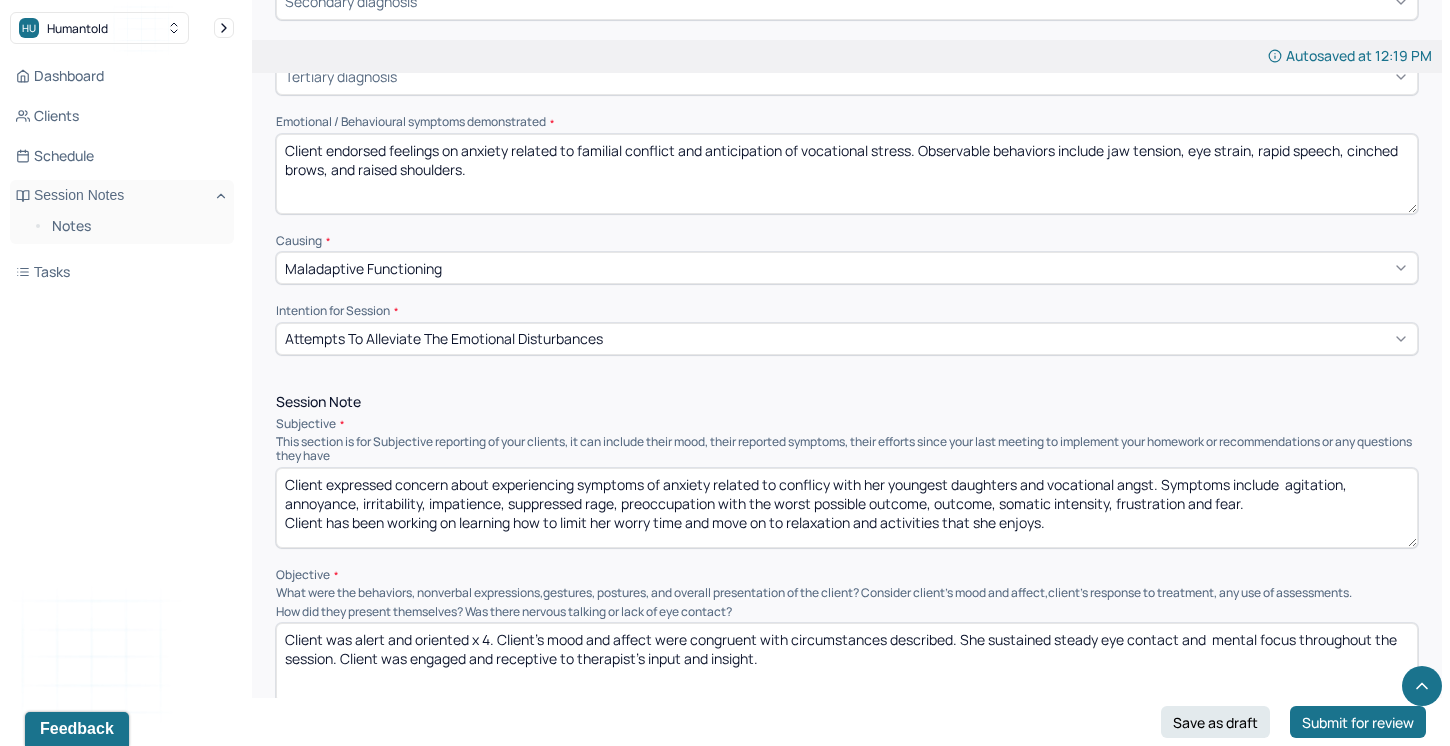 click on "Client expressed concern about experiencing symptoms of anxiety related to conflicy with her youngest daughters and vocational angst.Symptoms include agitation, annoyance, irritability, impatience, suppressed rage, preoccupation with the worst possible outcome, outcome, somatic intensity, frustration and fear. Client has been working on learning how to limit her worry time and move on to relaxation and activities that she enjoys." at bounding box center [847, 508] 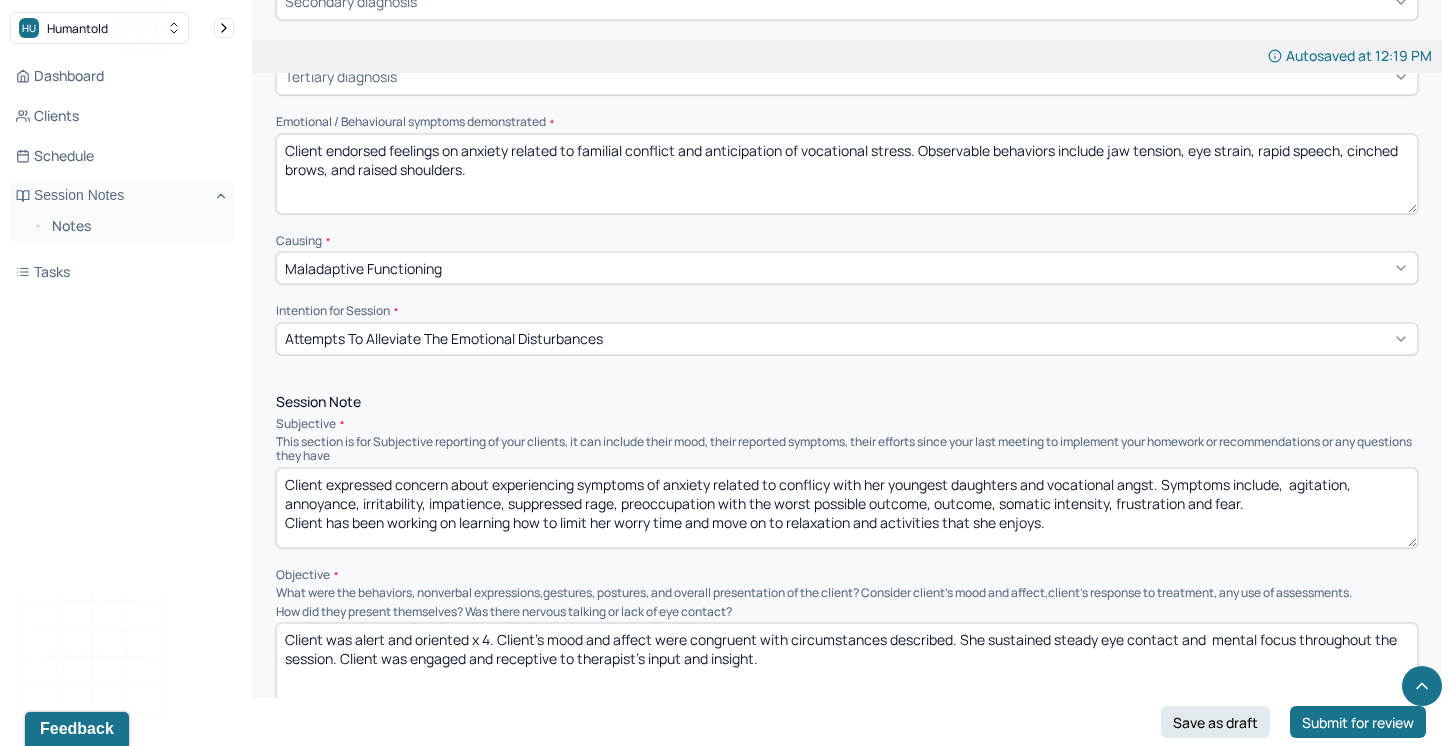 drag, startPoint x: 1355, startPoint y: 477, endPoint x: 1291, endPoint y: 477, distance: 64 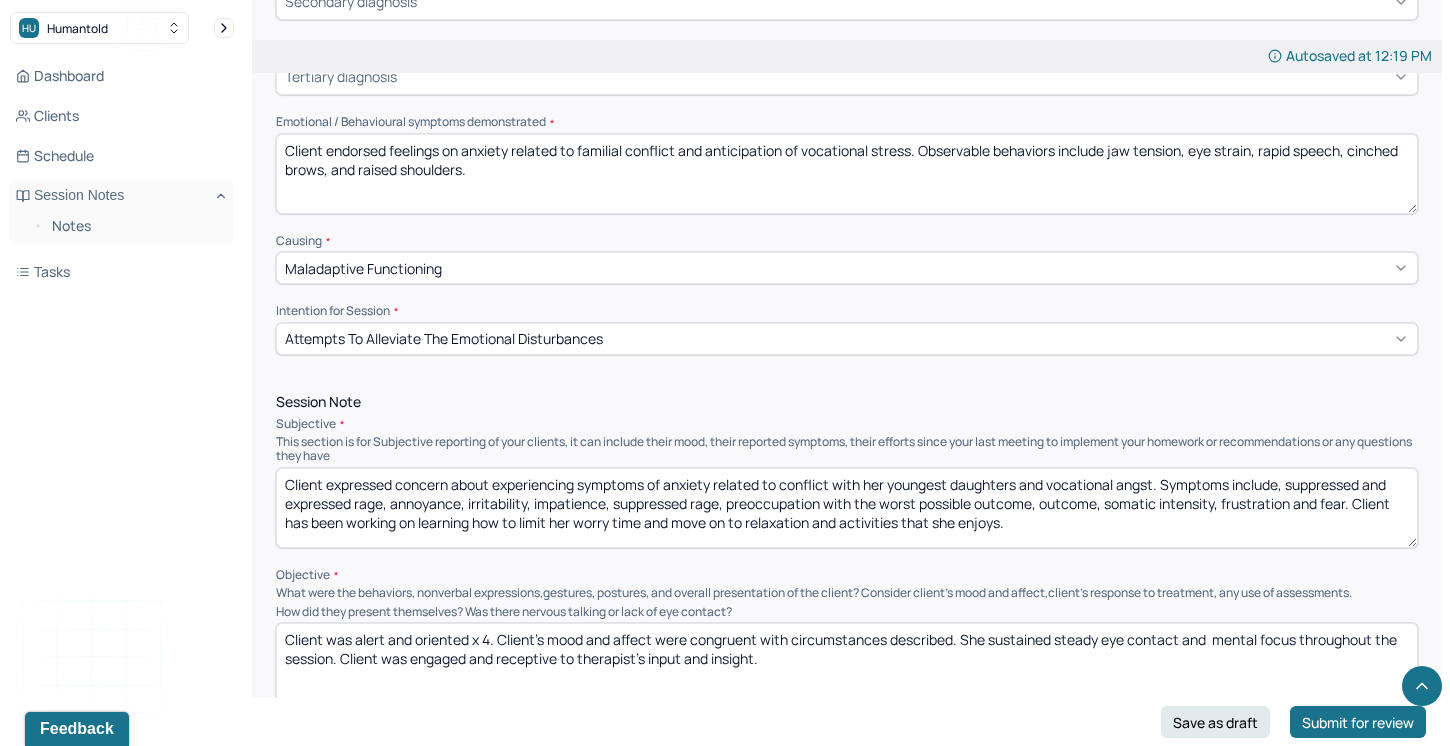click on "Client expressed concern about experiencing symptoms of anxiety related to conflict with her youngest daughters and vocational angst. Symptoms include, suppressed and expressed rage, annoyance, irritability, impatience, suppressed rage, preoccupation with the worst possible outcome, outcome, somatic intensity, frustration and fear. Client has been working on learning how to limit her worry time and move on to relaxation and activities that she enjoys." at bounding box center [847, 508] 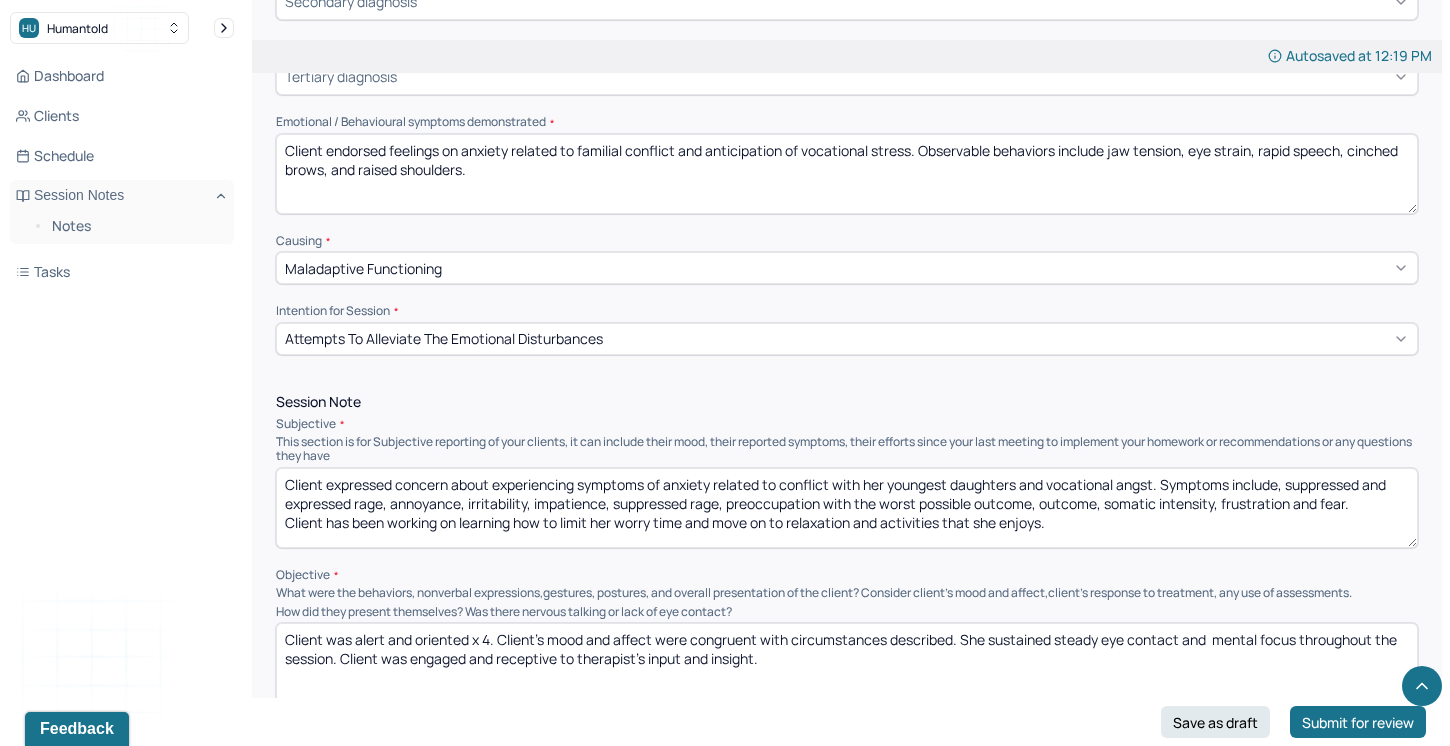 click on "Client expressed concern about experiencing symptoms of anxiety related to conflictwith her youngest daughters and vocational angst. Symptoms include, suppressed and expressed rage, annoyance, irritability, impatience, suppressed rage, preoccupation with the worst possible outcome, outcome, somatic intensity, frustration and fear.
Client has been working on learning how to limit her worry time and move on to relaxation and activities that she enjoys." at bounding box center (847, 508) 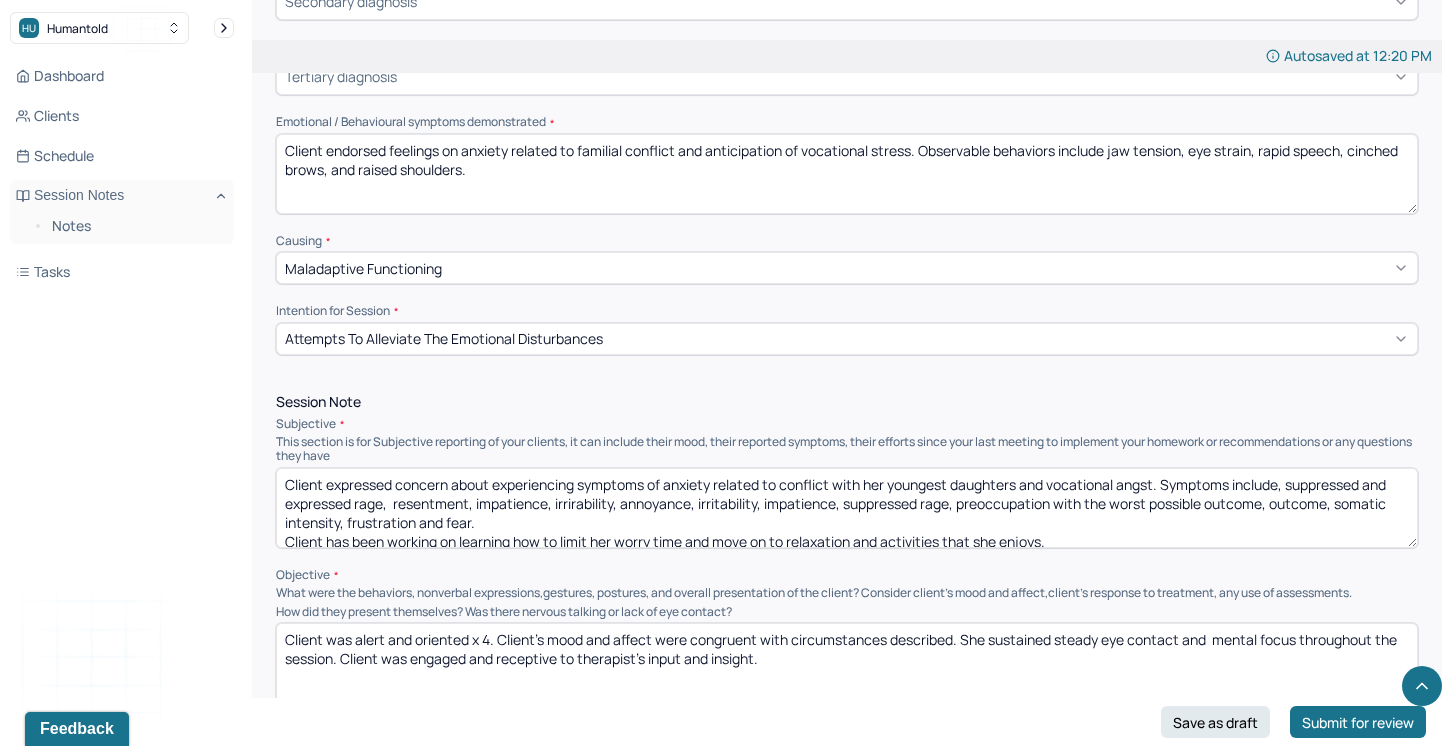 drag, startPoint x: 617, startPoint y: 501, endPoint x: 554, endPoint y: 495, distance: 63.28507 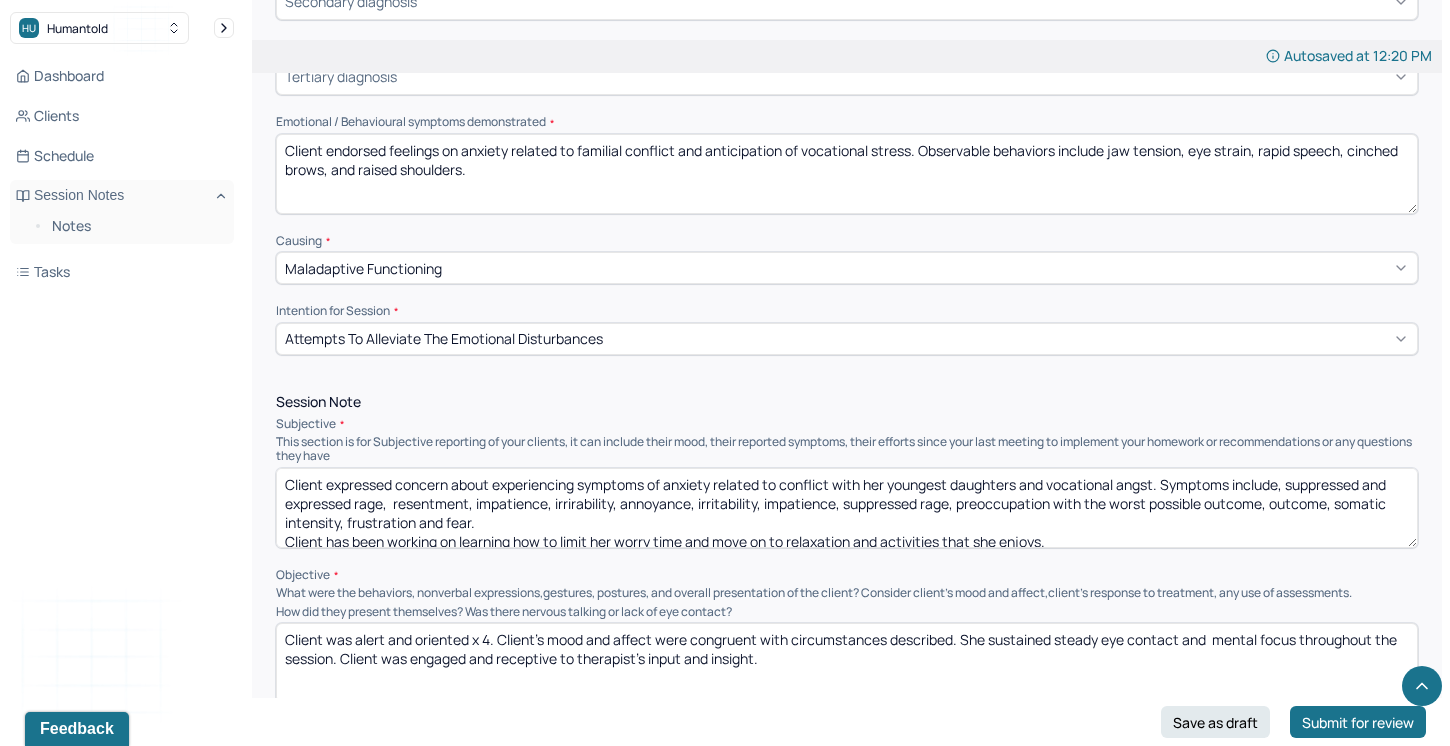 click on "Client expressed concern about experiencing symptoms of anxiety related to conflict with her youngest daughters and vocational angst. Symptoms include, suppressed and expressed rage,  resentment, impatience, irrirability, annoyance, irritability, impatience, suppressed rage, preoccupation with the worst possible outcome, outcome, somatic intensity, frustration and fear.
Client has been working on learning how to limit her worry time and move on to relaxation and activities that she enjoys." at bounding box center [847, 508] 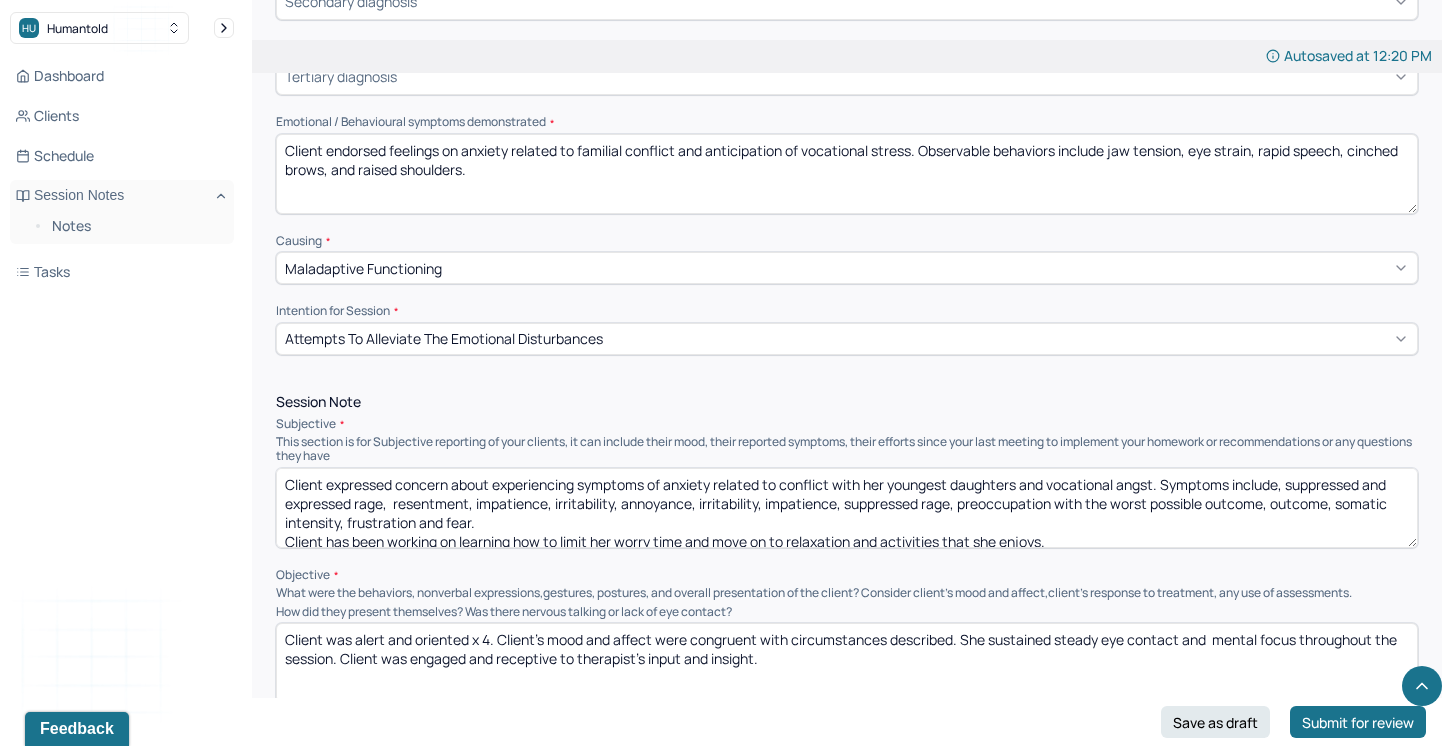 click on "Client expressed concern about experiencing symptoms of anxiety related to conflict with her youngest daughters and vocational angst. Symptoms include, suppressed and expressed rage,  resentment, impatience, irritability,  annoyance, irritability, impatience, suppressed rage, preoccupation with the worst possible outcome, outcome, somatic intensity, frustration and fear.
Client has been working on learning how to limit her worry time and move on to relaxation and activities that she enjoys." at bounding box center [847, 508] 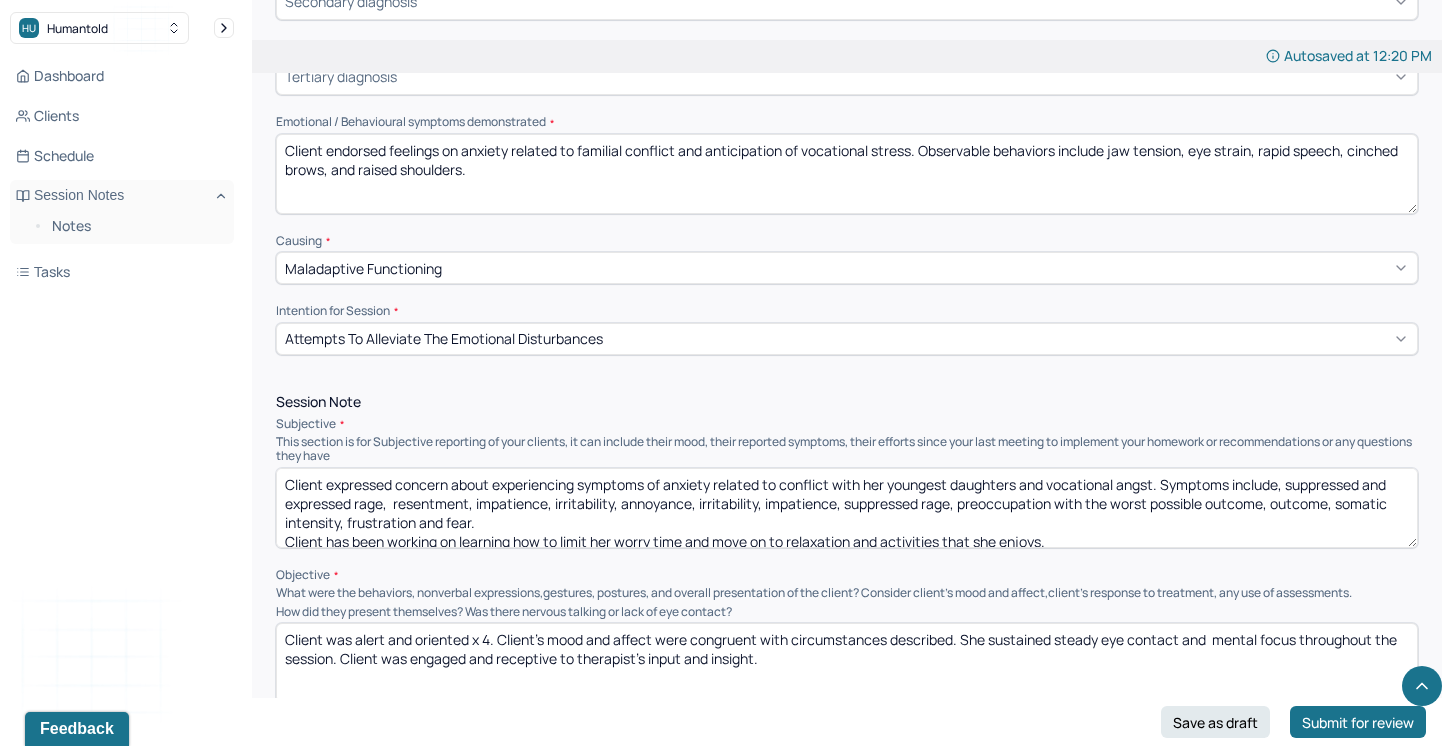 drag, startPoint x: 956, startPoint y: 500, endPoint x: 622, endPoint y: 499, distance: 334.0015 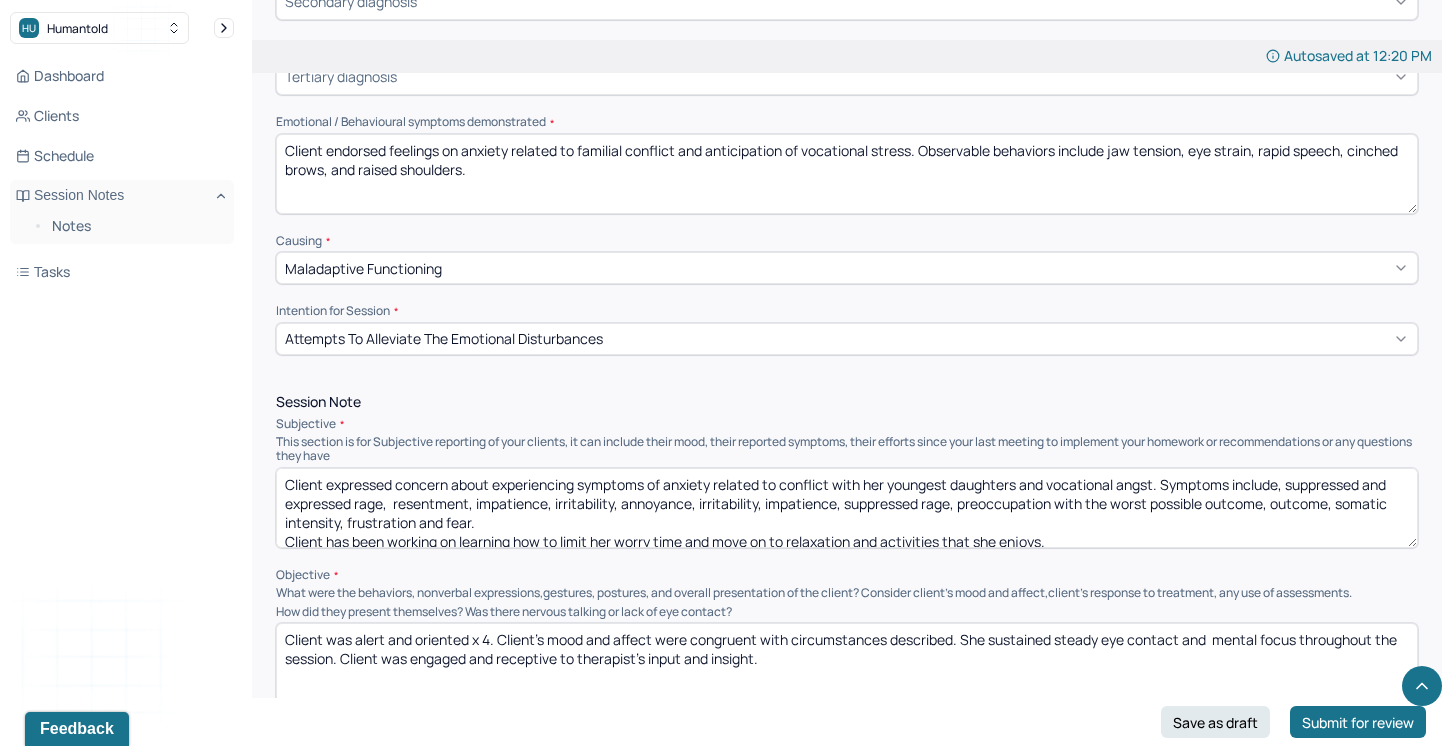 click on "Client expressed concern about experiencing symptoms of anxiety related to conflict with her youngest daughters and vocational angst. Symptoms include, suppressed and expressed rage,  resentment, impatience, irritability,  annoyance, irritability, impatience, suppressed rage, preoccupation with the worst possible outcome, outcome, somatic intensity, frustration and fear.
Client has been working on learning how to limit her worry time and move on to relaxation and activities that she enjoys." at bounding box center (847, 508) 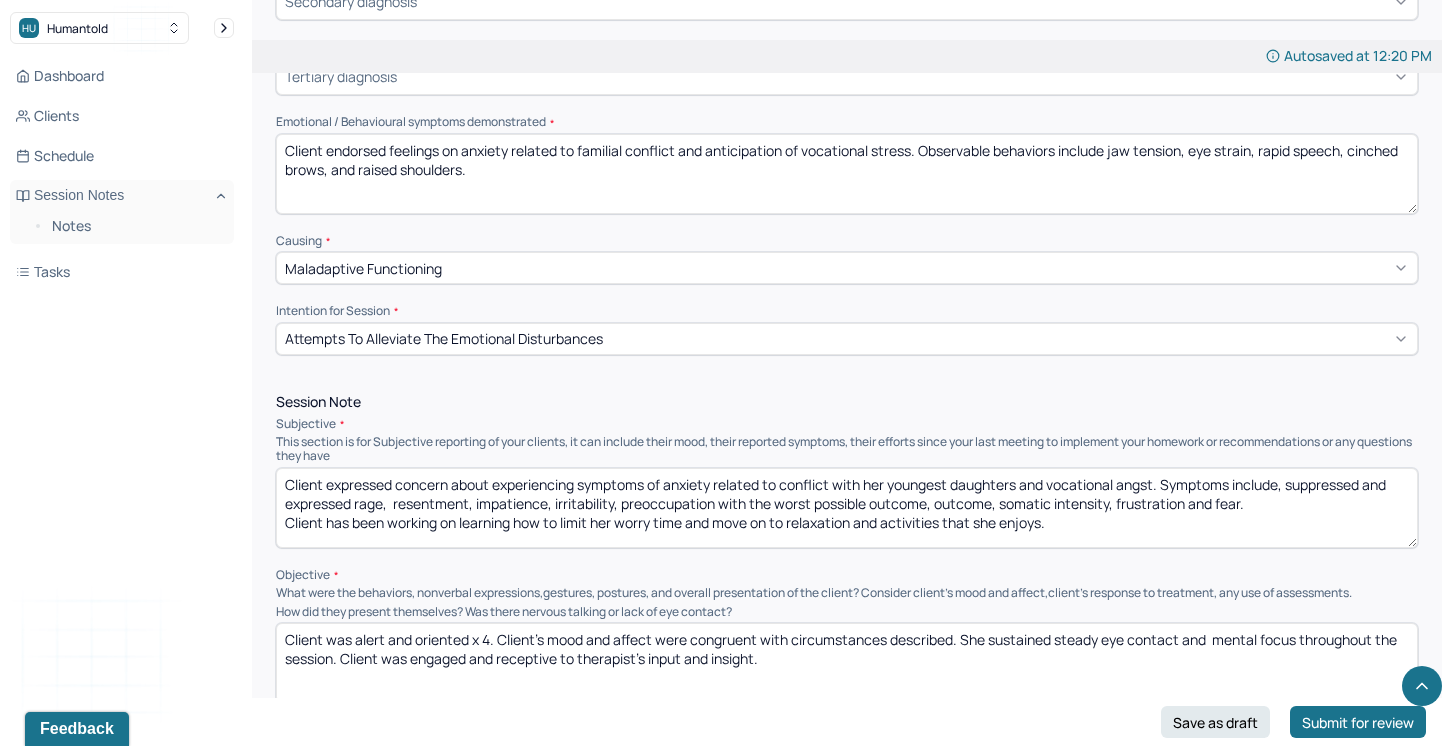 drag, startPoint x: 931, startPoint y: 493, endPoint x: 813, endPoint y: 496, distance: 118.03813 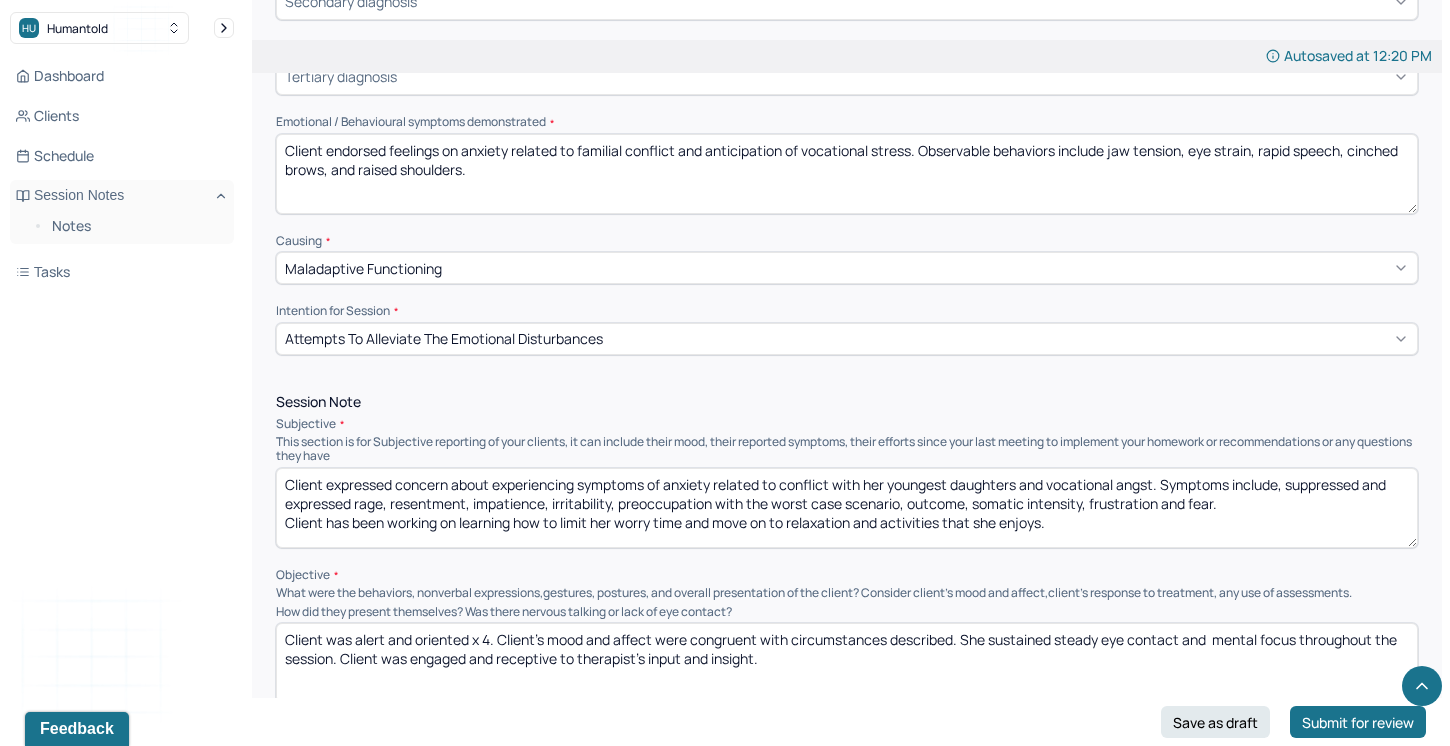 drag, startPoint x: 973, startPoint y: 498, endPoint x: 907, endPoint y: 498, distance: 66 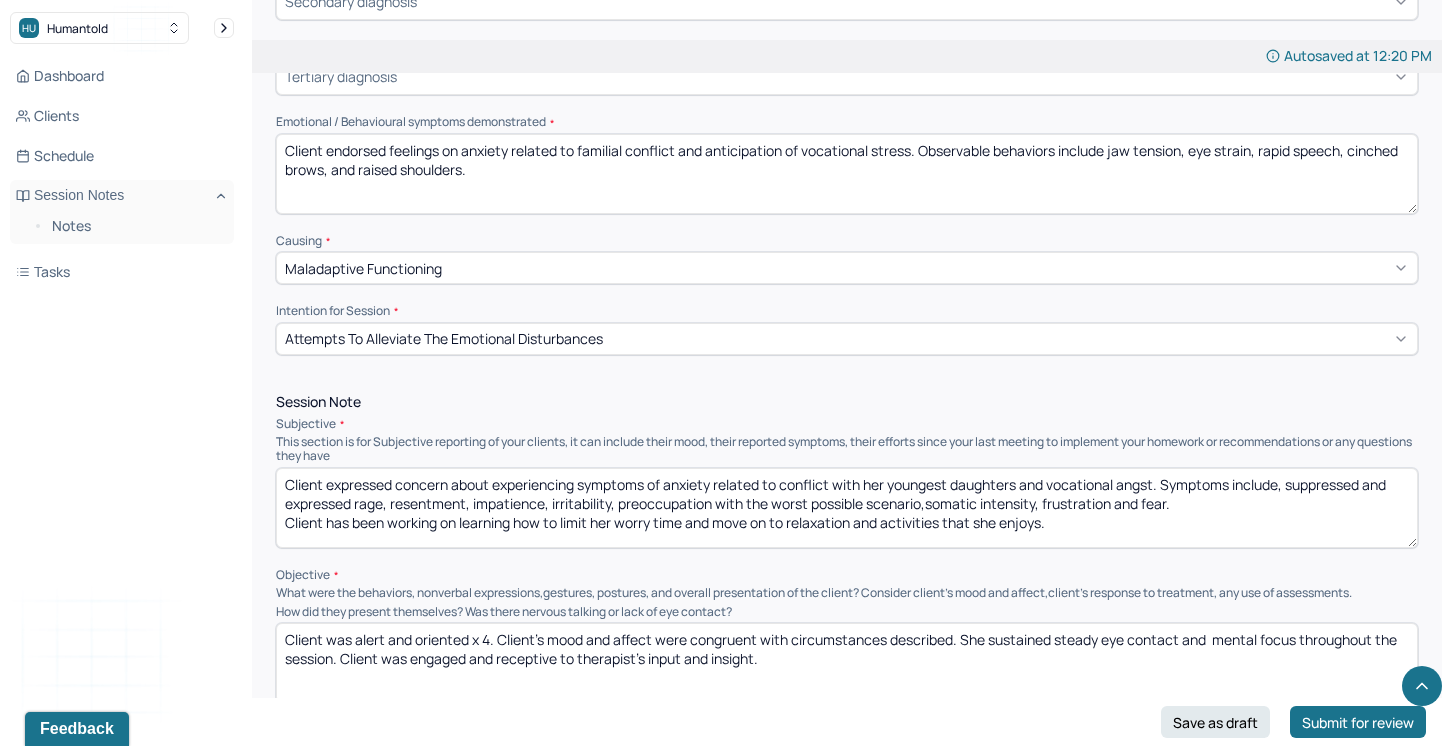 drag, startPoint x: 1014, startPoint y: 498, endPoint x: 903, endPoint y: 496, distance: 111.01801 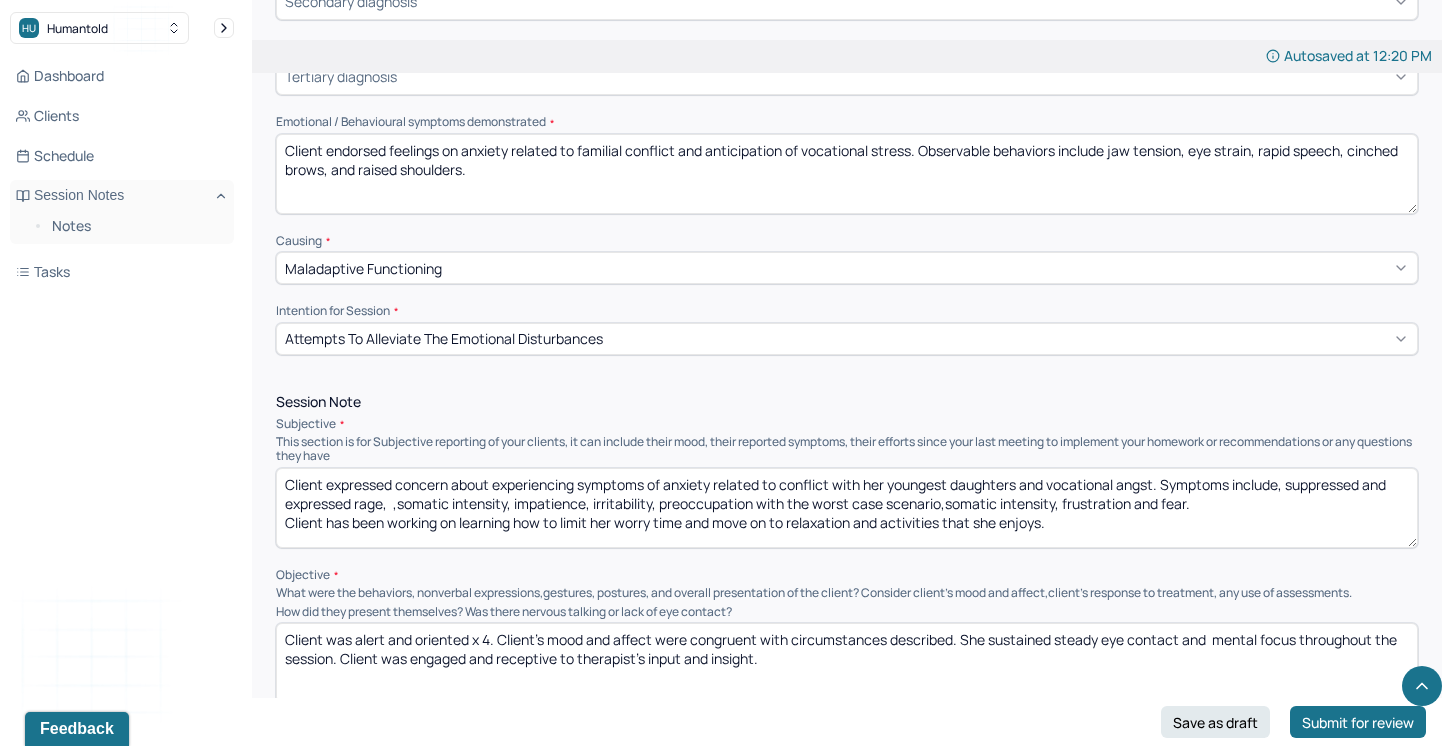 click on "Client expressed concern about experiencing symptoms of anxiety related to conflict with her youngest daughters and vocational angst. Symptoms include, suppressed and expressed rage,  ,somatic intensity, impatience, irritability, preoccupation with the worst case scenario,somatic intensity, frustration and fear.
Client has been working on learning how to limit her worry time and move on to relaxation and activities that she enjoys." at bounding box center (847, 508) 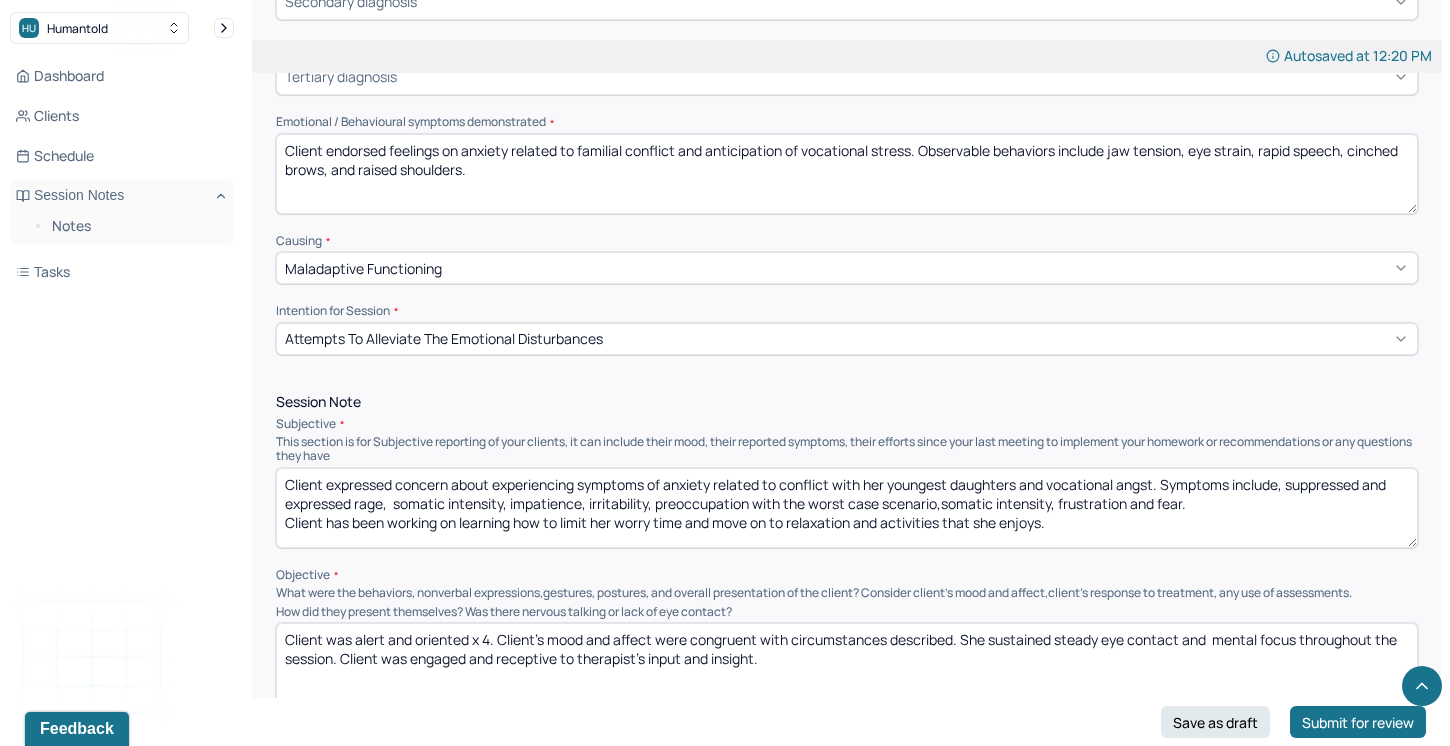 click on "Client expressed concern about experiencing symptoms of anxiety related to conflict with her youngest daughters and vocational angst. Symptoms include, suppressed and expressed rage,  somatic intensity, impatience, irritability, preoccupation with the worst case scenario,somatic intensity, frustration and fear.
Client has been working on learning how to limit her worry time and move on to relaxation and activities that she enjoys." at bounding box center (847, 508) 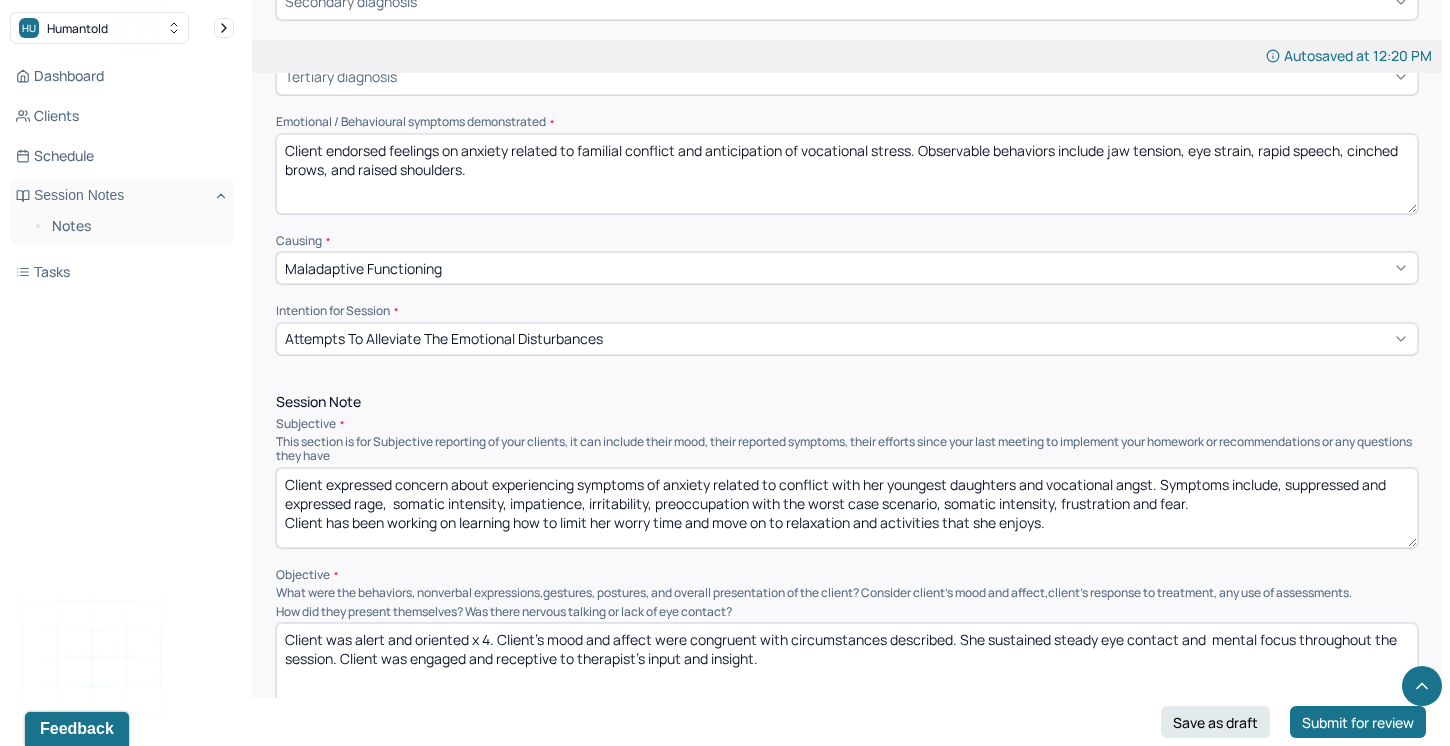 click on "Client expressed concern about experiencing symptoms of anxiety related to conflict with her youngest daughters and vocational angst. Symptoms include, suppressed and expressed rage,  somatic intensity, impatience, irritability, preoccupation with the worst case scenario, somatic intensity, frustration and fear.
Client has been working on learning how to limit her worry time and move on to relaxation and activities that she enjoys." at bounding box center (847, 508) 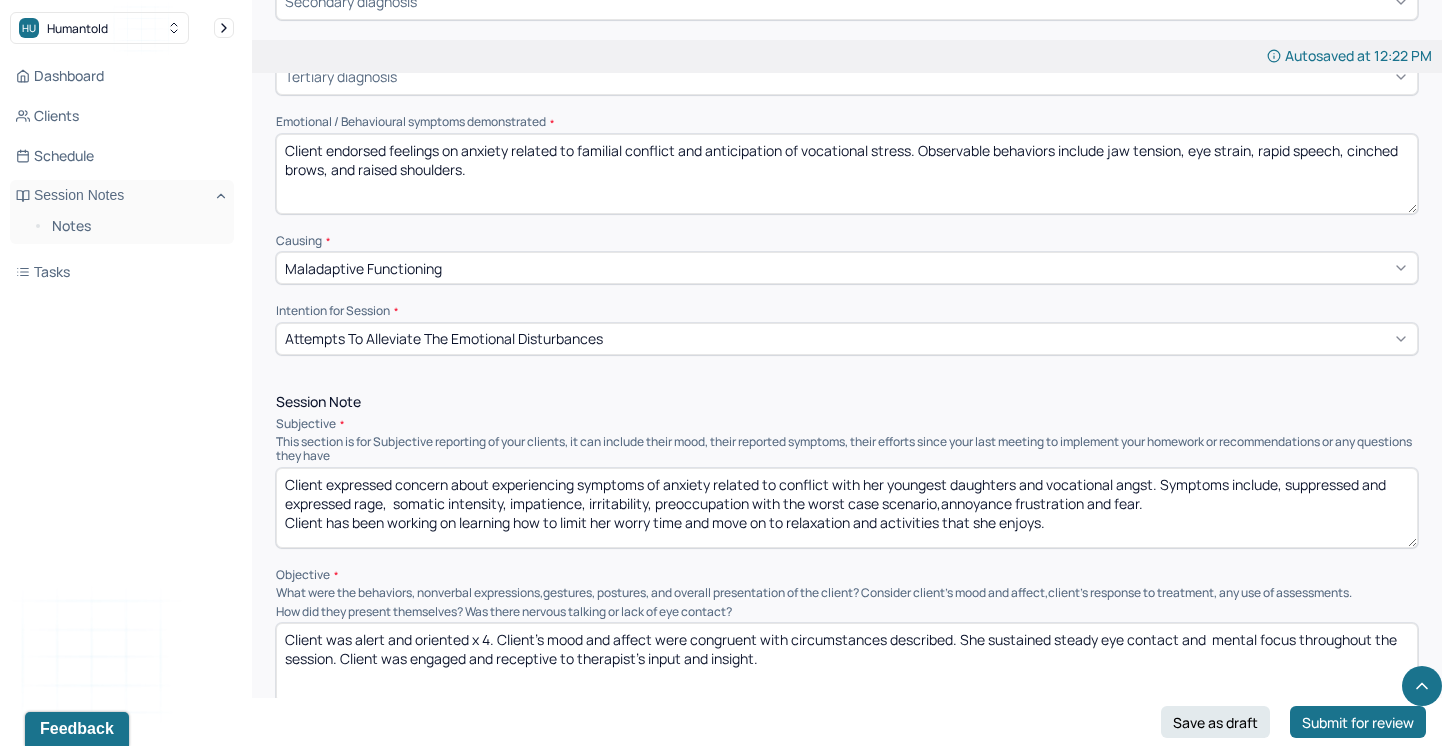 drag, startPoint x: 1018, startPoint y: 497, endPoint x: 938, endPoint y: 494, distance: 80.05623 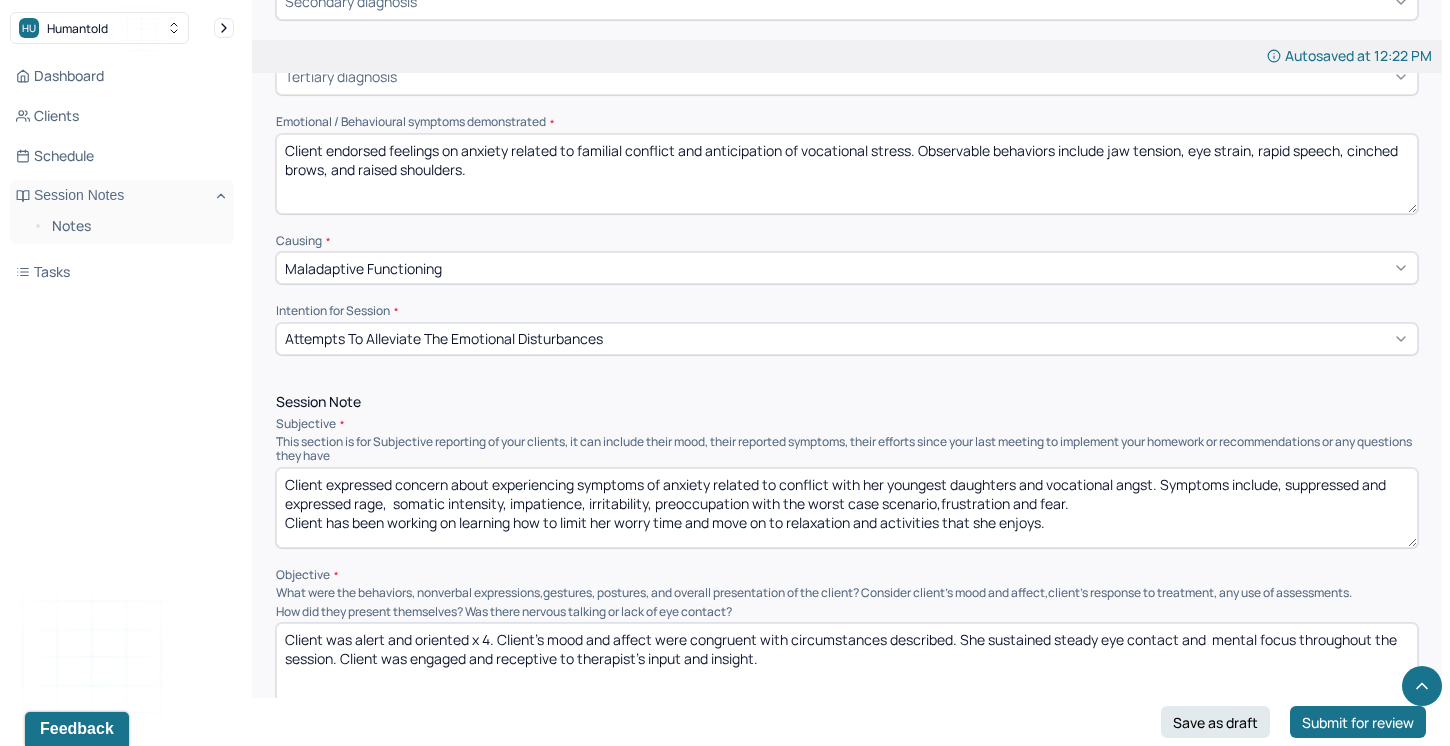 click on "Client expressed concern about experiencing symptoms of anxiety related to conflict with her youngest daughters and vocational angst. Symptoms include, suppressed and expressed rage,  somatic intensity, impatience, irritability, preoccupation with the worst case scenario,frustration and fear.
Client has been working on learning how to limit her worry time and move on to relaxation and activities that she enjoys." at bounding box center [847, 508] 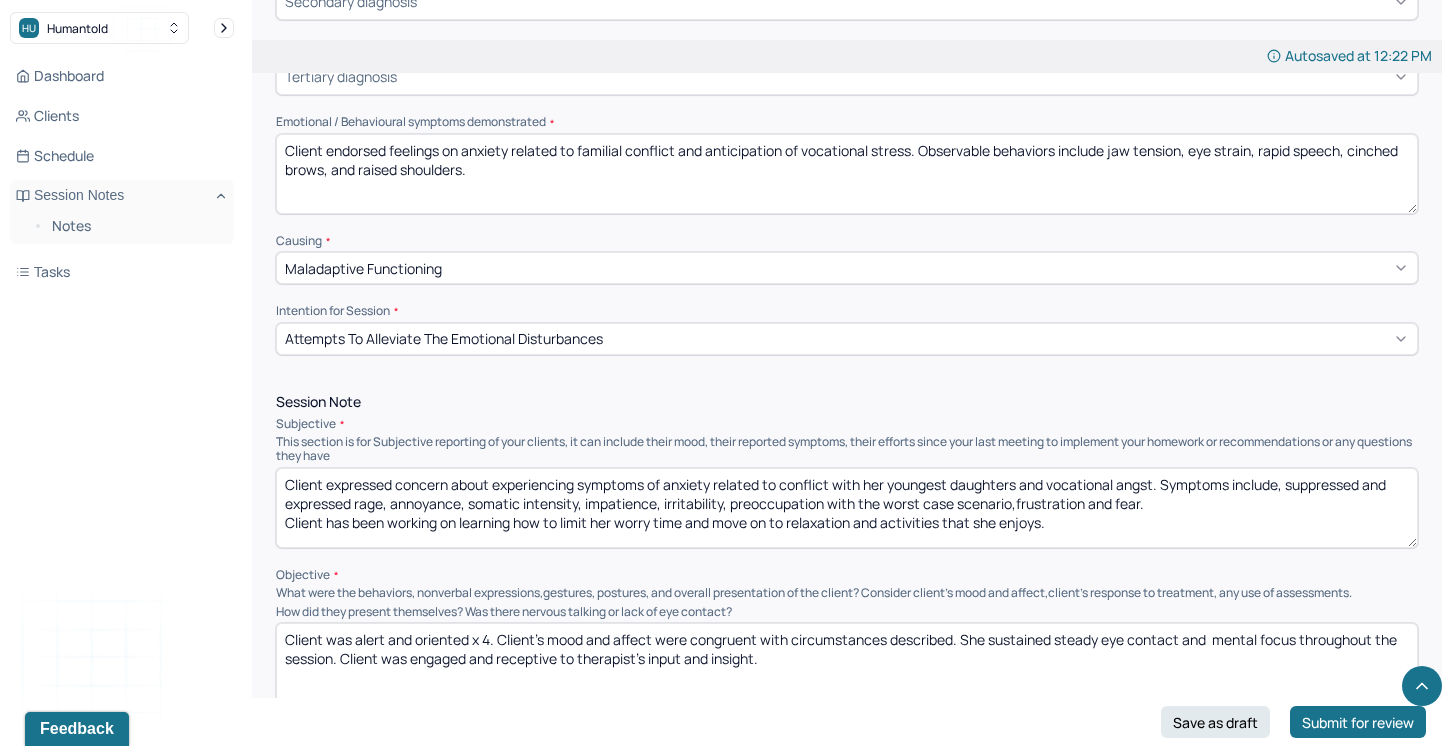 click on "Client expressed concern about experiencing symptoms of anxiety related to conflict with her youngest daughters and vocational angst. Symptoms include, suppressed and expressed rage, annoyance, somatic intensity, impatience, irritability, preoccupation with the worst case scenario,frustration and fear.
Client has been working on learning how to limit her worry time and move on to relaxation and activities that she enjoys." at bounding box center [847, 508] 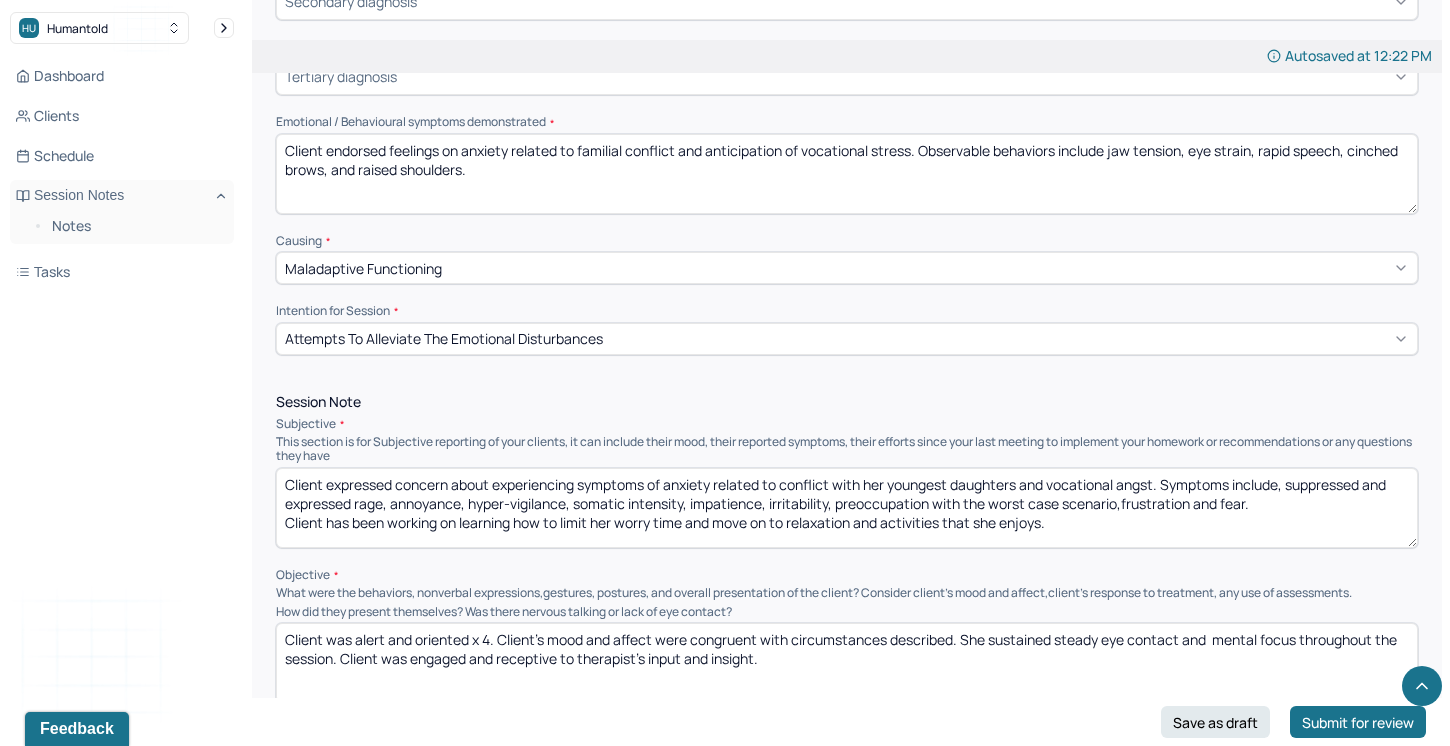 click on "Client expressed concern about experiencing symptoms of anxiety related to conflict with her youngest daughters and vocational angst. Symptoms include, suppressed and expressed rage, annoyance, hyper-vigilance,somatic intensity, impatience, irritability, preoccupation with the worst case scenario,frustration and fear. Client has been working on learning how to limit her worry time and move on to relaxation and activities that she enjoys." at bounding box center (847, 508) 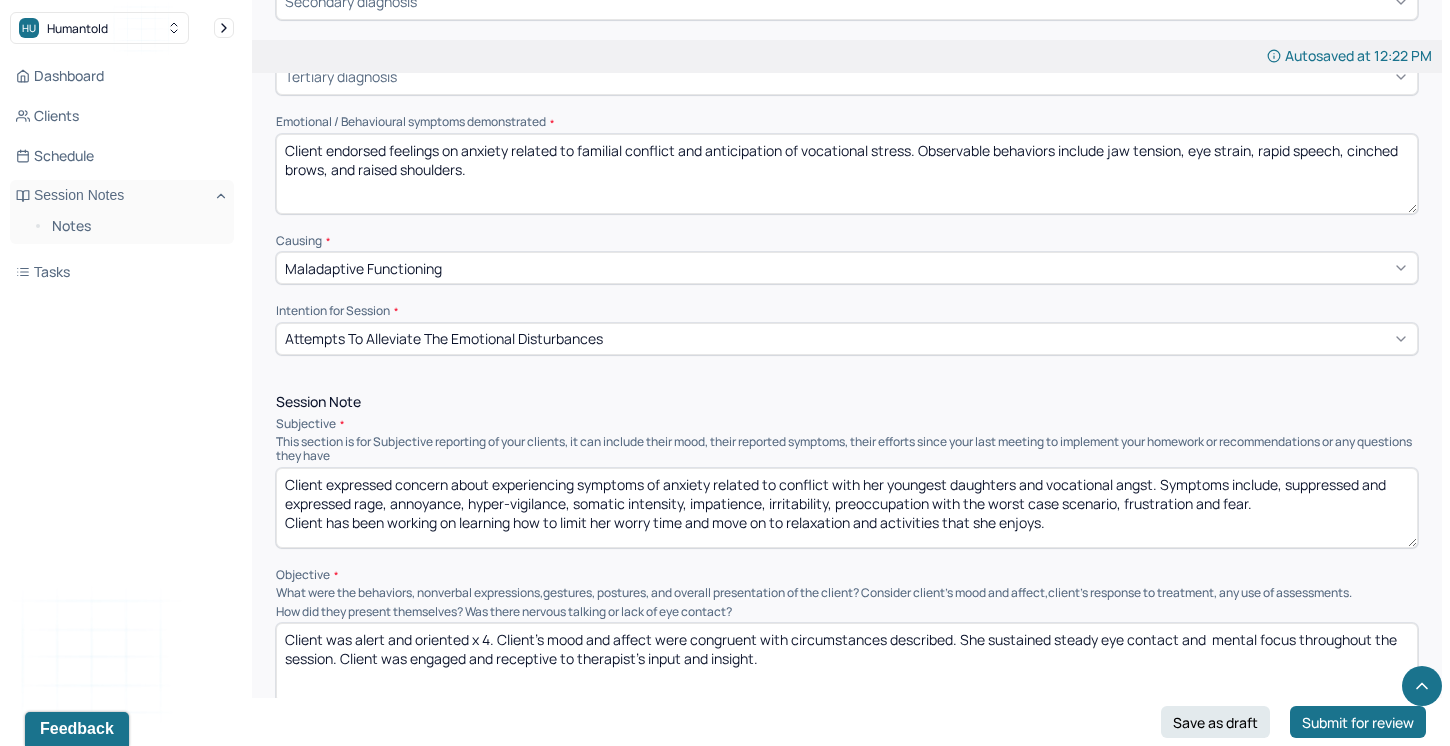 drag, startPoint x: 1258, startPoint y: 496, endPoint x: 1225, endPoint y: 495, distance: 33.01515 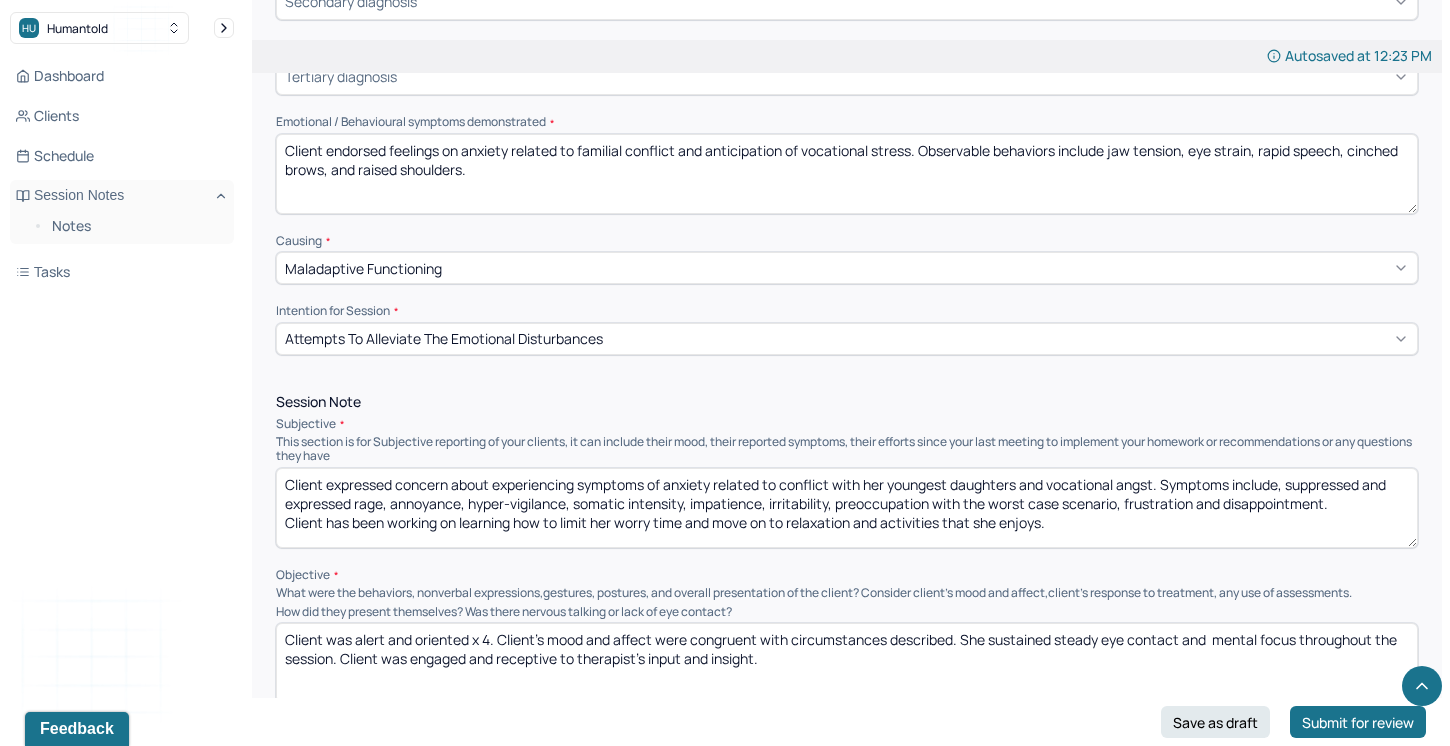 scroll, scrollTop: 9, scrollLeft: 0, axis: vertical 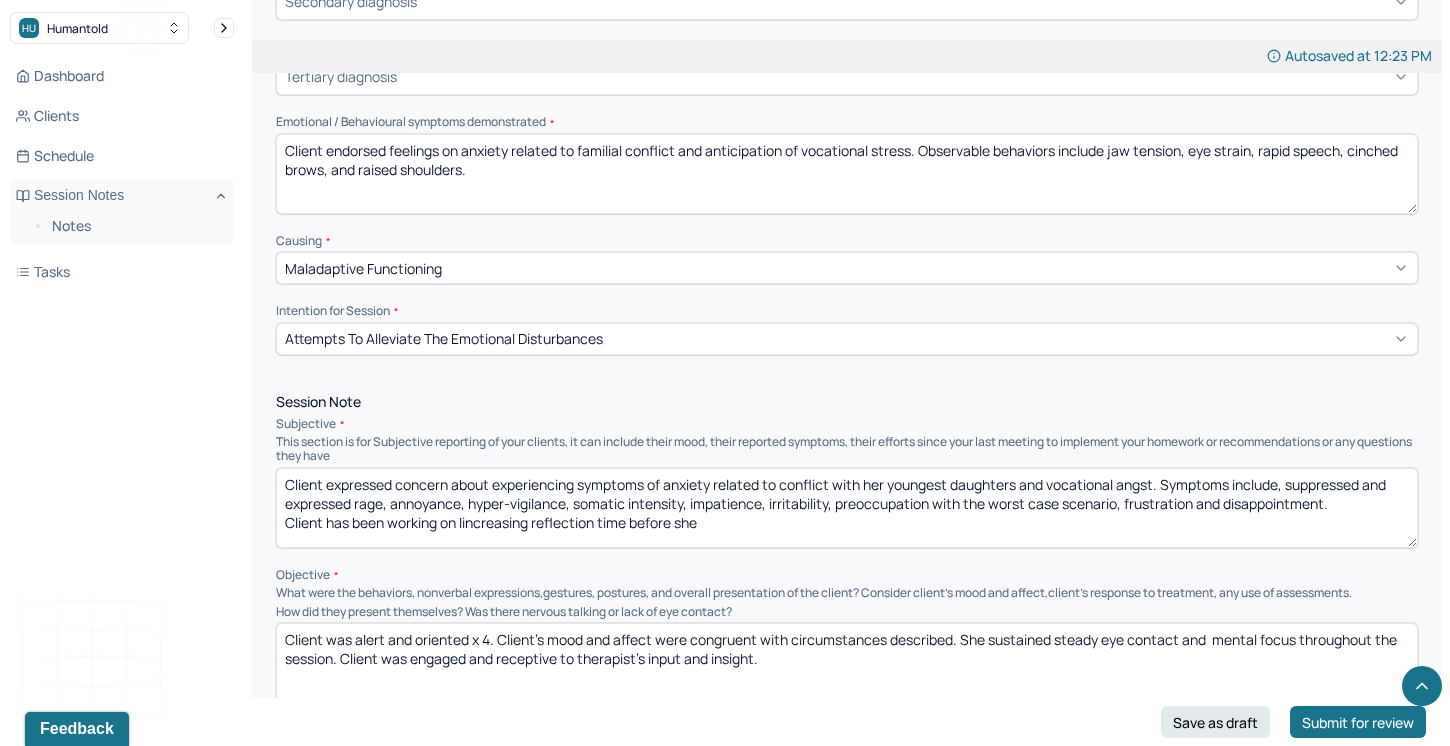 click on "Client expressed concern about experiencing symptoms of anxiety related to conflict with her youngest daughters and vocational angst. Symptoms include, suppressed and expressed rage, annoyance, hyper-vigilance, somatic intensity, impatience, irritability, preoccupation with the worst case scenario, frustration and disappointment.
Client has been working on lincreasing reflection time before she" at bounding box center (847, 508) 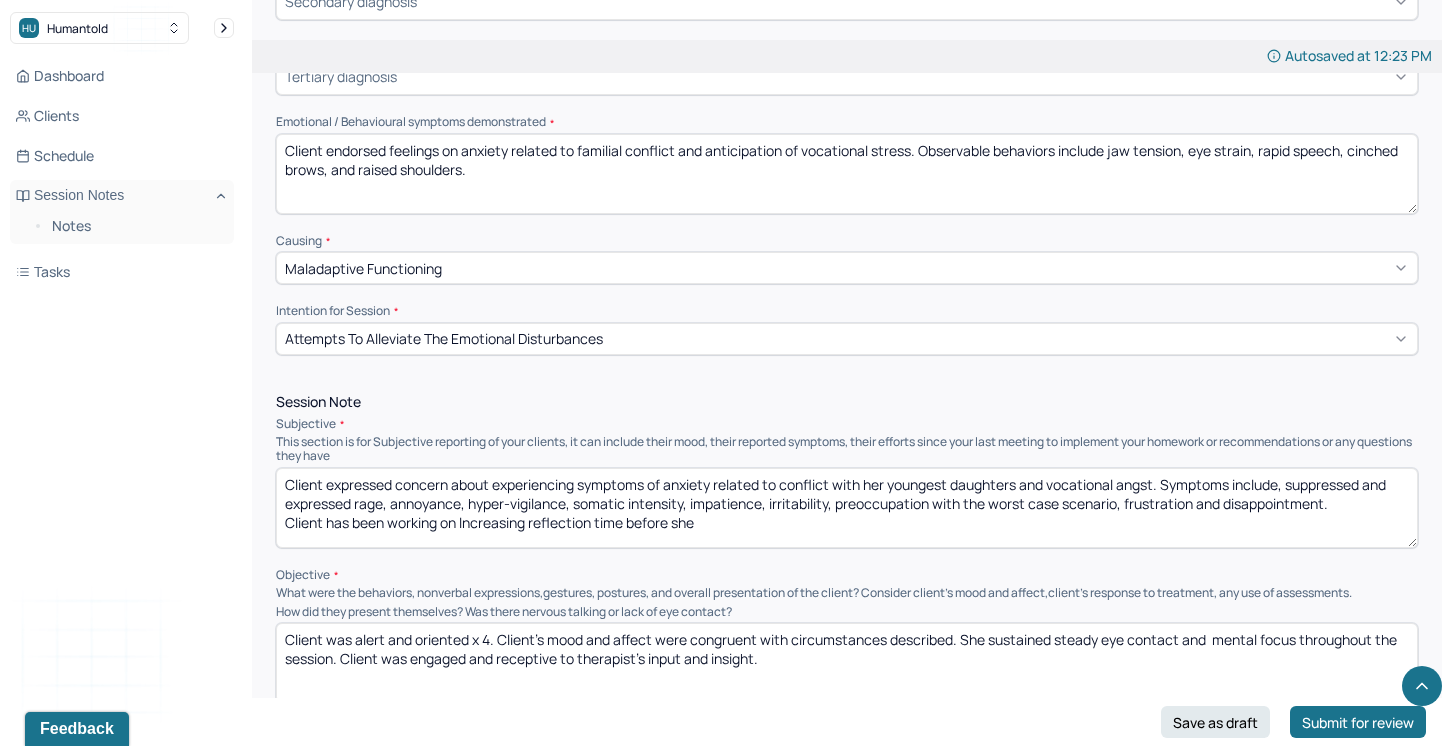 drag, startPoint x: 709, startPoint y: 512, endPoint x: 630, endPoint y: 517, distance: 79.15807 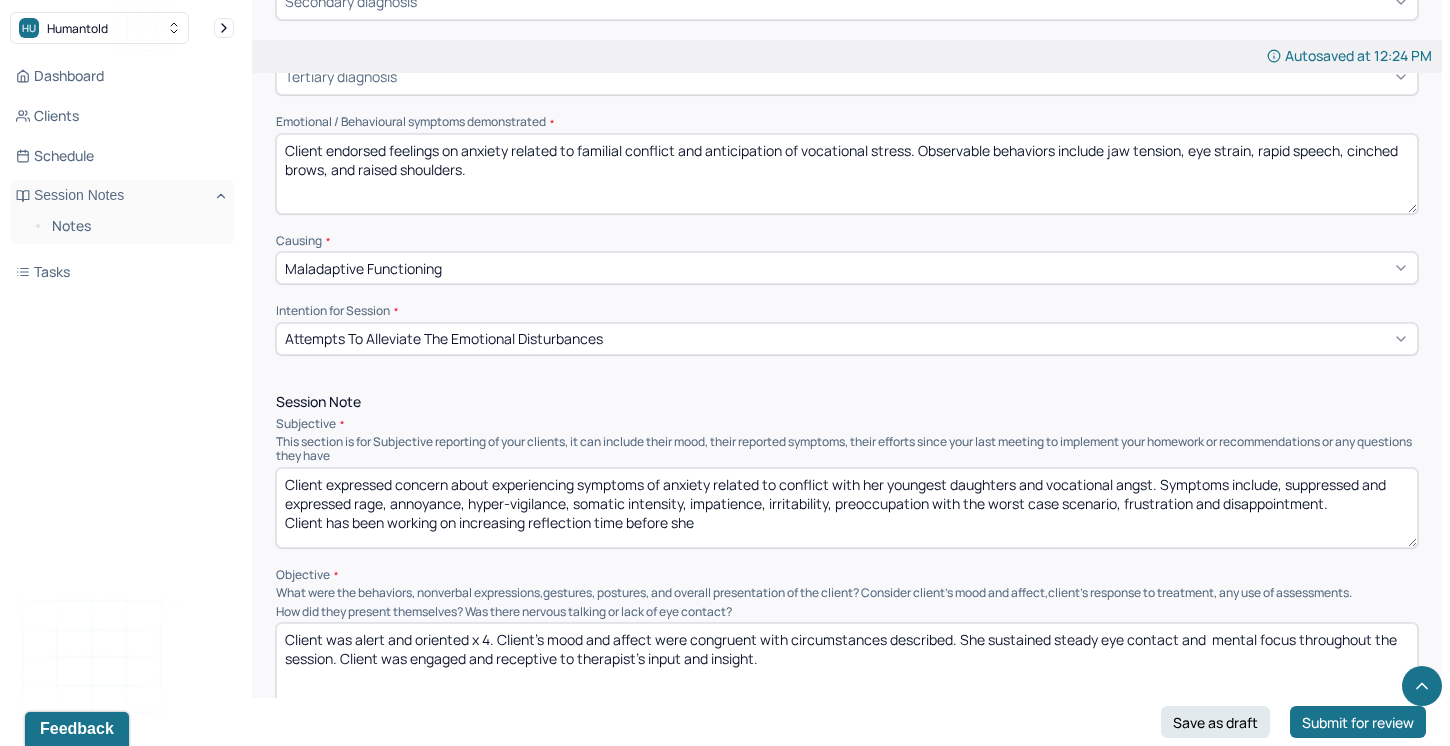 drag, startPoint x: 725, startPoint y: 513, endPoint x: 676, endPoint y: 514, distance: 49.010204 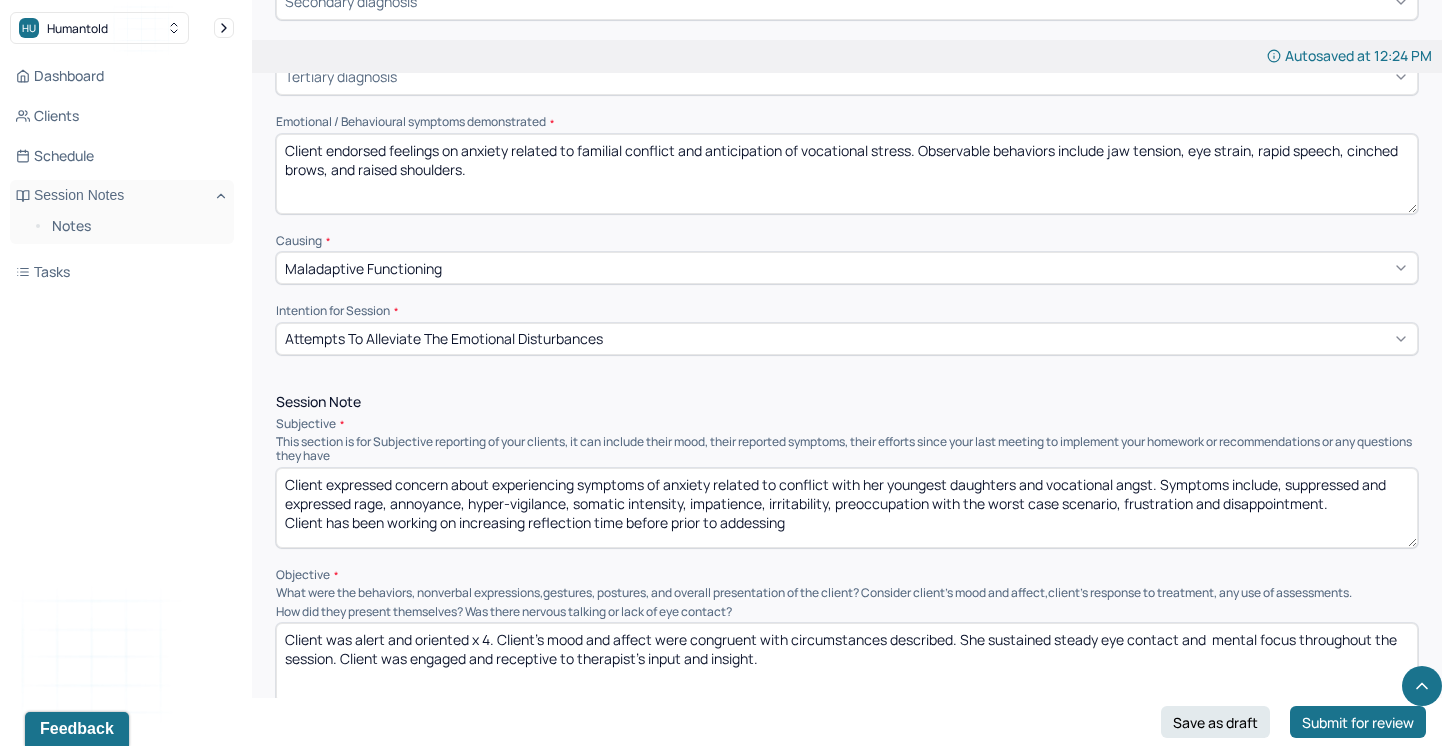 drag, startPoint x: 820, startPoint y: 520, endPoint x: 724, endPoint y: 521, distance: 96.00521 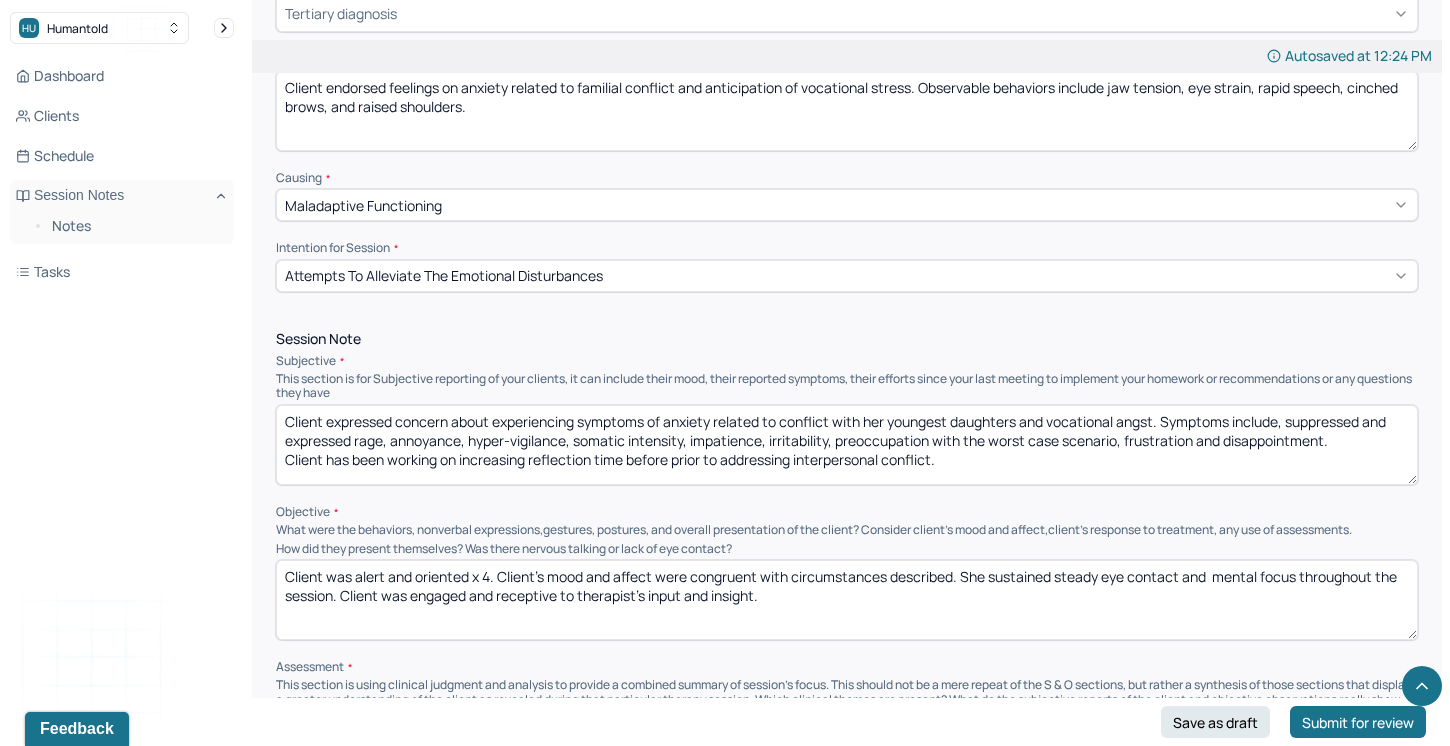 scroll, scrollTop: 925, scrollLeft: 0, axis: vertical 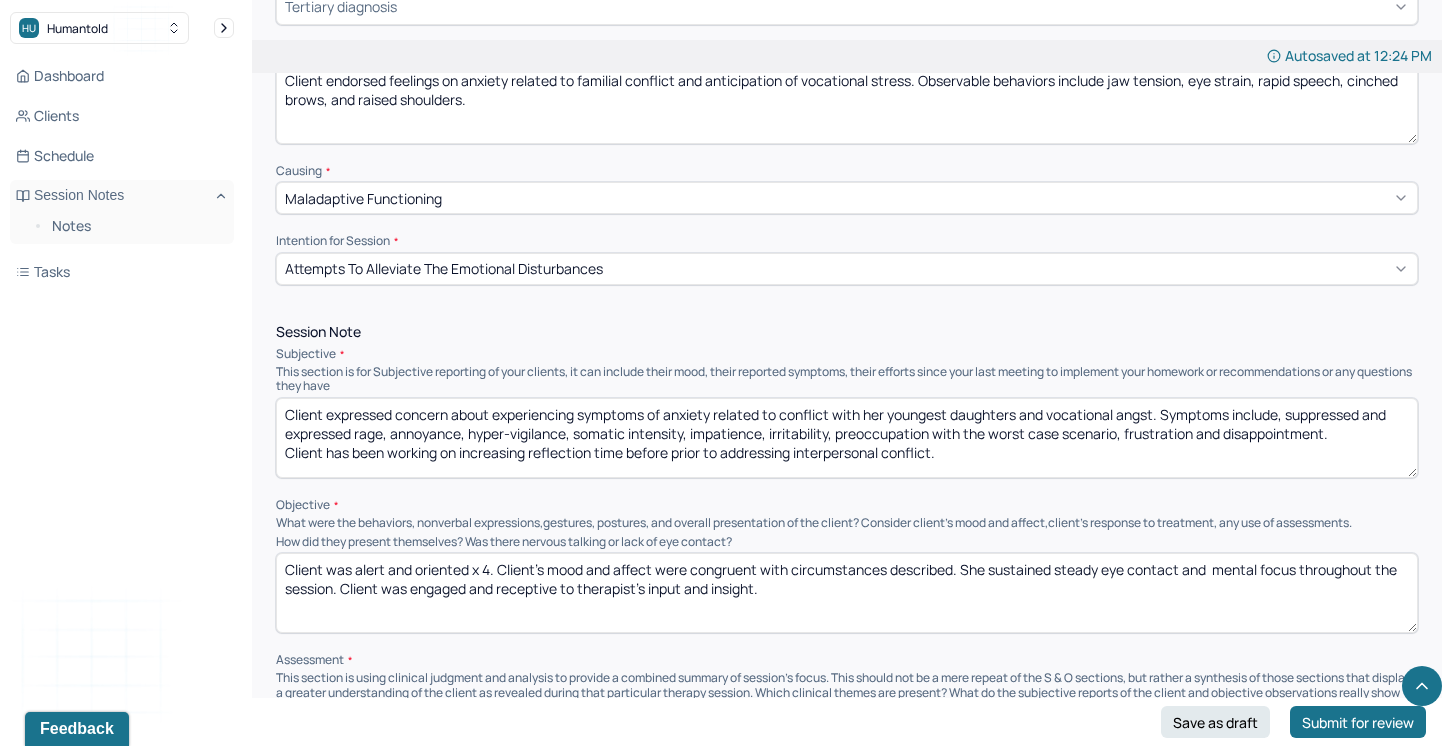 type on "Client expressed concern about experiencing symptoms of anxiety related to conflict with her youngest daughters and vocational angst. Symptoms include, suppressed and expressed rage, annoyance, hyper-vigilance, somatic intensity, impatience, irritability, preoccupation with the worst case scenario, frustration and disappointment.
Client has been working on increasing reflection time before prior to addressing interpersonal conflict." 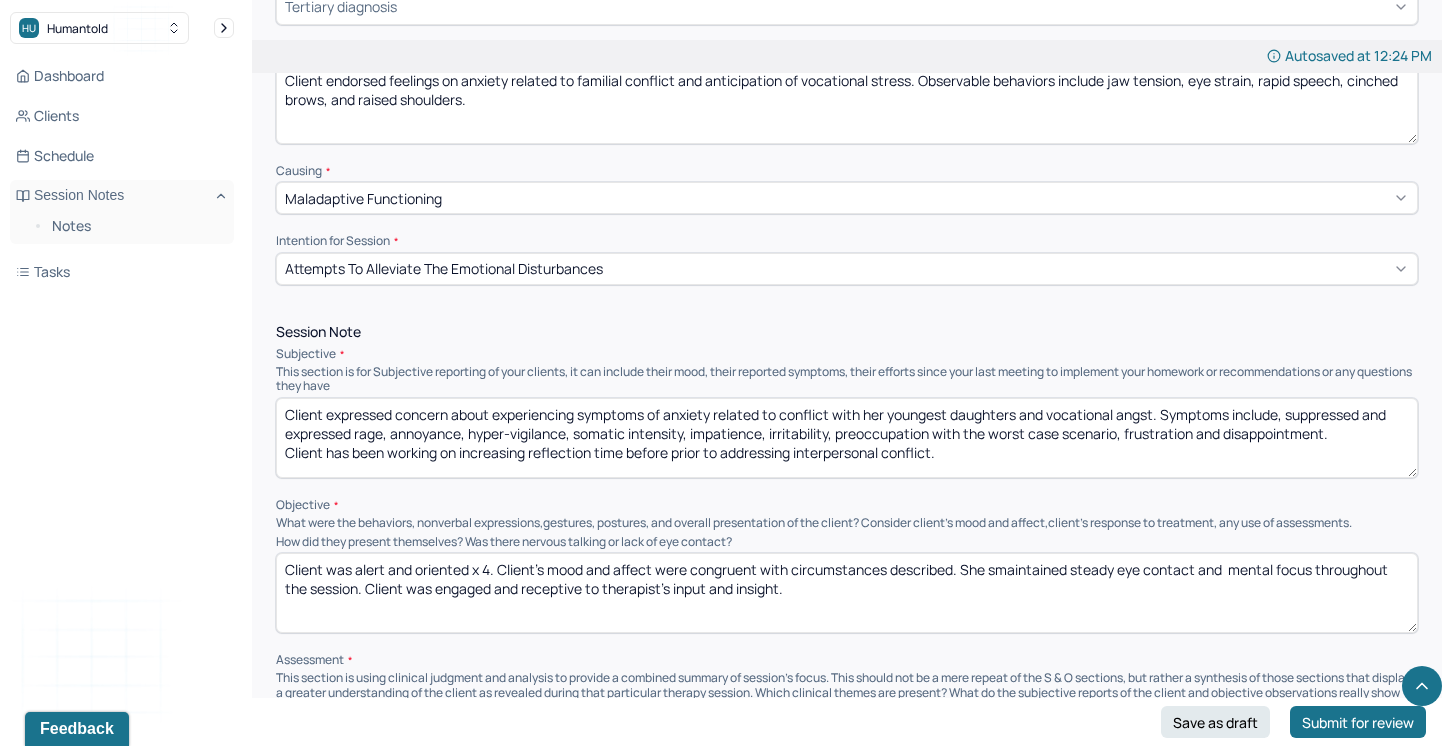 click on "Client was alert and oriented x 4. Client's mood and affect were congruent with circumstances described. She smaintained steady eye contact and  mental focus throughout the session. Client was engaged and receptive to therapist's input and insight." at bounding box center [847, 593] 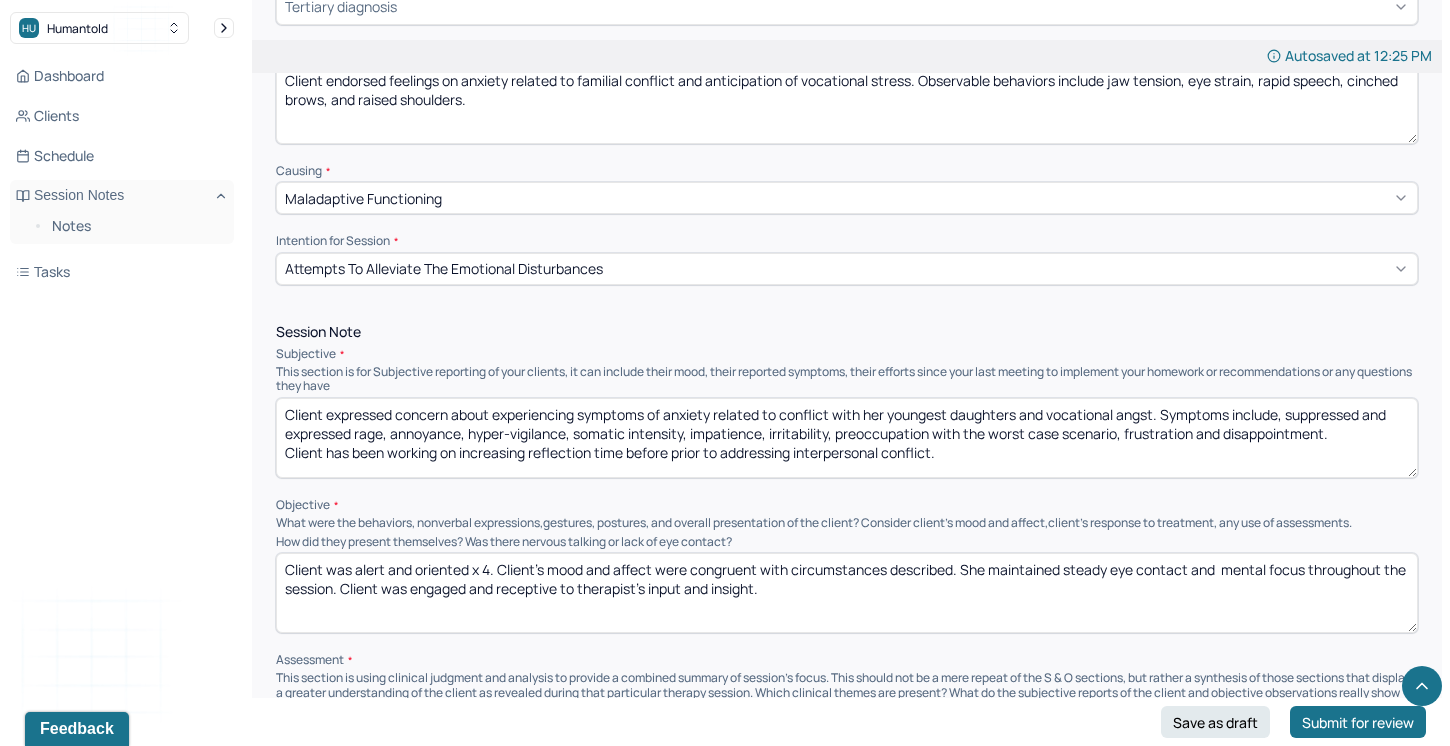 drag, startPoint x: 758, startPoint y: 591, endPoint x: 412, endPoint y: 581, distance: 346.14447 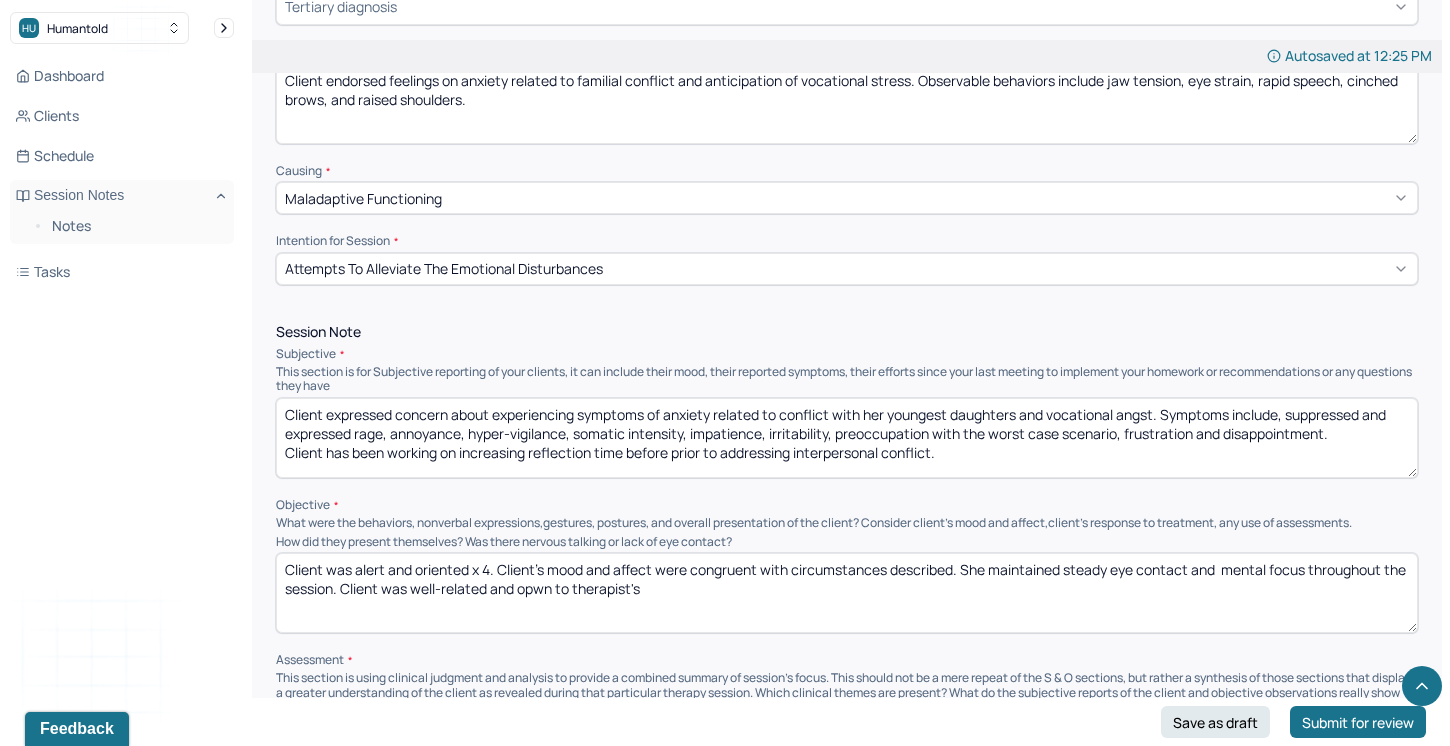 click on "Client was alert and oriented x 4. Client's mood and affect were congruent with circumstances described. She maintained steady eye contact and  mental focus throughout the session. Client was well-related and opwn to therapist's" at bounding box center [847, 593] 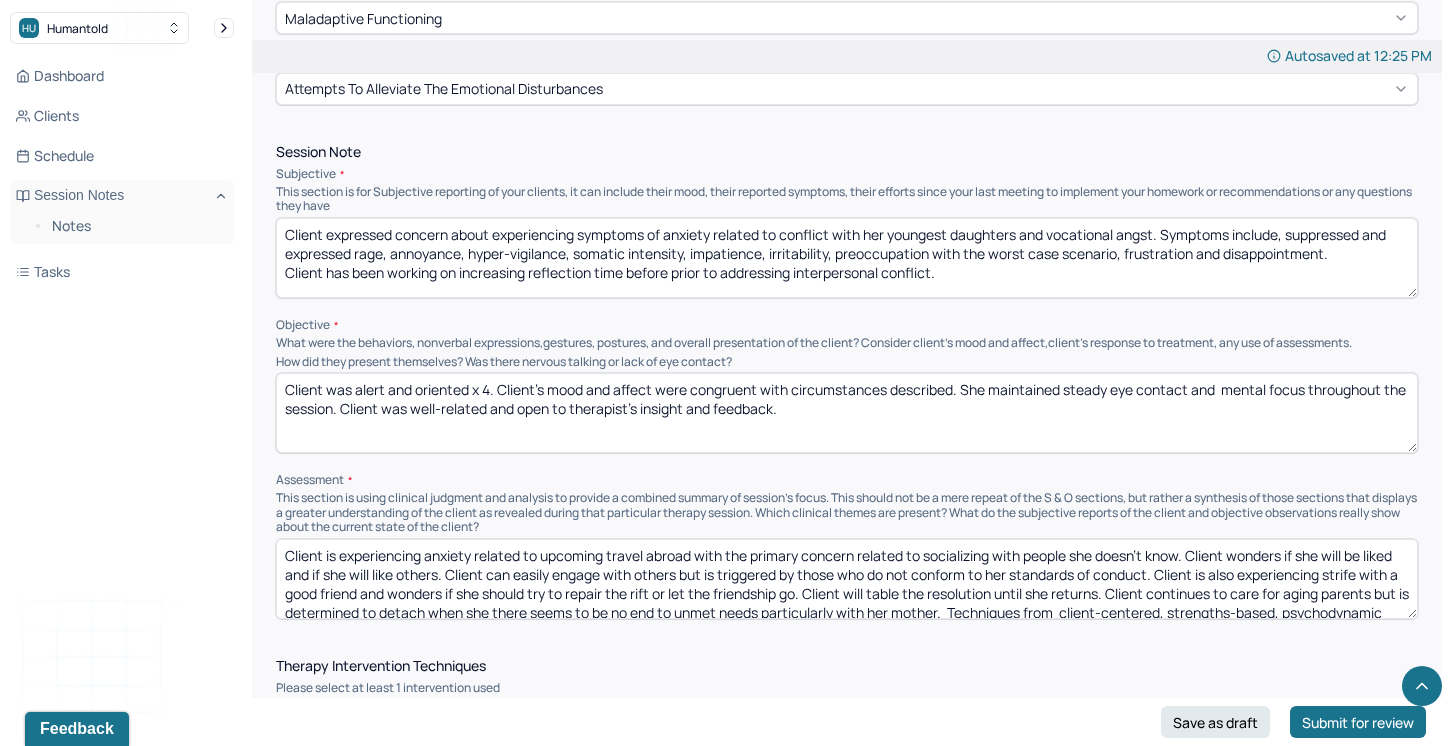 scroll, scrollTop: 1112, scrollLeft: 0, axis: vertical 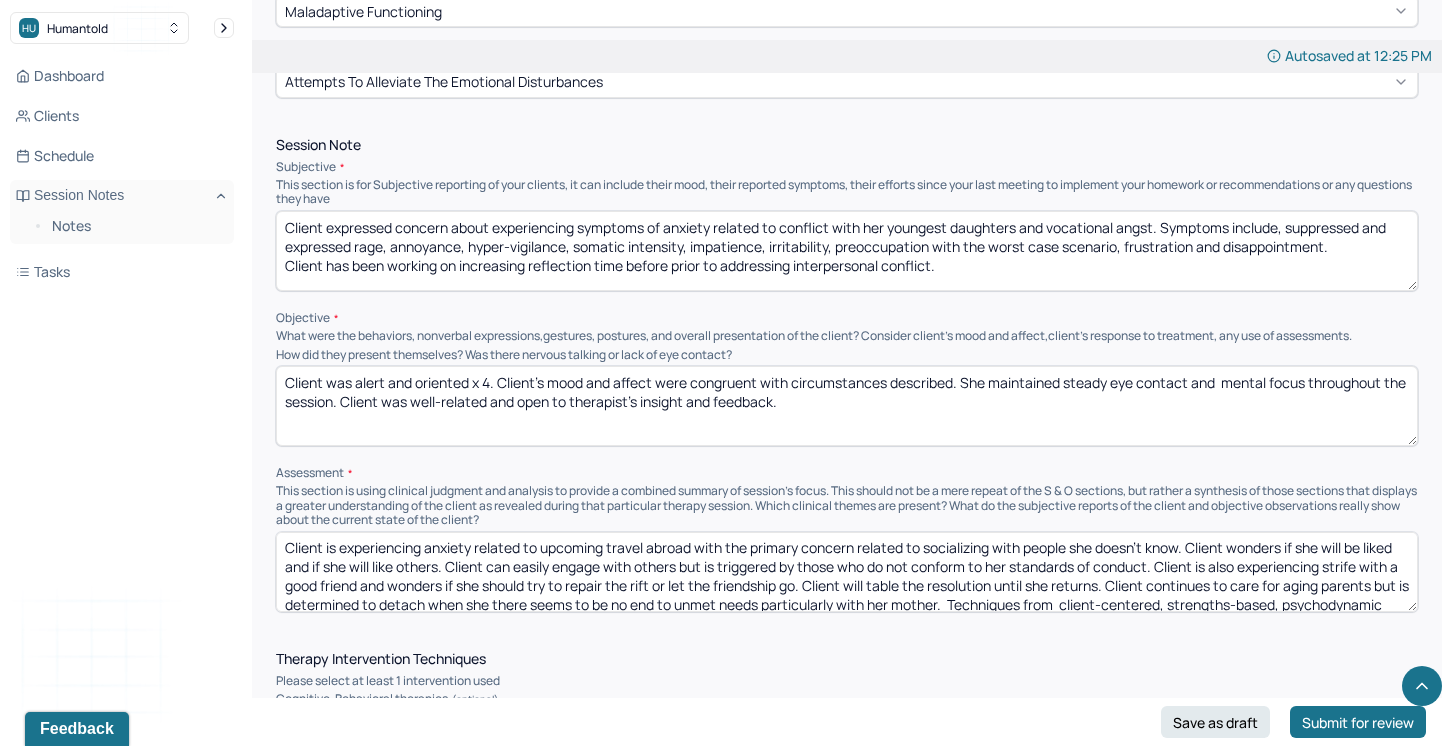 type on "Client was alert and oriented x 4. Client's mood and affect were congruent with circumstances described. She maintained steady eye contact and  mental focus throughout the session. Client was well-related and open to therapist's insight and feedback." 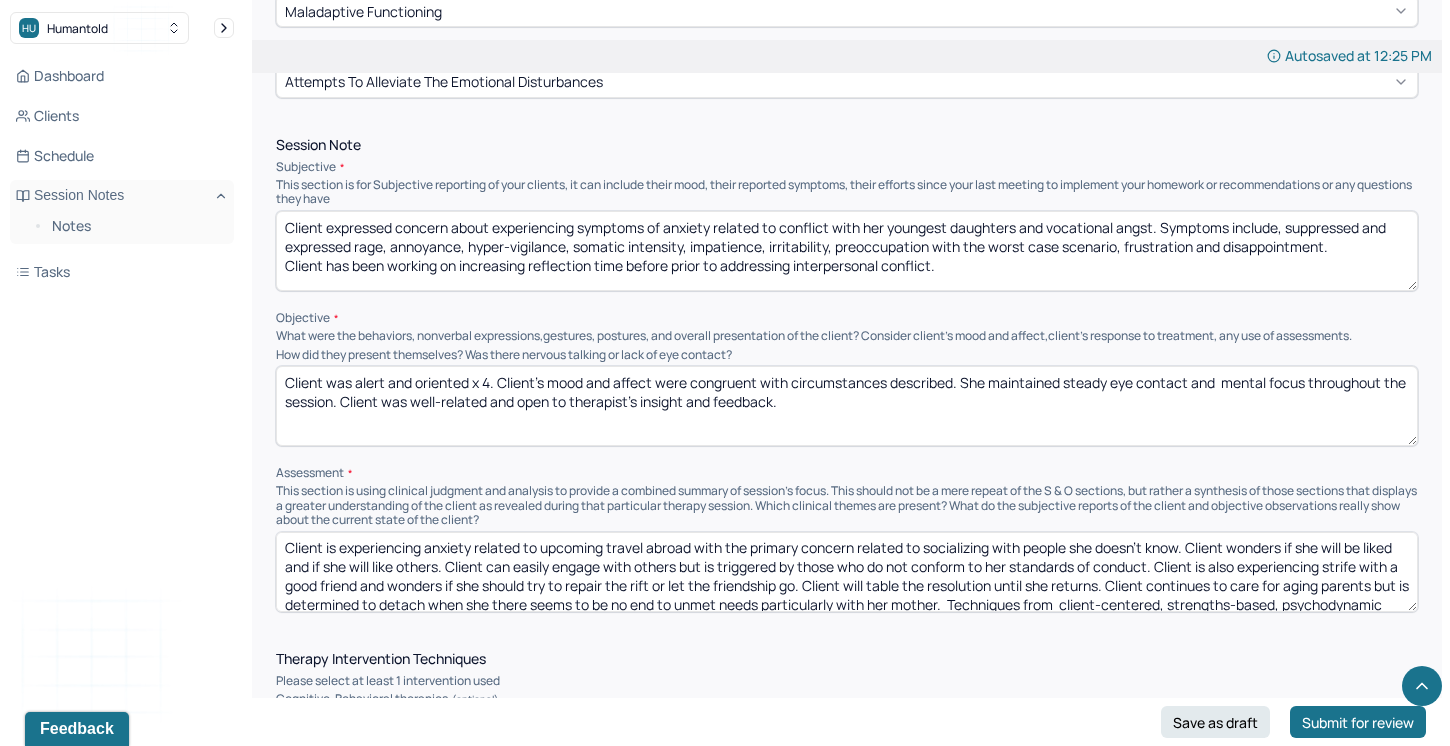 drag, startPoint x: 956, startPoint y: 594, endPoint x: 530, endPoint y: 544, distance: 428.92422 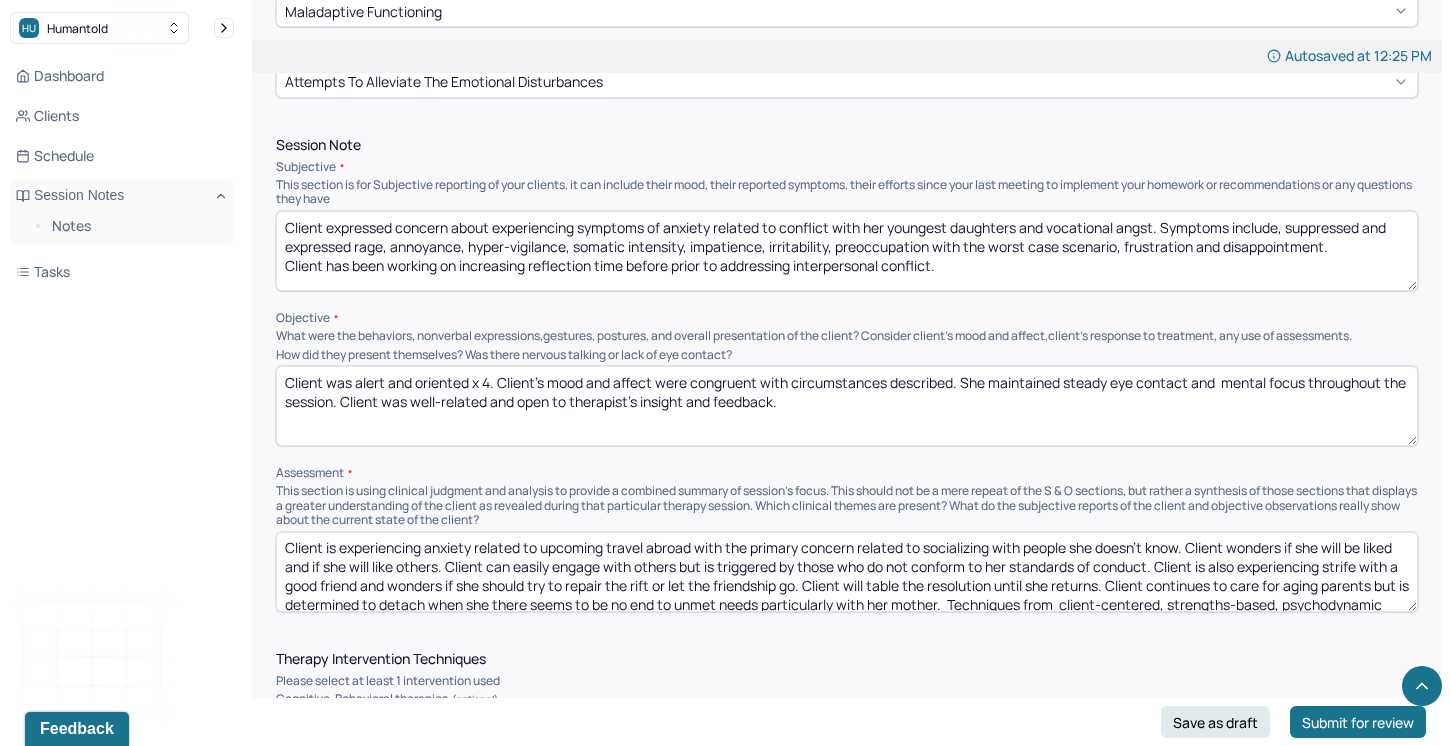 click on "Client is experiencing anxiety related to upcoming travel abroad with the primary concern related to socializing with people she doesn't know. Client wonders if she will be liked and if she will like others. Client can easily engage with others but is triggered by those who do not conform to her standards of conduct. Client is also experiencing strife with a good friend and wonders if she should try to repair the rift or let the friendship go. Client will table the resolution until she returns. Client continues to care for aging parents but is determined to detach when she there seems to be no end to unmet needs particularly with her mother.  Techniques from  client-centered, strengths-based, psychodynamic therapy  were employed by therapist to acknowledge and confirm client's worries, fears, and reflections.  Continued treatment is recommended to help client manage and cope with elements of life that are challenging and not within her control." at bounding box center [847, 572] 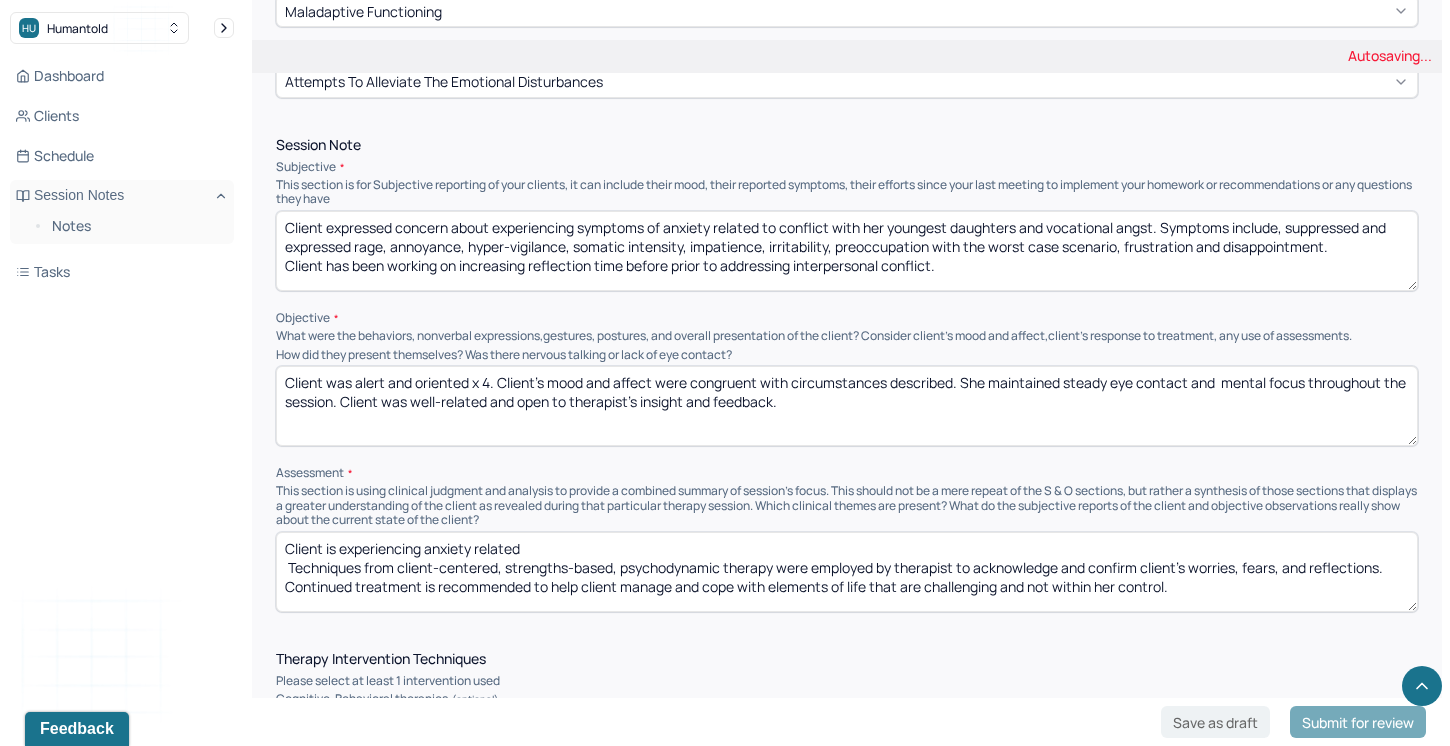 scroll, scrollTop: 0, scrollLeft: 0, axis: both 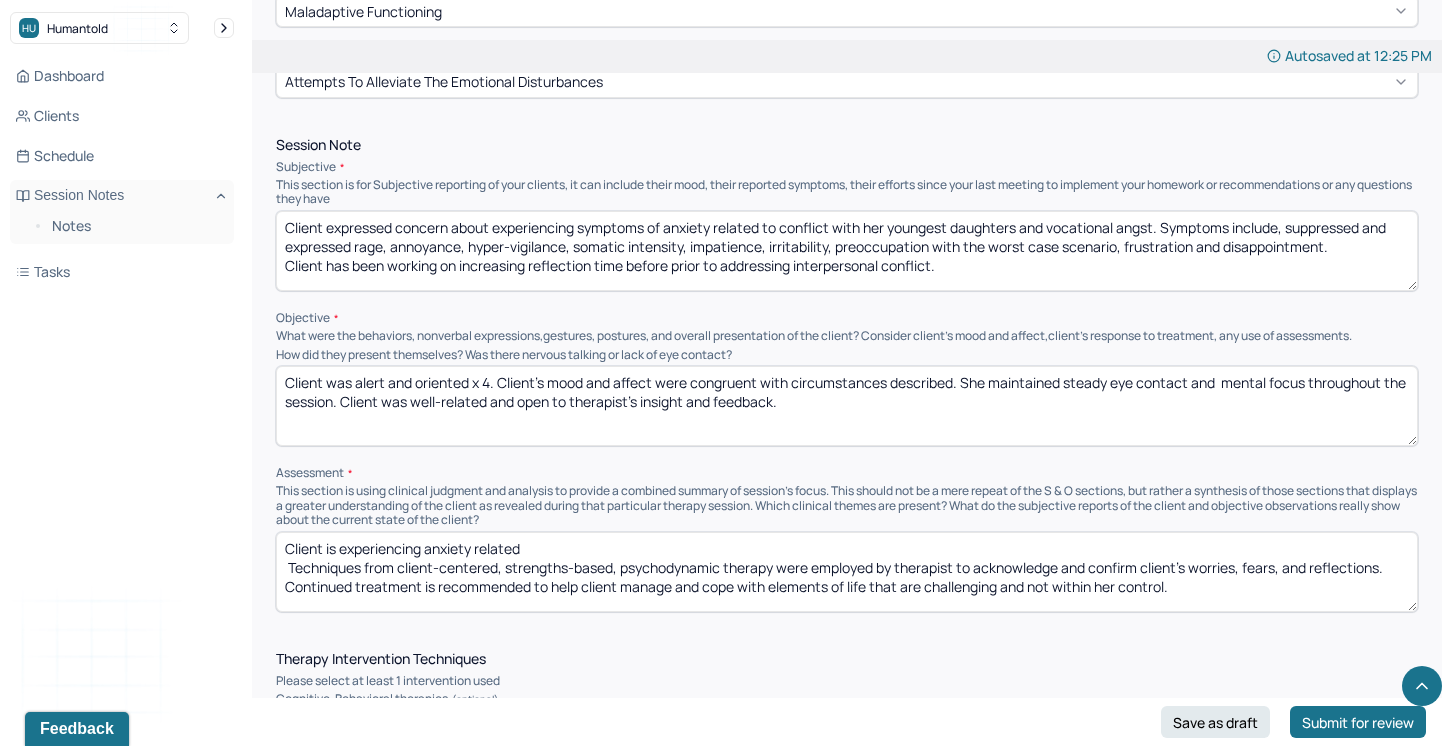 click on "Client is experiencing anxiety related
Techniques from client-centered, strengths-based, psychodynamic therapy were employed by therapist to acknowledge and confirm client's worries, fears, and reflections. Continued treatment is recommended to help client manage and cope with elements of life that are challenging and not within her control." at bounding box center [847, 572] 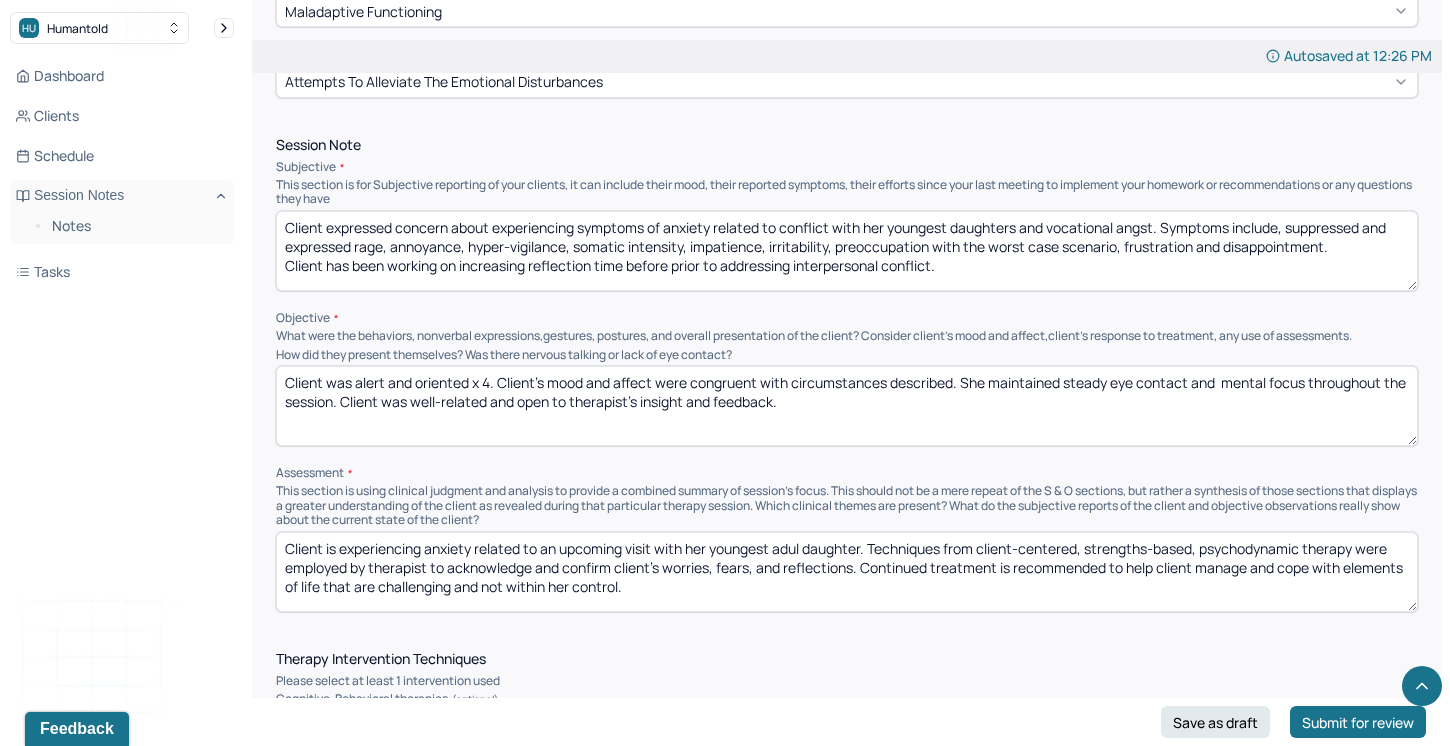 click on "Client is experiencing anxiety related to an upcoming visit with her youngest adul daughter. Techniques from client-centered, strengths-based, psychodynamic therapy were employed by therapist to acknowledge and confirm client's worries, fears, and reflections. Continued treatment is recommended to help client manage and cope with elements of life that are challenging and not within her control." at bounding box center (847, 572) 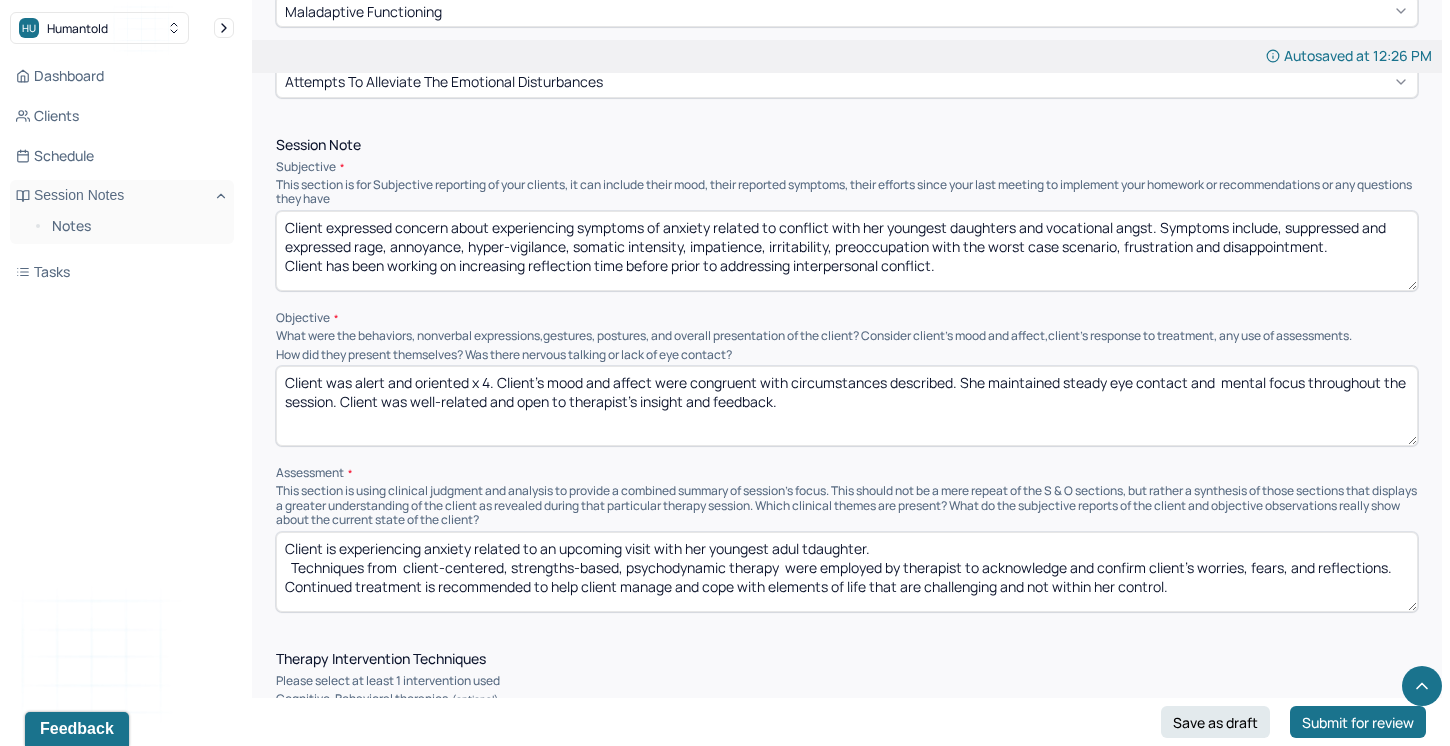 click on "Client is experiencing anxiety related to an upcoming visit with her youngest adul tdaughter.
Techniques from  client-centered, strengths-based, psychodynamic therapy  were employed by therapist to acknowledge and confirm client's worries, fears, and reflections.  Continued treatment is recommended to help client manage and cope with elements of life that are challenging and not within her control." at bounding box center [847, 572] 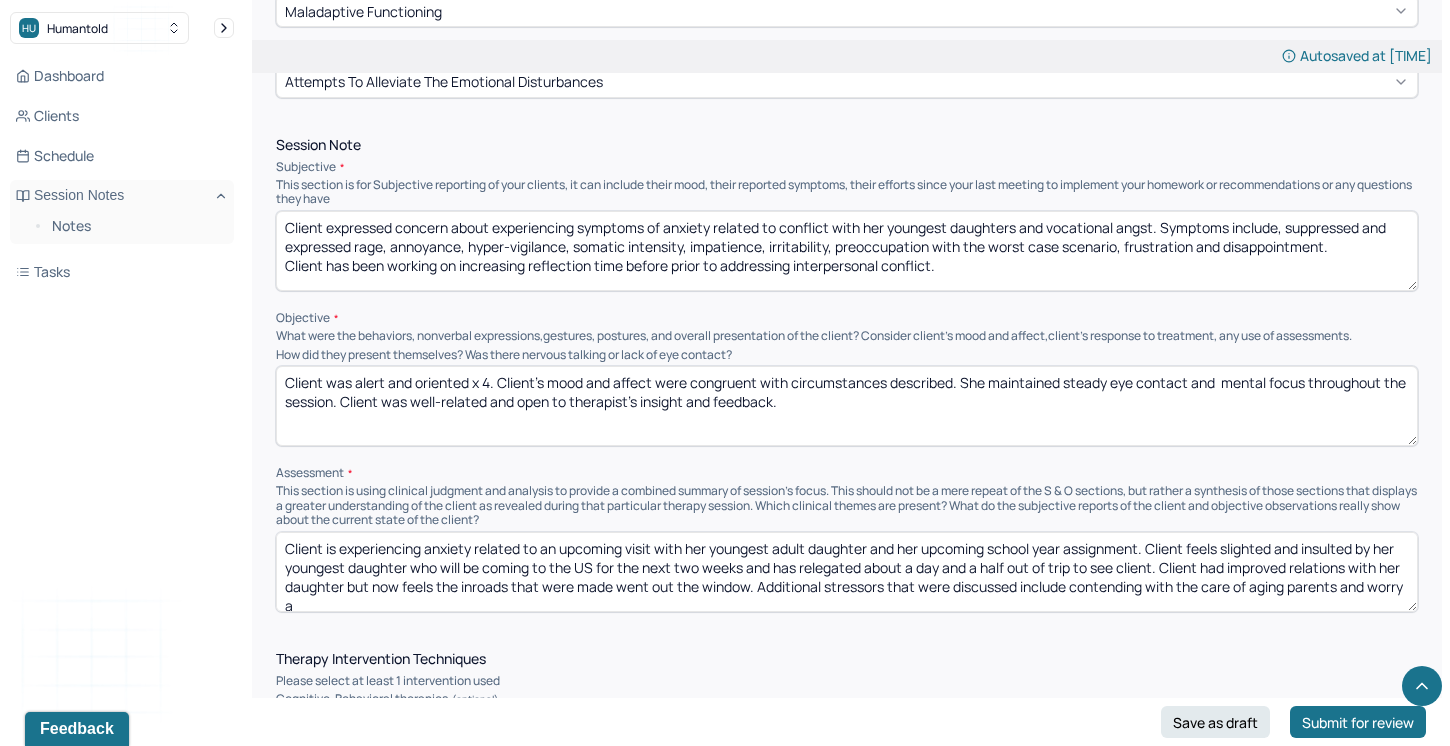 scroll, scrollTop: 3, scrollLeft: 0, axis: vertical 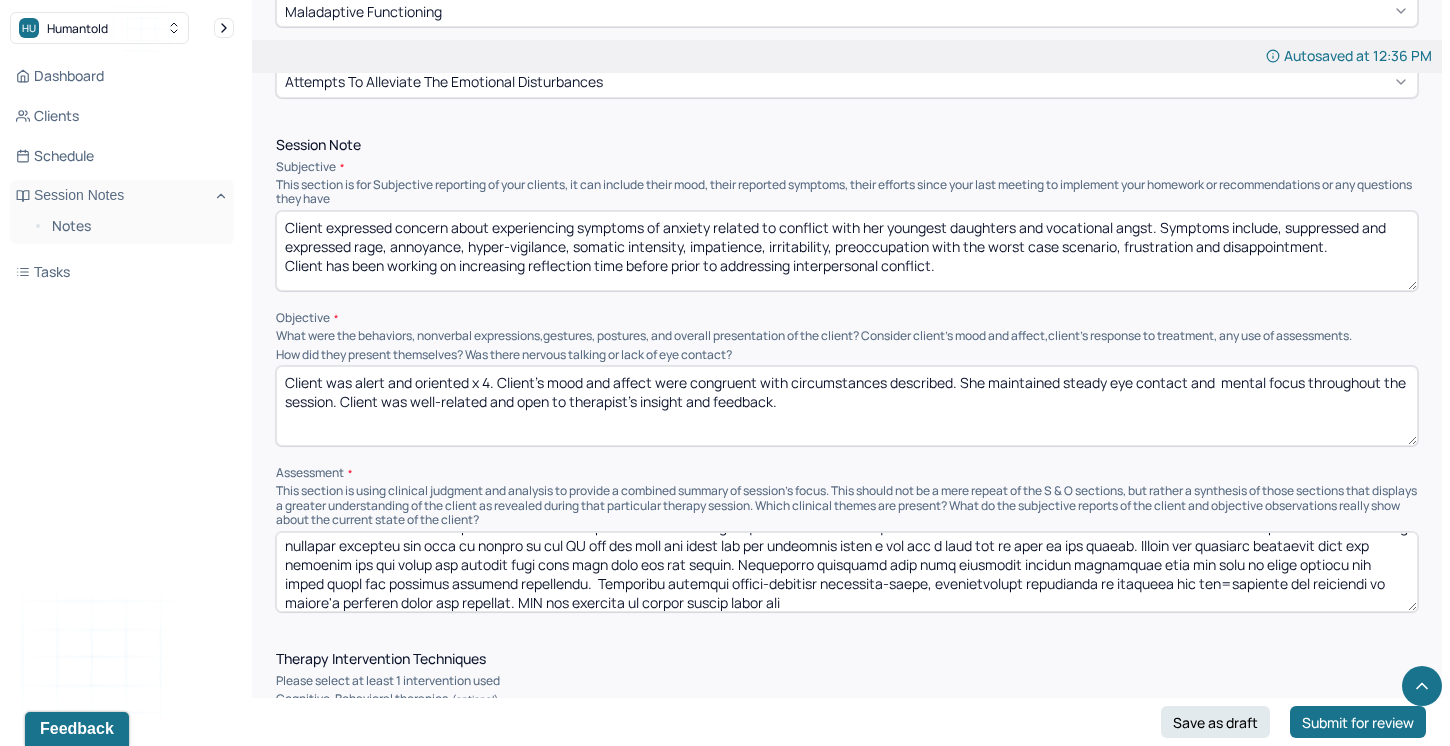 drag, startPoint x: 1206, startPoint y: 579, endPoint x: 1192, endPoint y: 580, distance: 14.035668 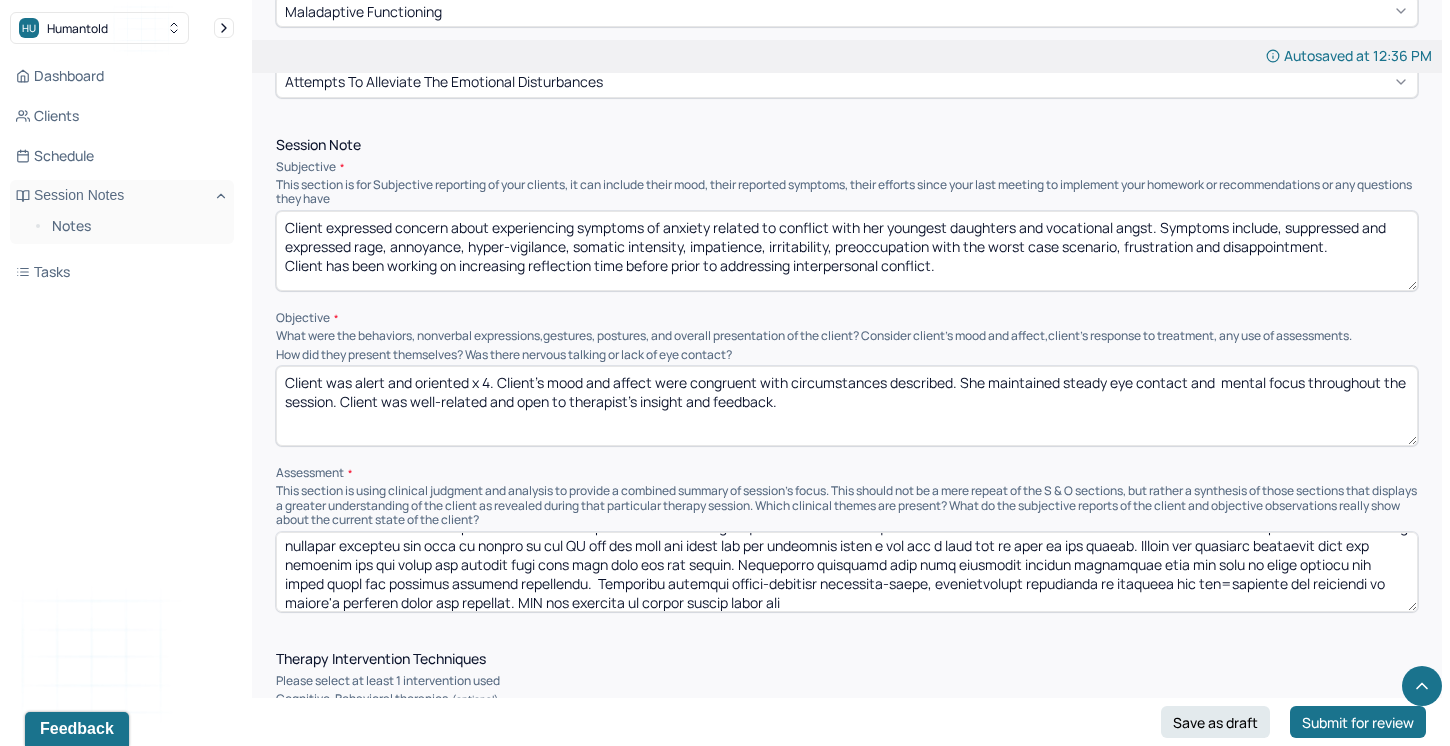 click at bounding box center [847, 572] 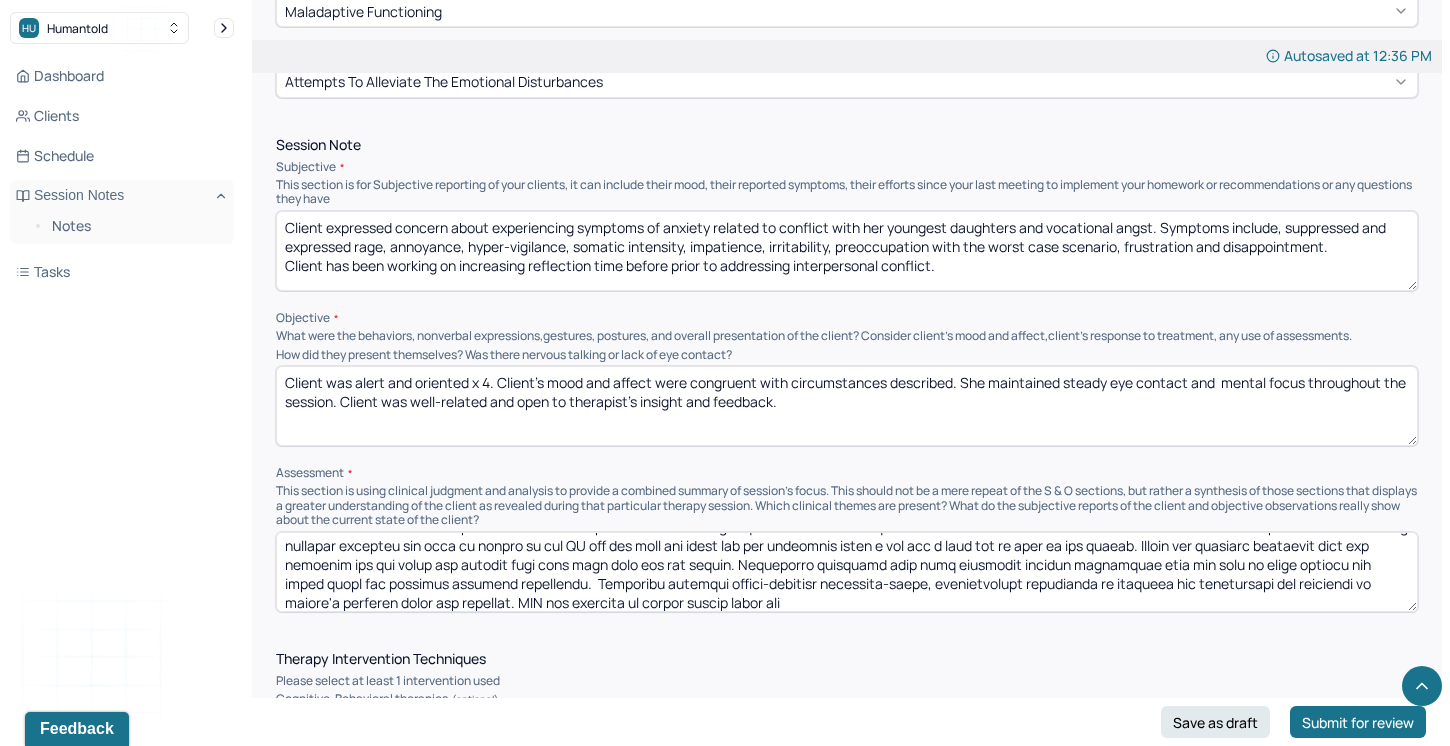 click at bounding box center [847, 572] 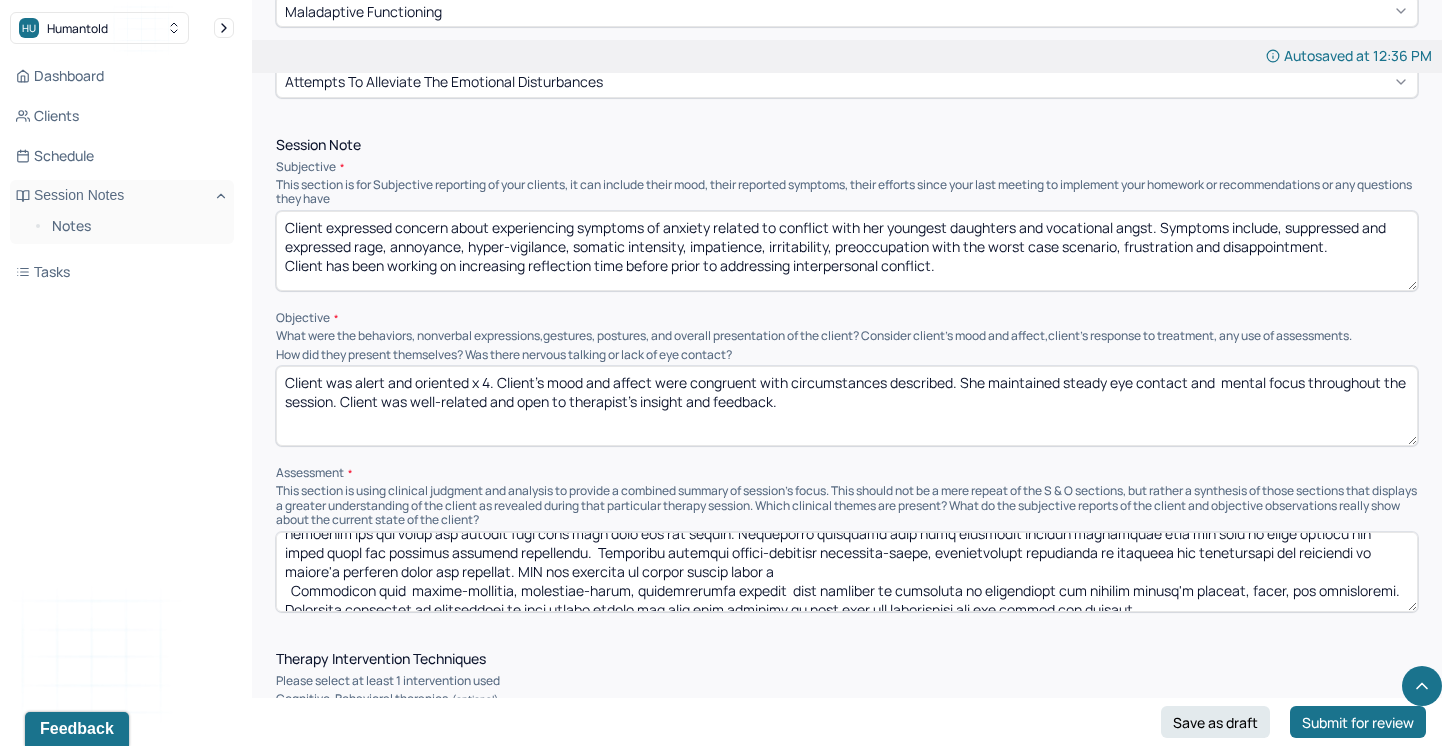 scroll, scrollTop: 85, scrollLeft: 0, axis: vertical 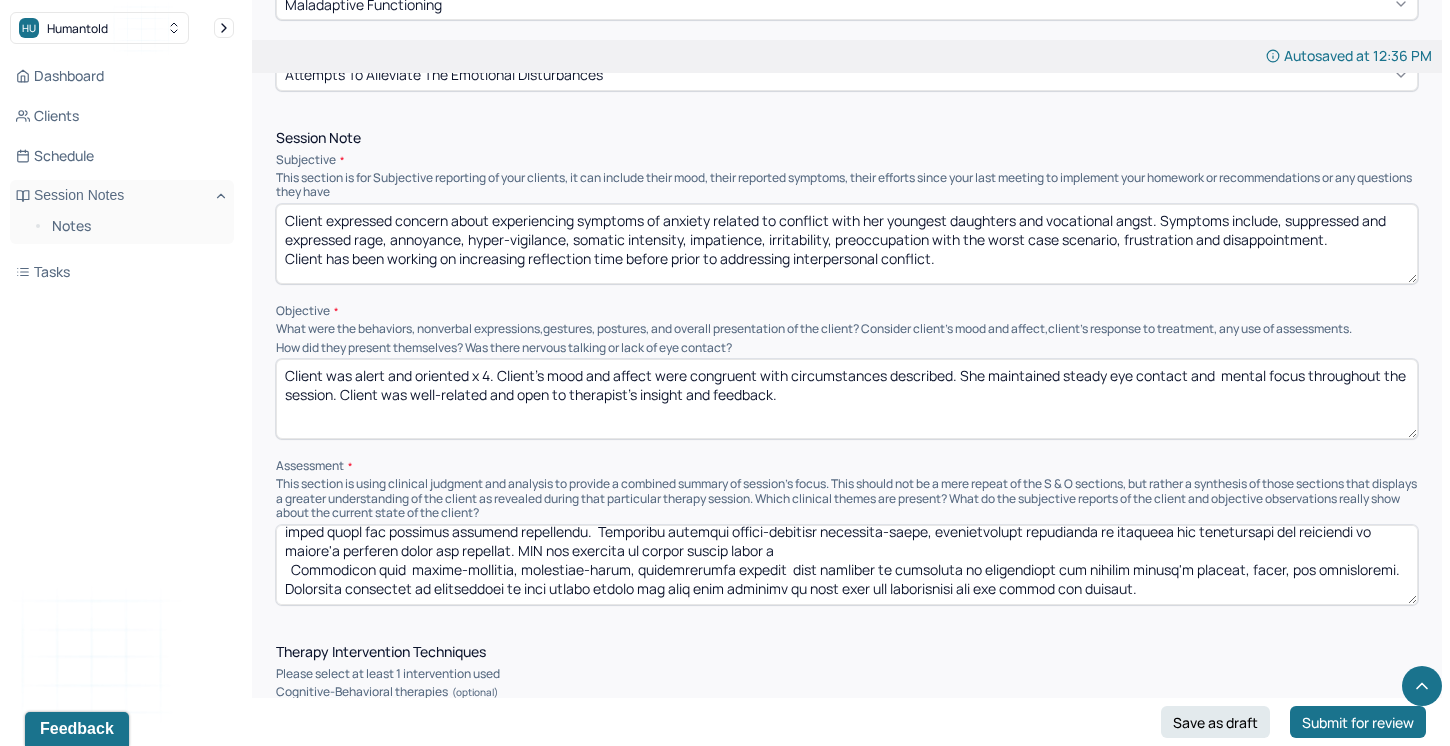 click at bounding box center [847, 565] 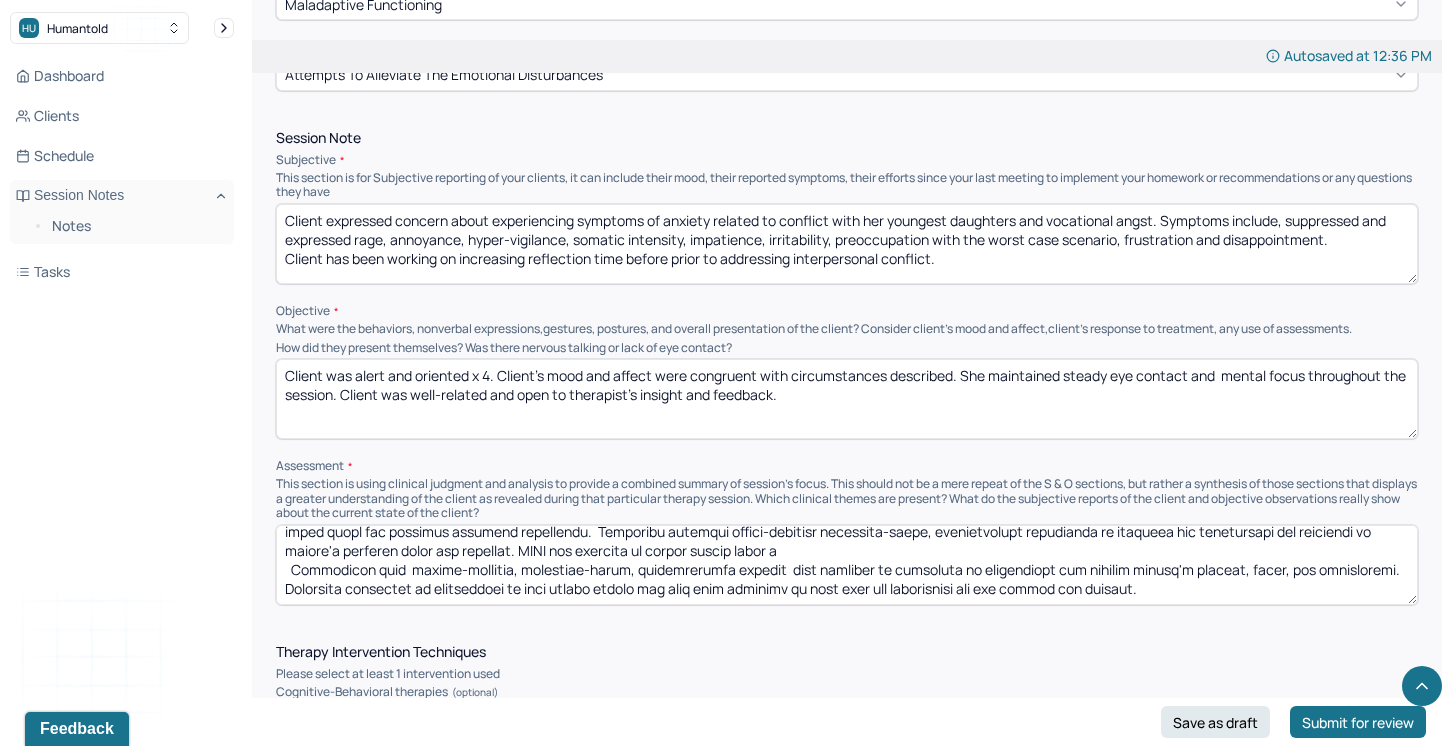 scroll, scrollTop: 82, scrollLeft: 0, axis: vertical 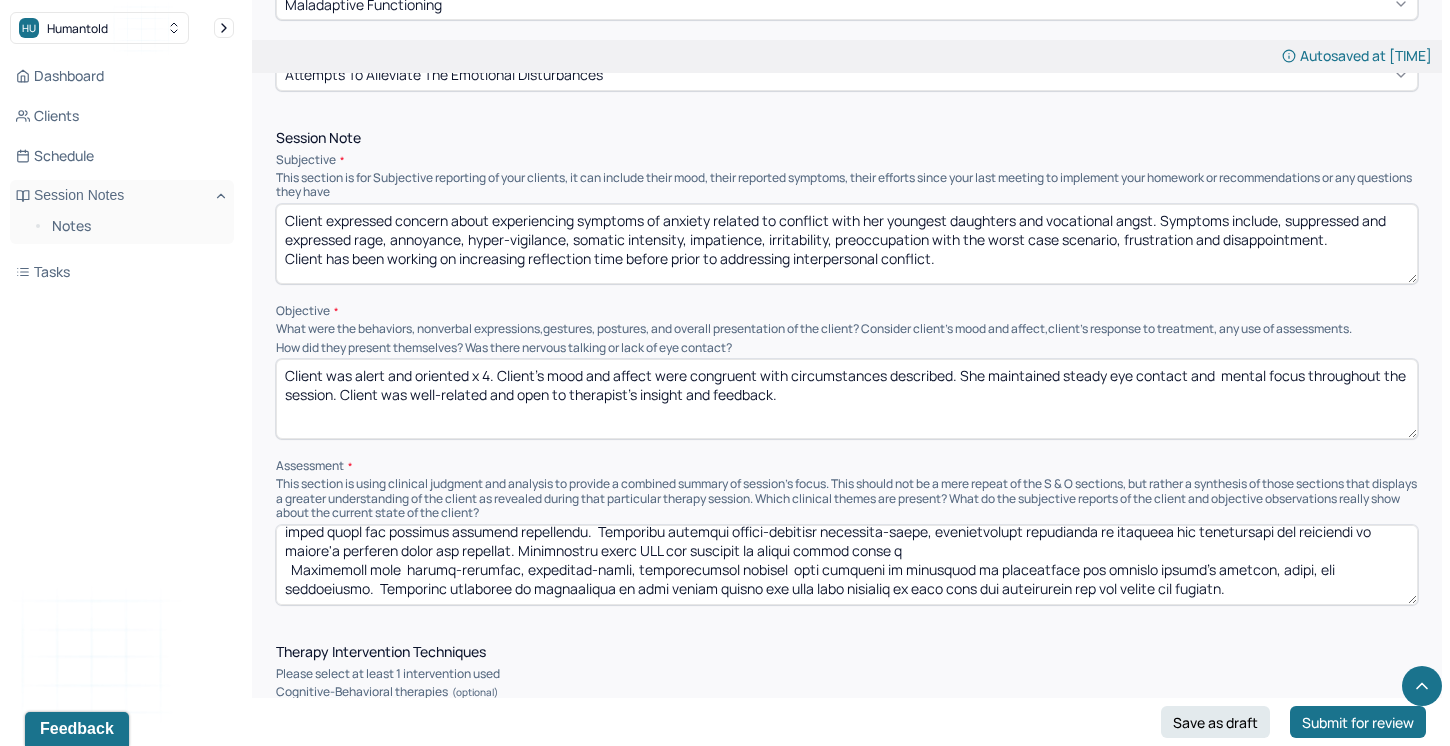 click at bounding box center [847, 565] 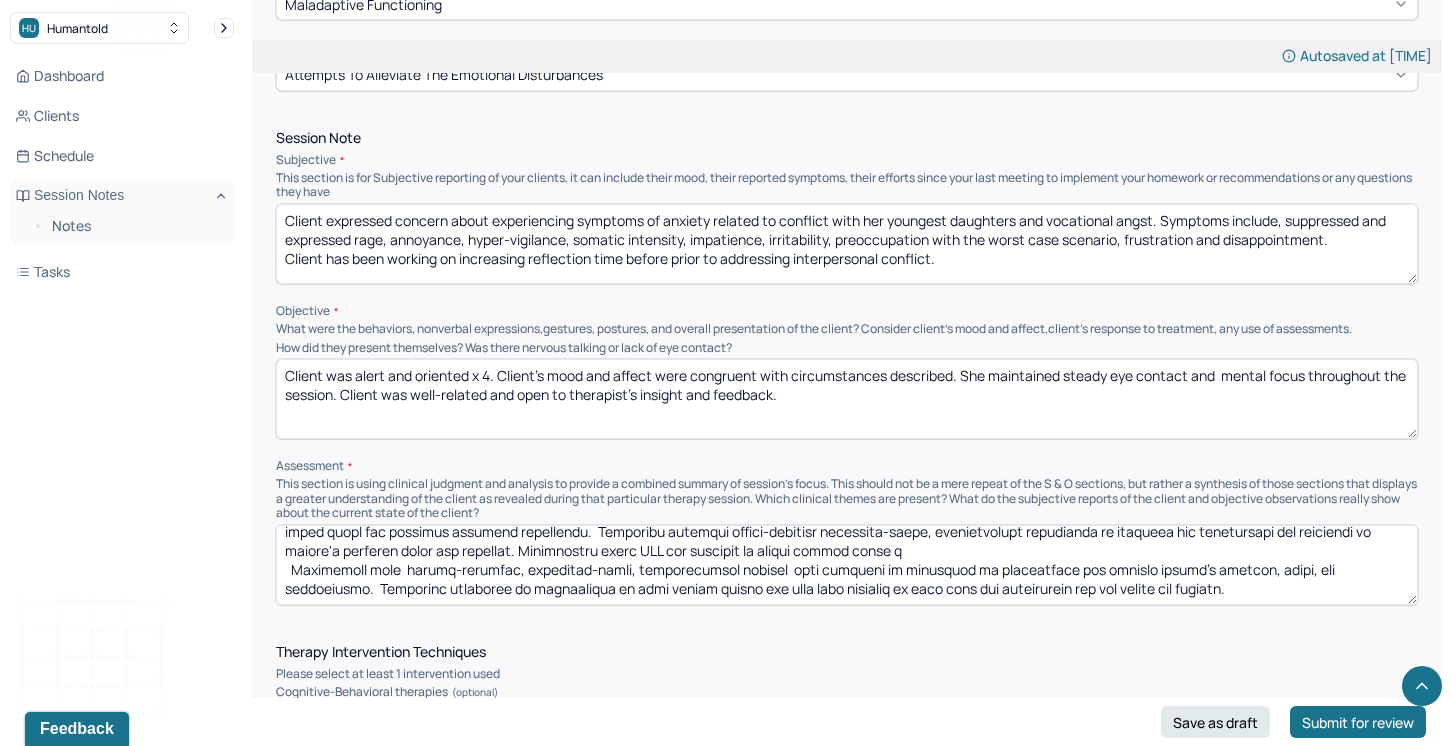 drag, startPoint x: 878, startPoint y: 531, endPoint x: 862, endPoint y: 526, distance: 16.763054 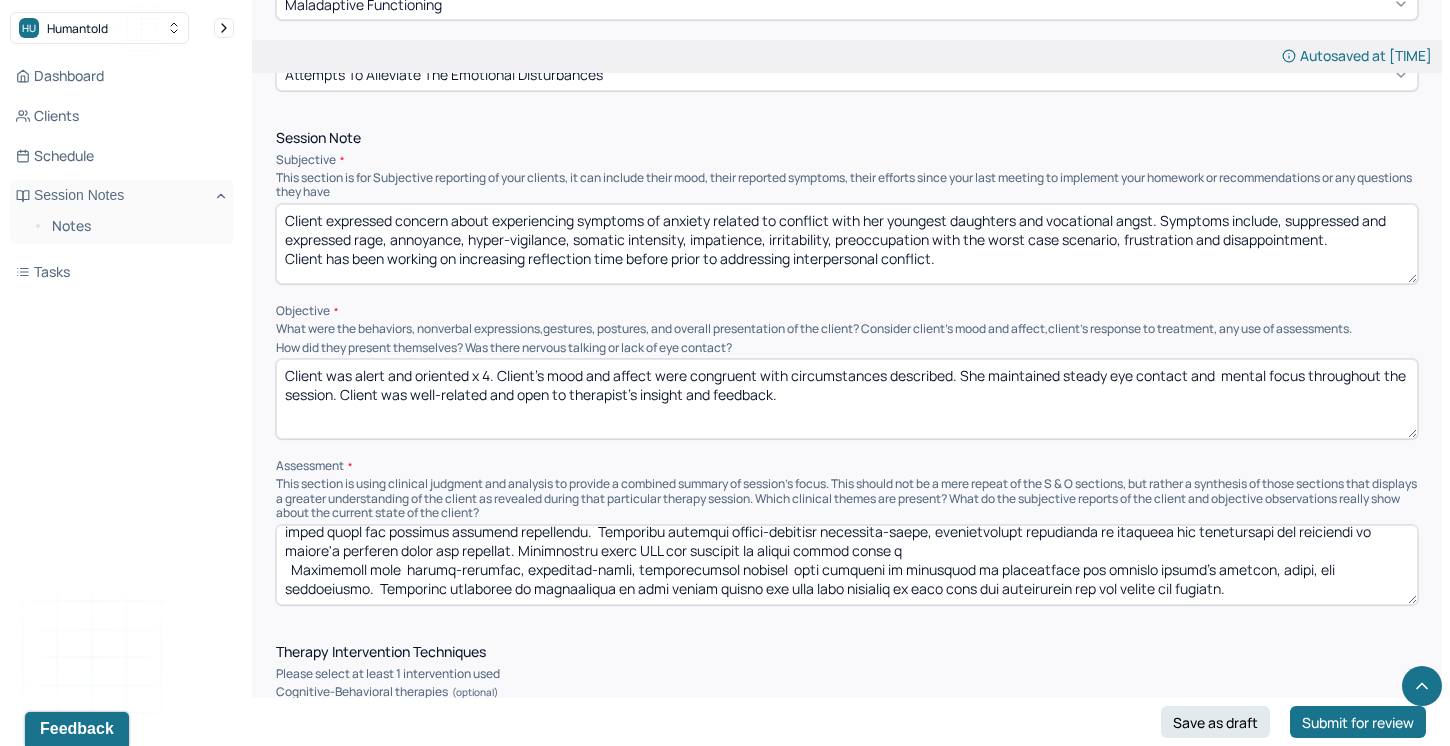 click at bounding box center (847, 565) 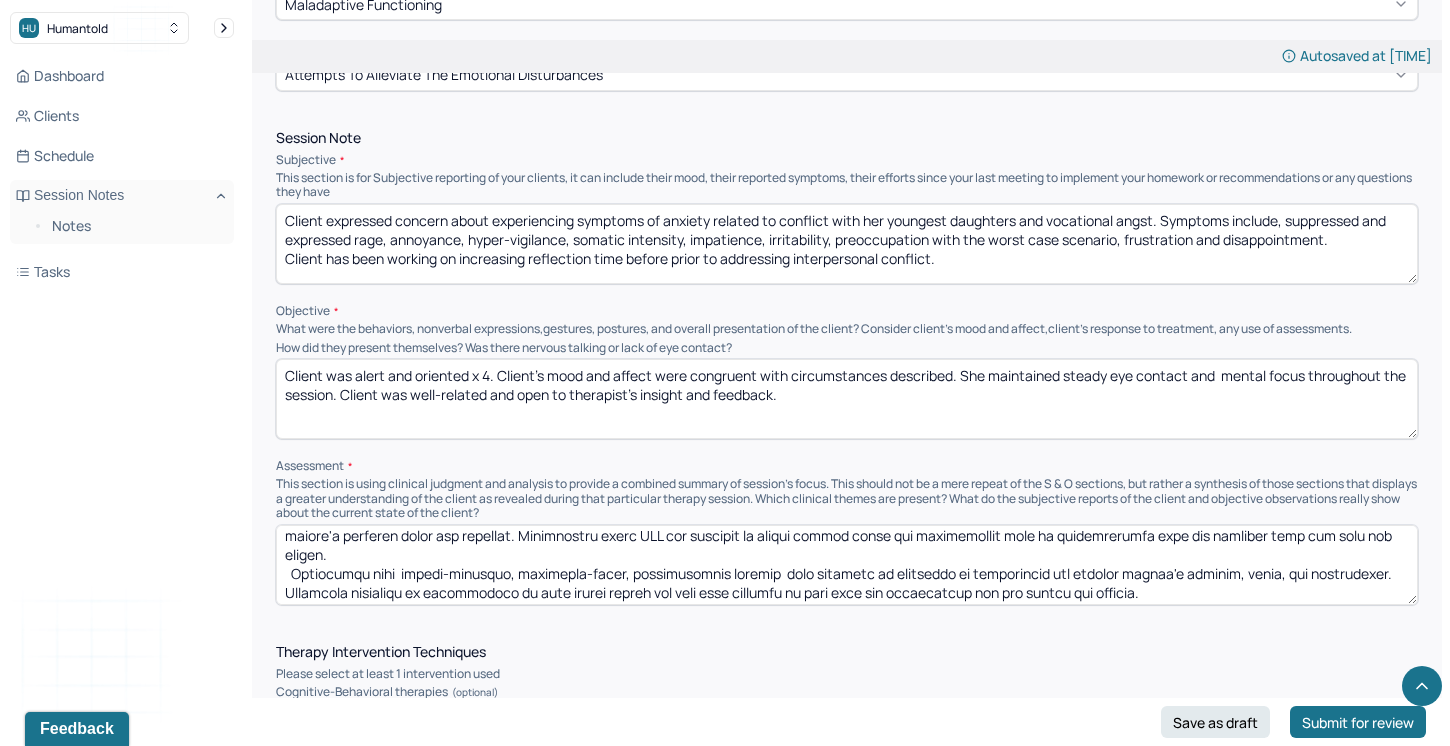 drag, startPoint x: 294, startPoint y: 564, endPoint x: 274, endPoint y: 559, distance: 20.615528 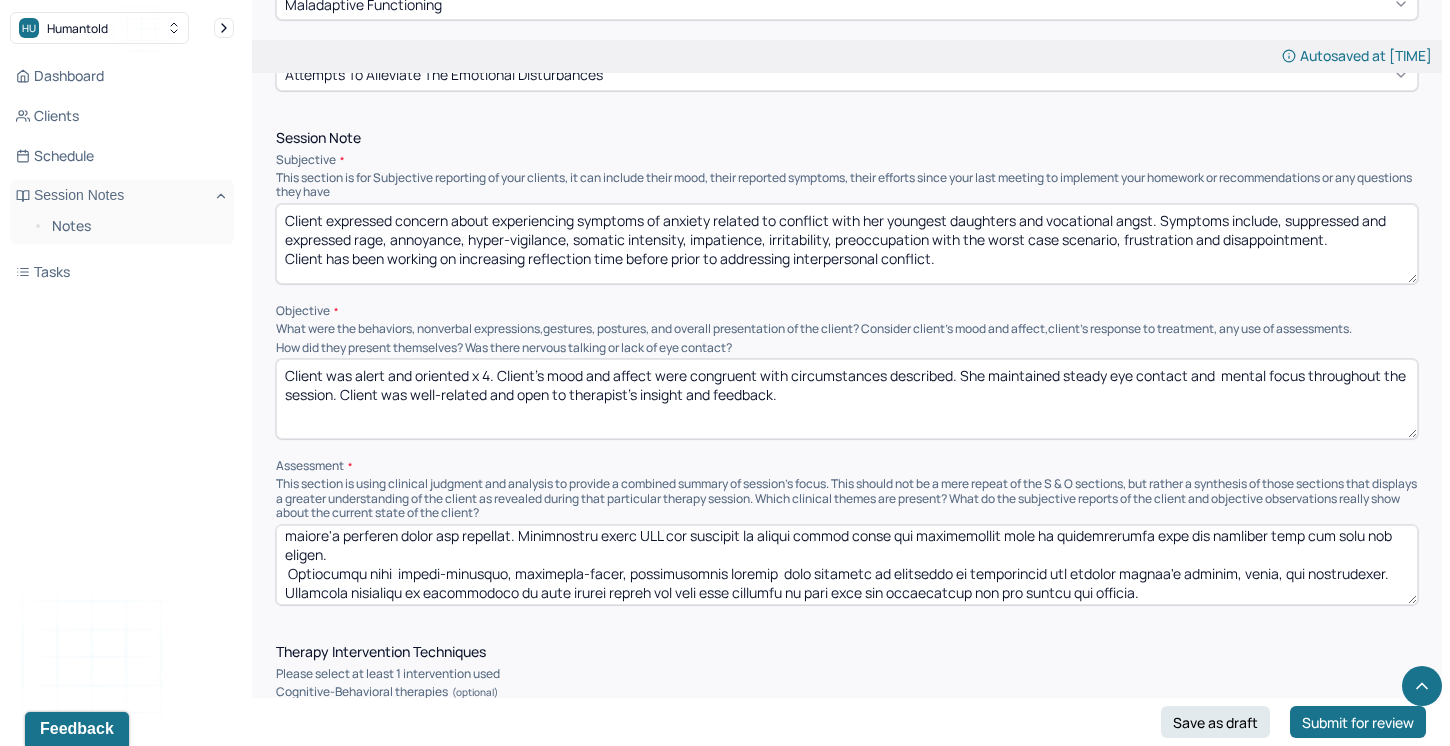 drag, startPoint x: 1397, startPoint y: 570, endPoint x: 311, endPoint y: 568, distance: 1086.0018 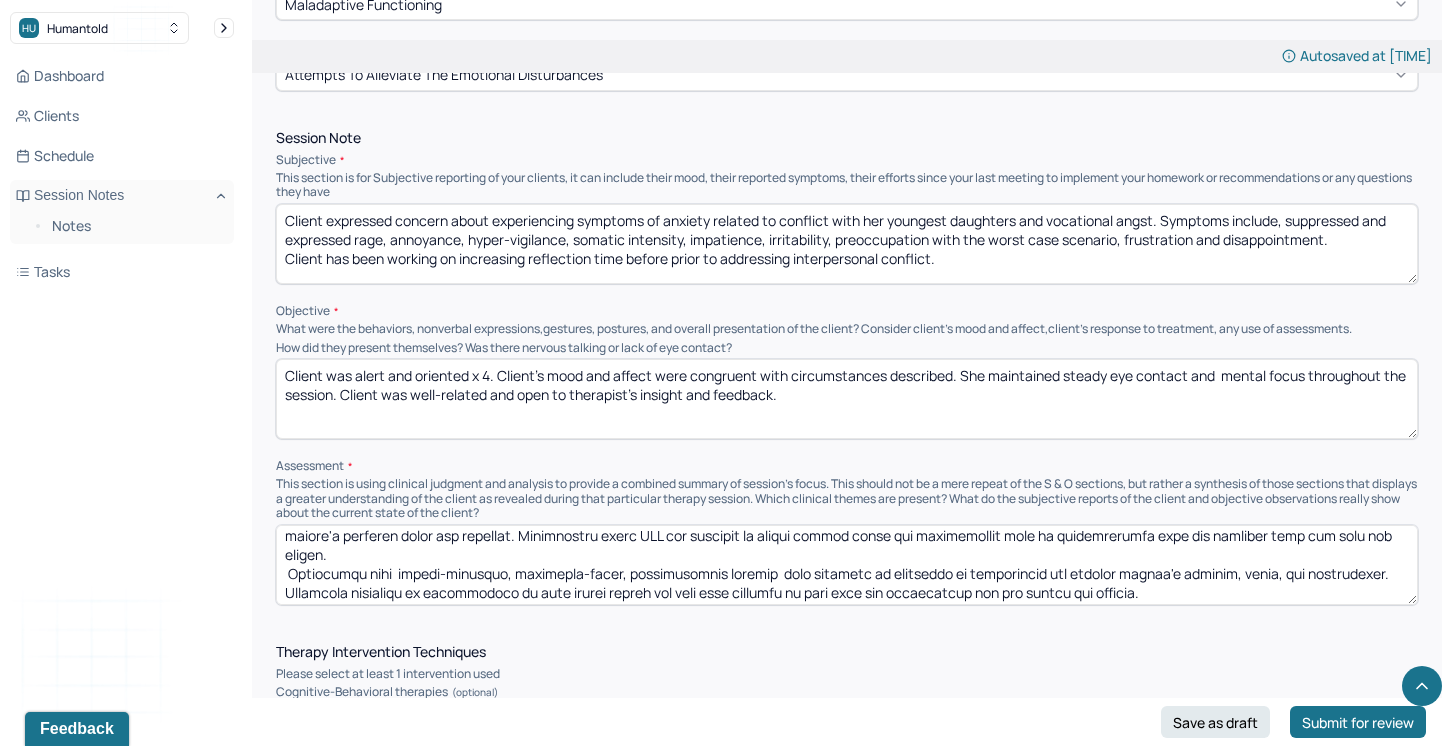 click at bounding box center [847, 565] 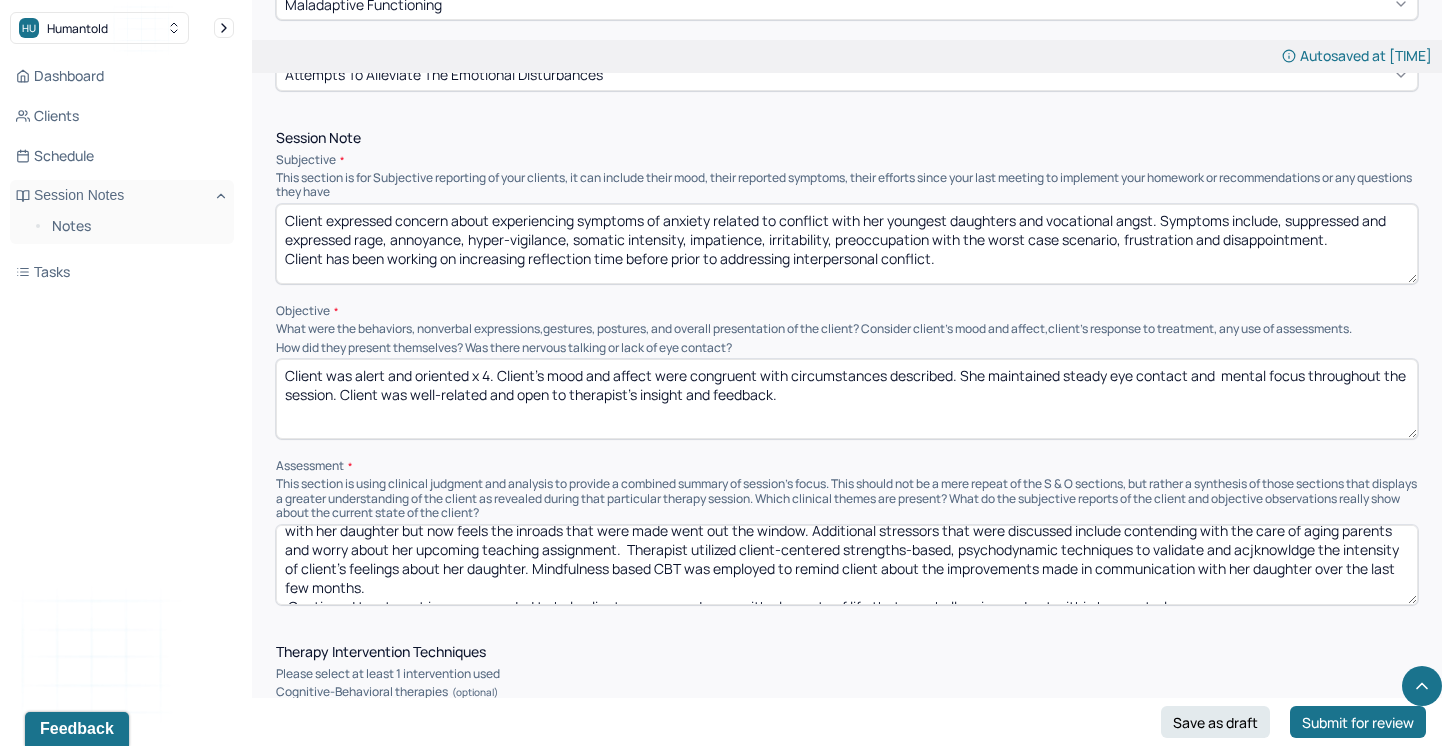 scroll, scrollTop: 48, scrollLeft: 0, axis: vertical 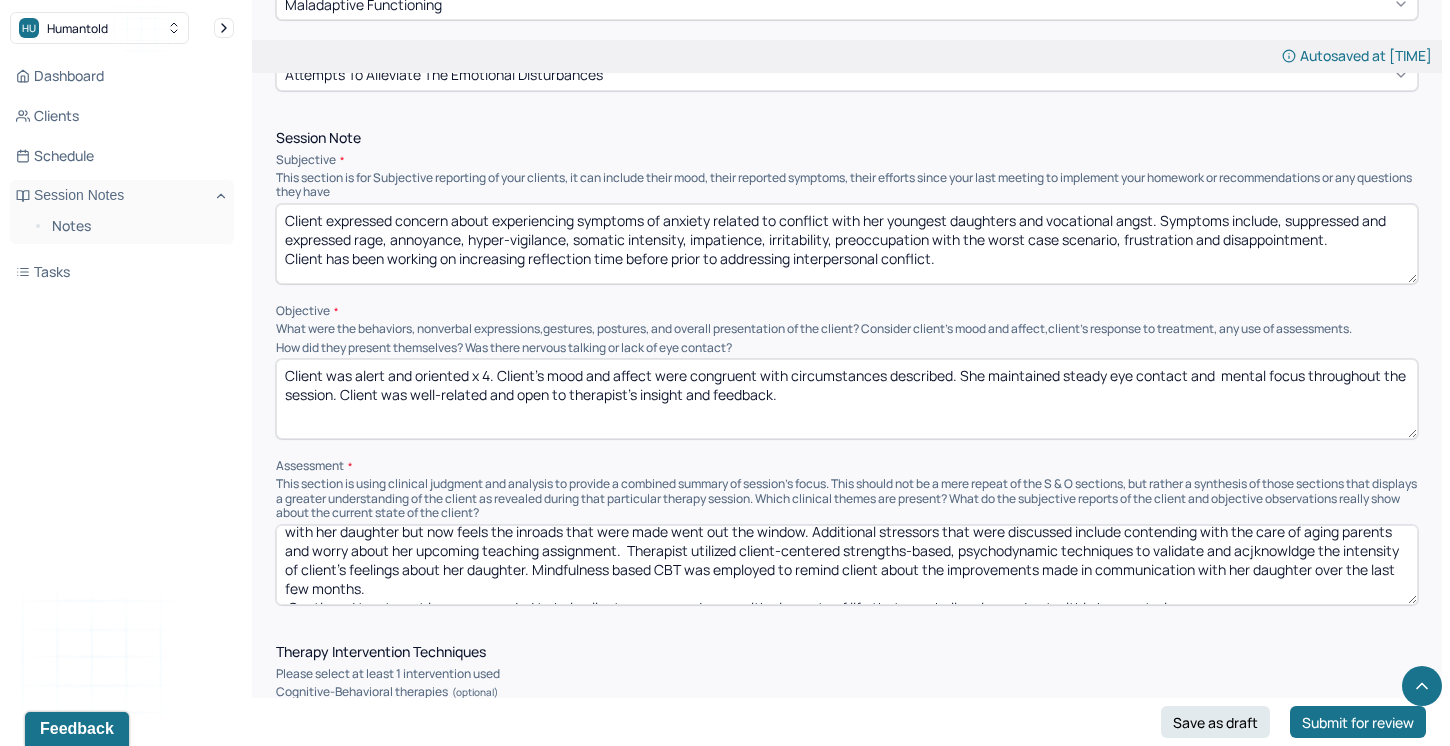 click on "Client is experiencing anxiety related to an upcoming visit with her youngest adult daughter and her upcoming school year assignment. Client feels slighted and insulted by her youngest daughter who will be coming to the [COUNTRY] for the next two weeks and has relegated about a day and a half out of trip to see client. Client had improved relations with her daughter but now feels the inroads that were made went out the window. Additional stressors that were discussed include contending with the care of aging parents and worry about her upcoming teaching assignment.  Therapist utilized client-centered strengths-based, psychodynamic techniques to validate and acjknowldge the intensity of client's feelings about her daughter. Mindfulness based CBT was employed to remind client about the improvements made in communication with her daughter over the last few months.
Continued treatment is recommended to help client manage and cope with elements of life that are challenging and not within her control." at bounding box center (847, 565) 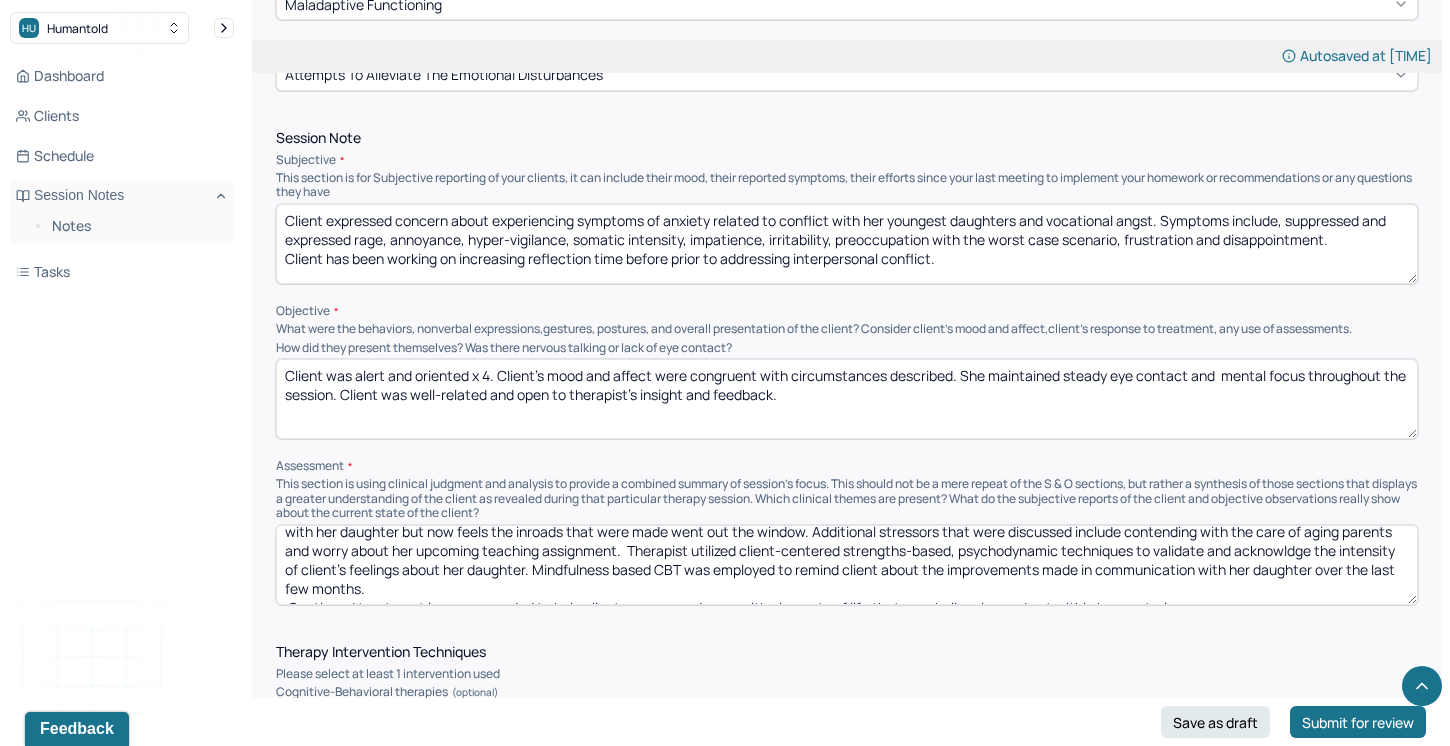 click on "Client is experiencing anxiety related to an upcoming visit with her youngest adult daughter and her upcoming school year assignment. Client feels slighted and insulted by her youngest daughter who will be coming to the [COUNTRY] for the next two weeks and has relegated about a day and a half out of trip to see client. Client had improved relations with her daughter but now feels the inroads that were made went out the window. Additional stressors that were discussed include contending with the care of aging parents and worry about her upcoming teaching assignment.  Therapist utilized client-centered strengths-based, psychodynamic techniques to validate and acknowldge the intensity of client's feelings about her daughter. Mindfulness based CBT was employed to remind client about the improvements made in communication with her daughter over the last few months.
Continued treatment is recommended to help client manage and cope with elements of life that are challenging and not within her control." at bounding box center (847, 565) 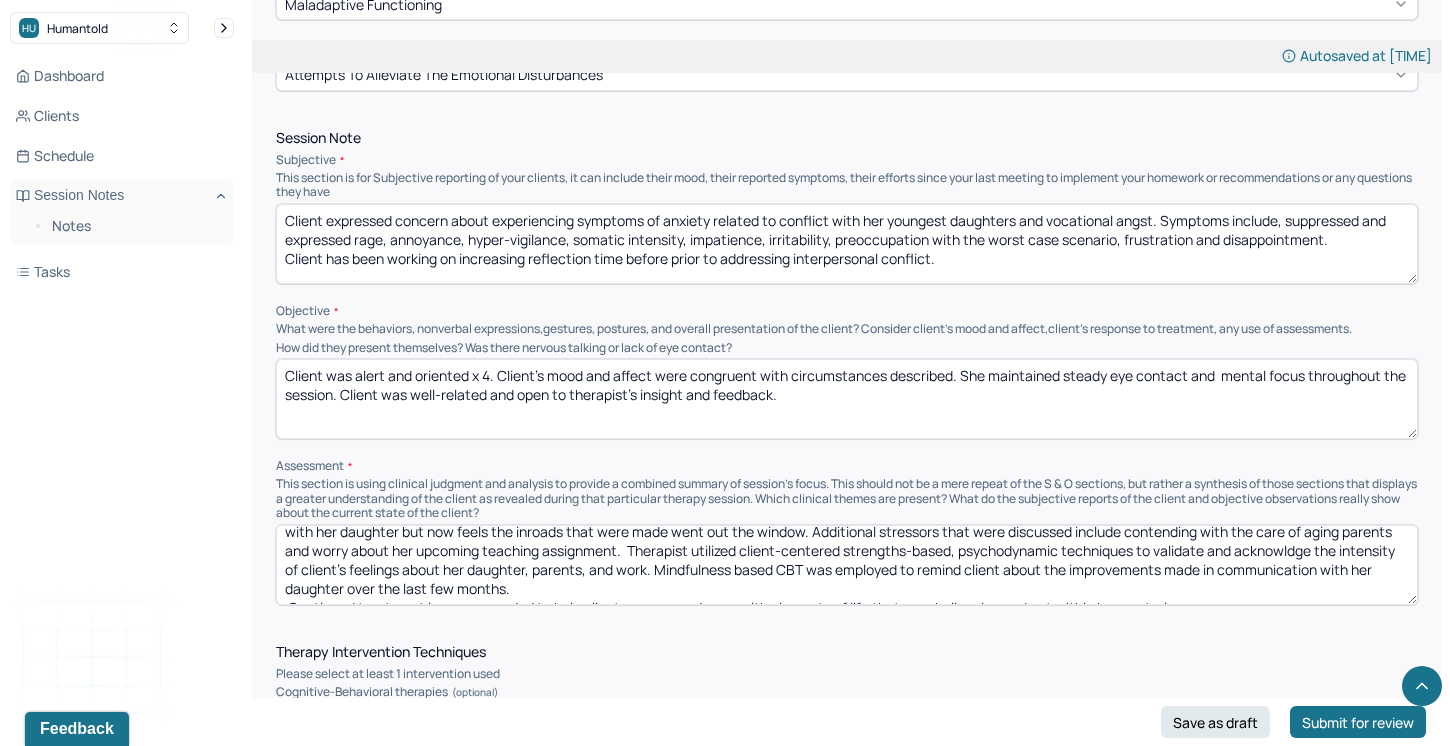 click at bounding box center (847, 565) 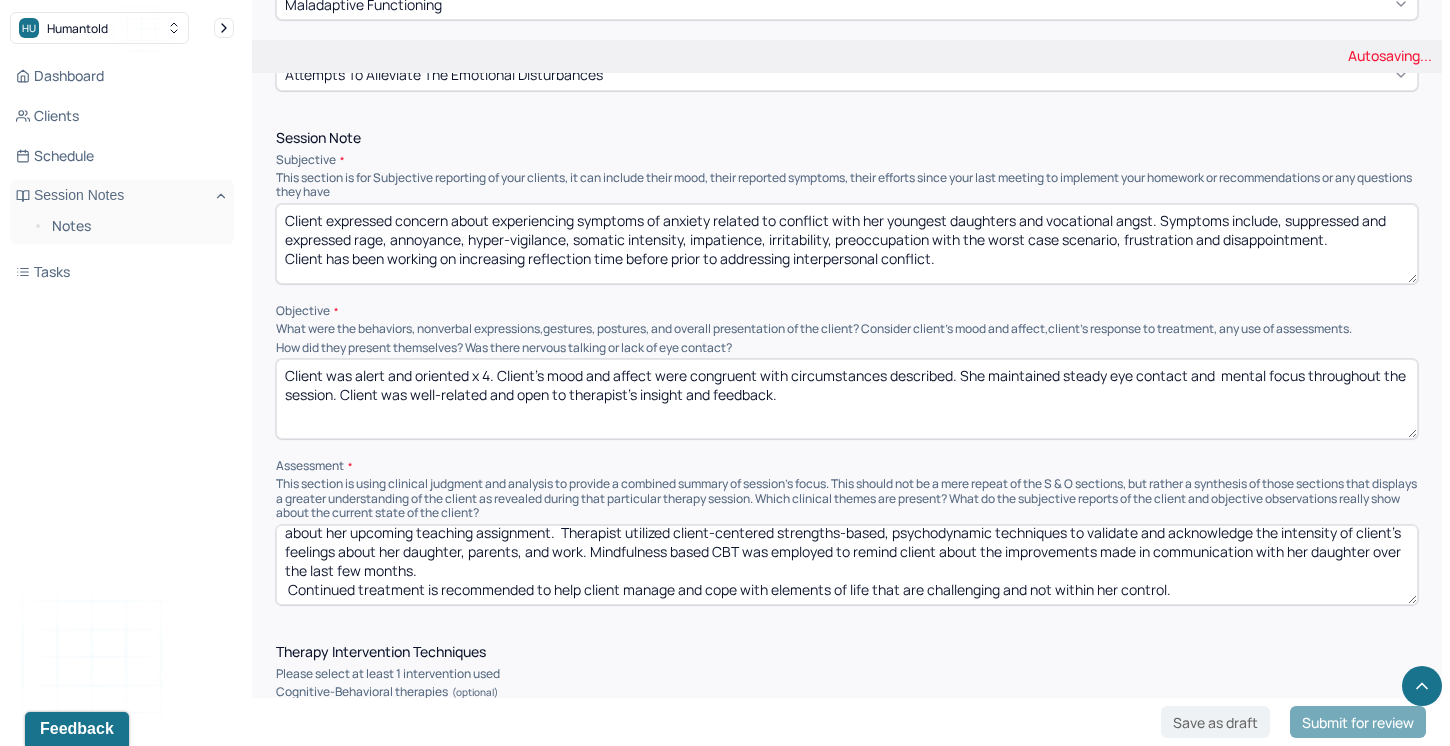 scroll, scrollTop: 76, scrollLeft: 0, axis: vertical 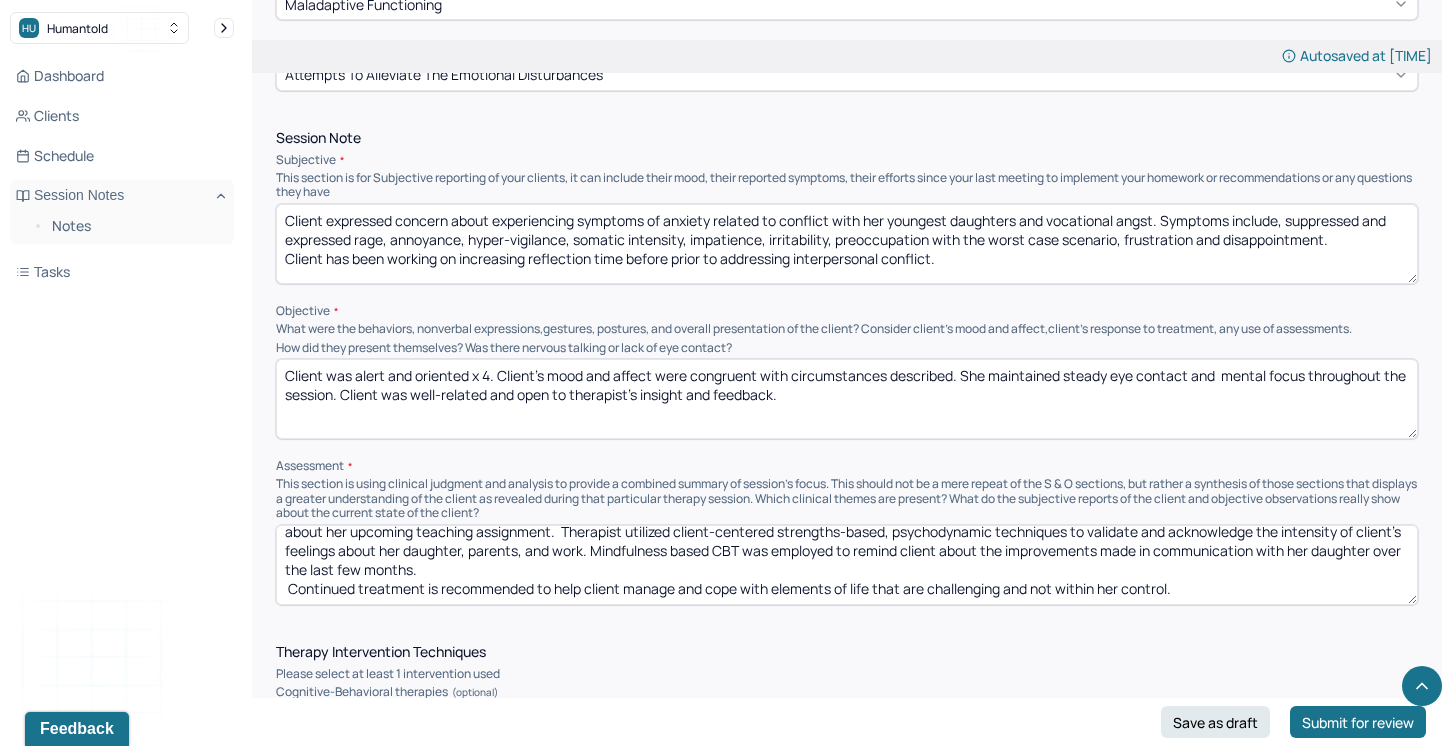click at bounding box center (847, 565) 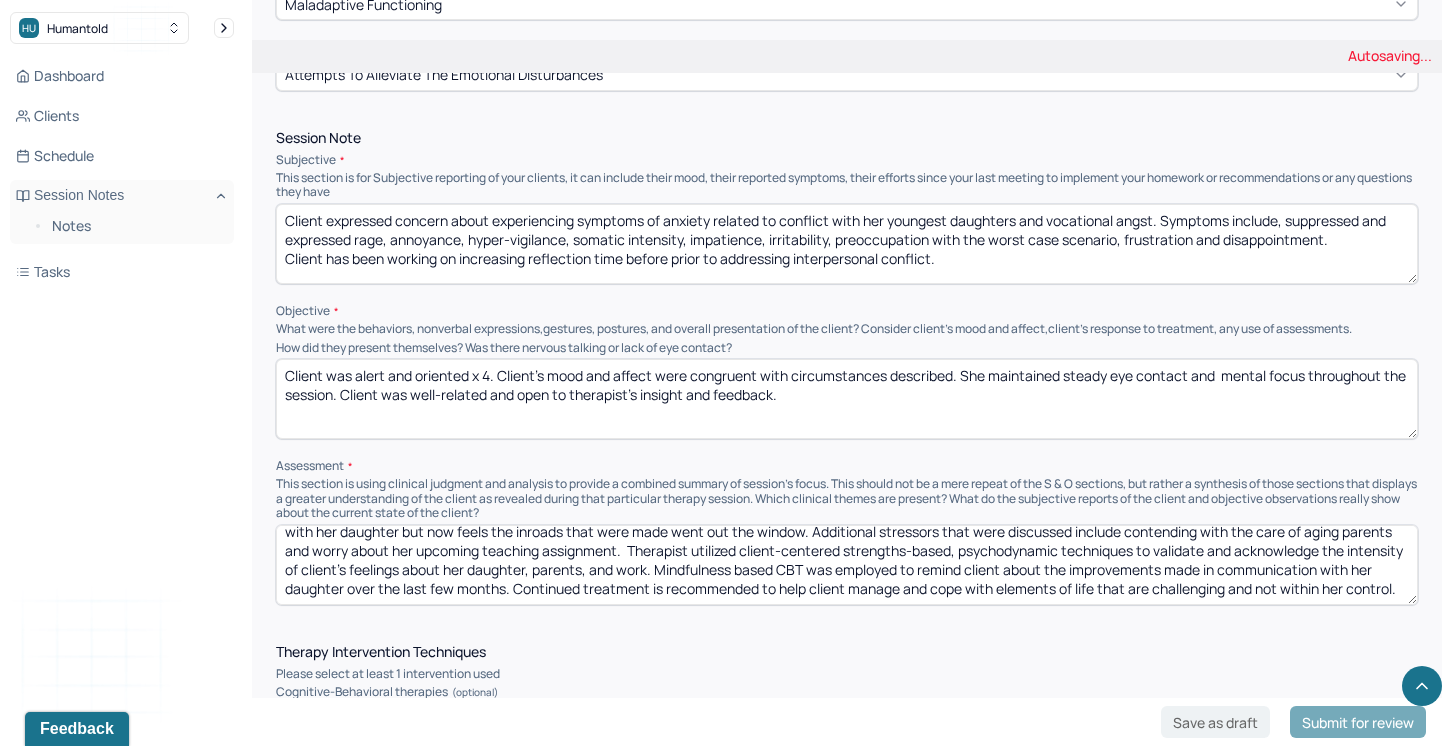 scroll, scrollTop: 57, scrollLeft: 0, axis: vertical 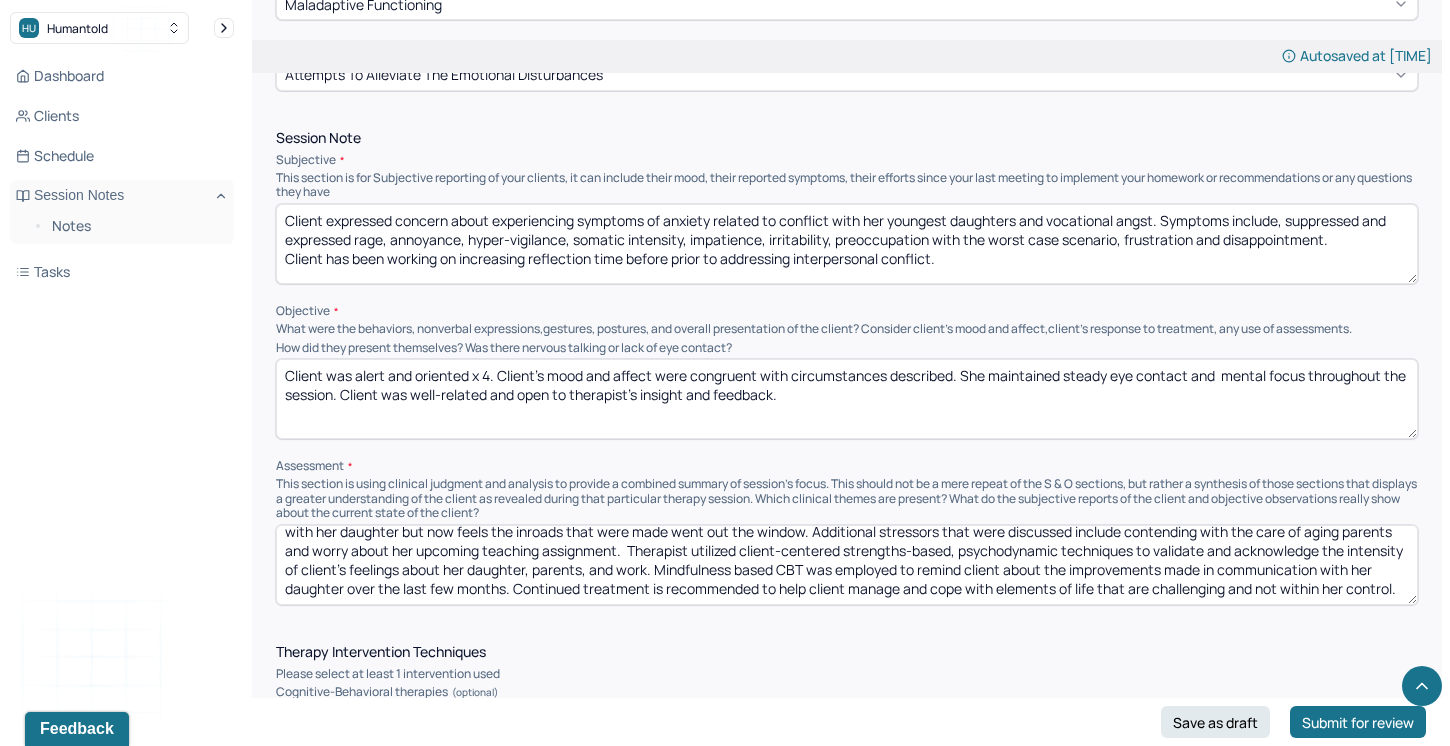 drag, startPoint x: 1311, startPoint y: 572, endPoint x: 754, endPoint y: 571, distance: 557.0009 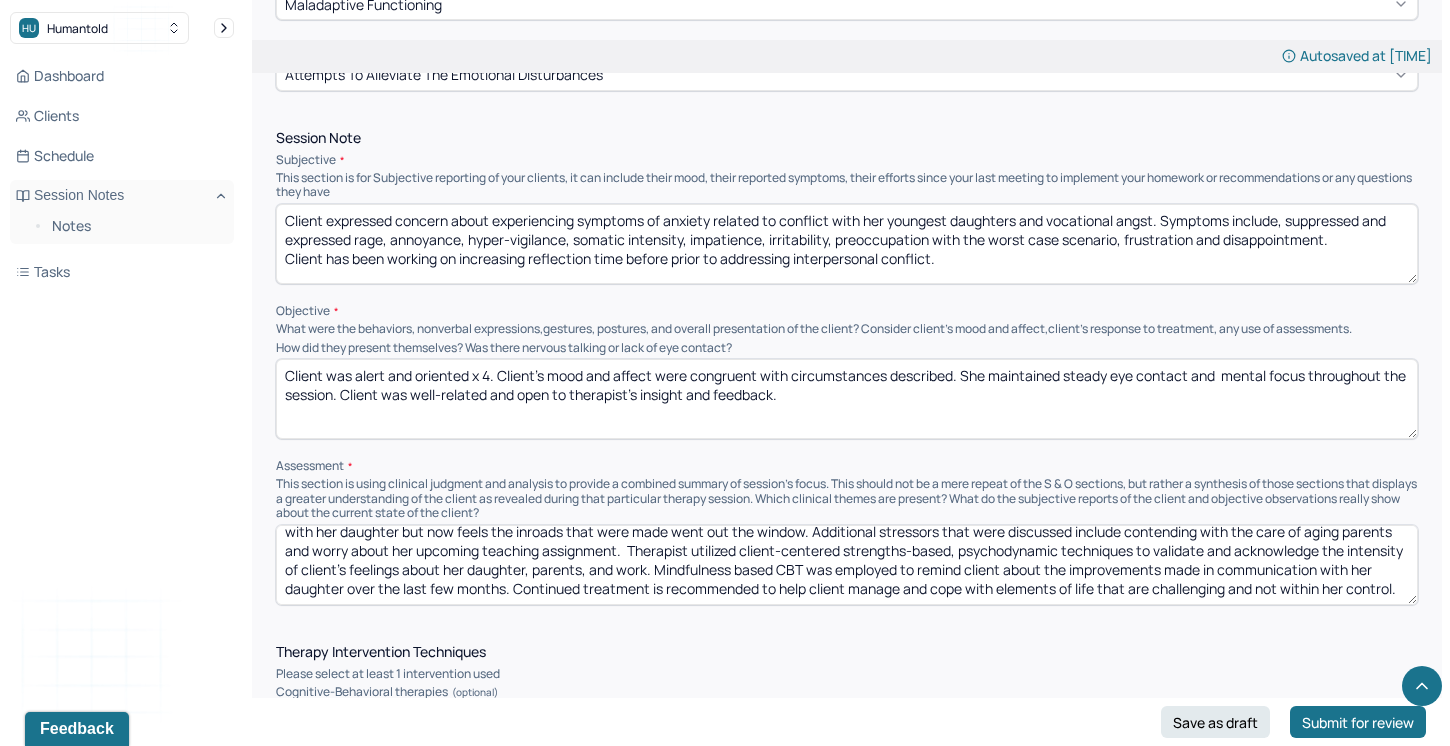 click at bounding box center [847, 565] 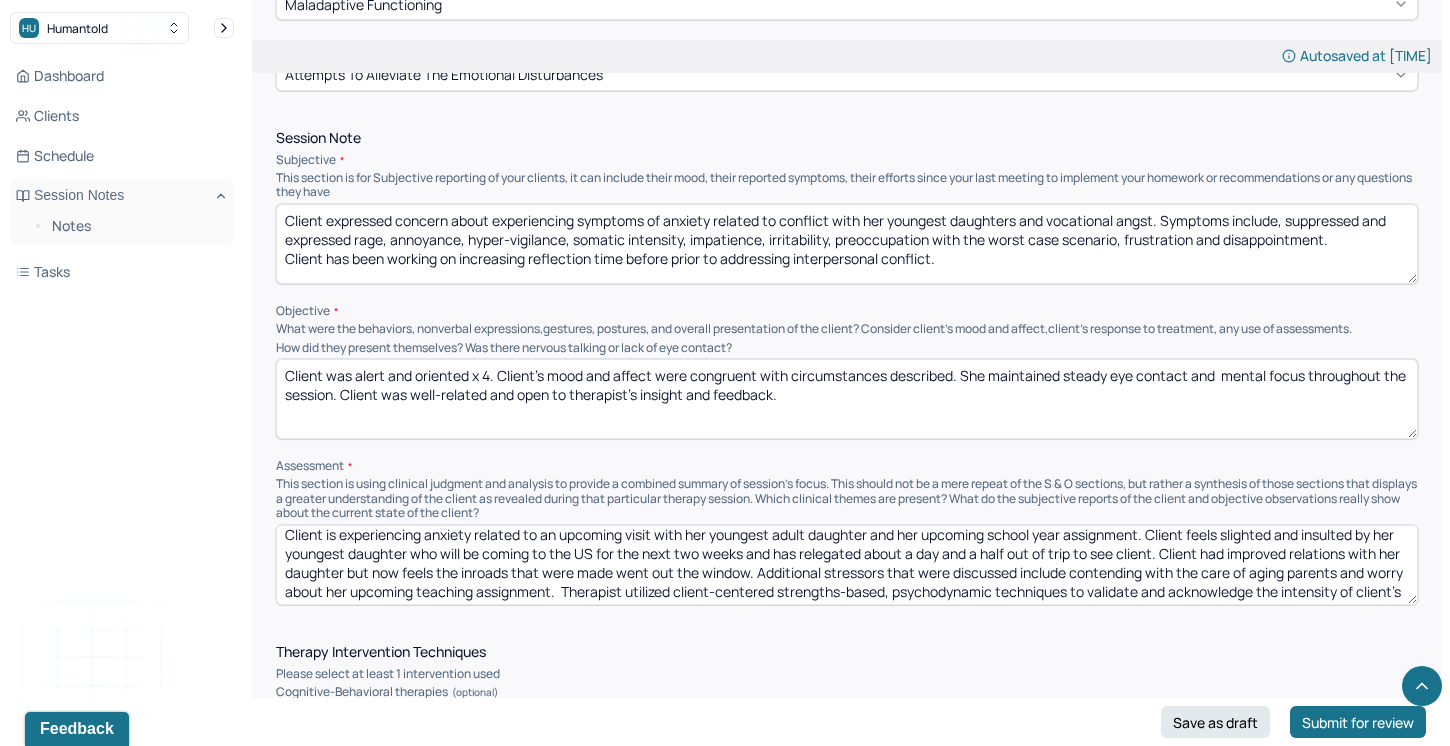 scroll, scrollTop: 3, scrollLeft: 0, axis: vertical 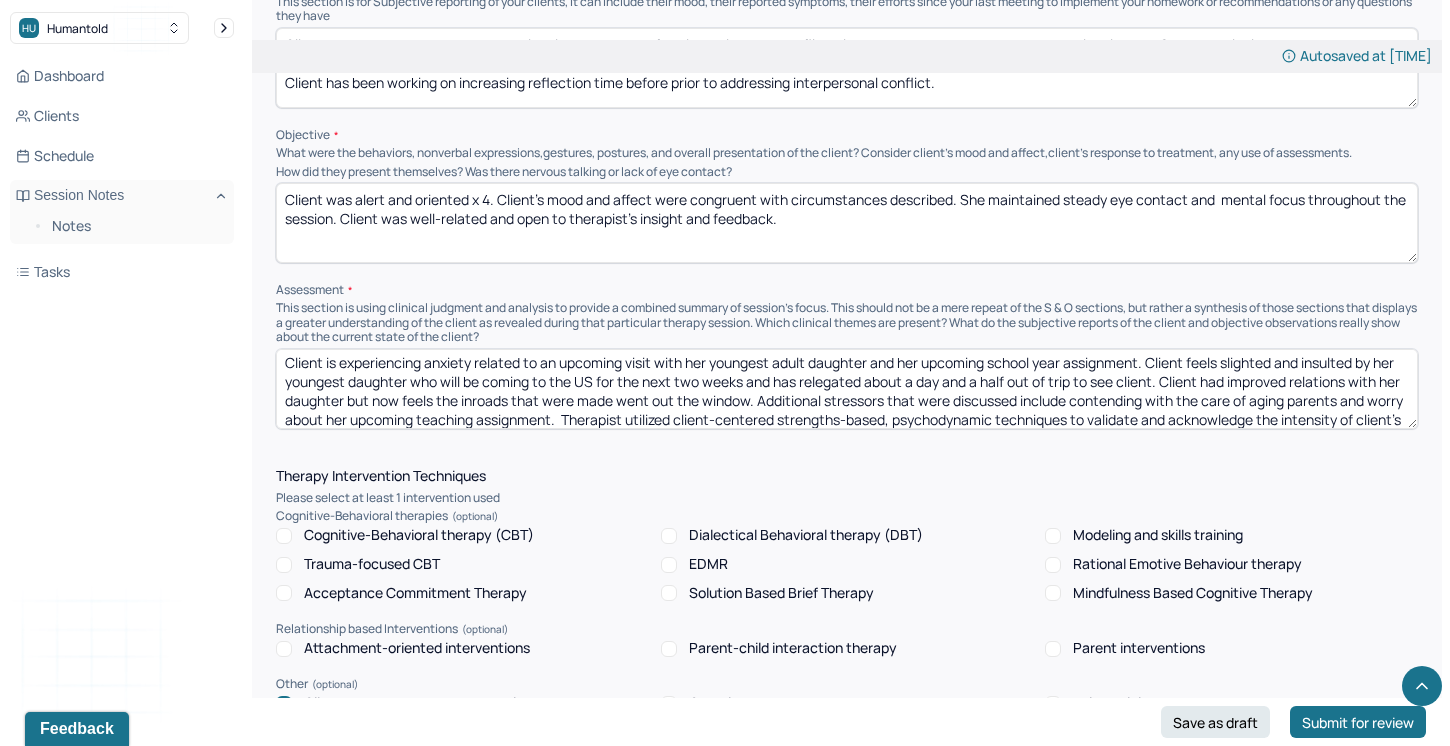 type on "Client is experiencing anxiety related to an upcoming visit with her youngest adult daughter and her upcoming school year assignment. Client feels slighted and insulted by her youngest daughter who will be coming to the US for the next two weeks and has relegated about a day and a half out of trip to see client. Client had improved relations with her daughter but now feels the inroads that were made went out the window. Additional stressors that were discussed include contending with the care of aging parents and worry about her upcoming teaching assignment.  Therapist utilized client-centered strengths-based, psychodynamic techniques to validate and acknowledge the intensity of client's feelings about her daughter, parents, and work. Mindfulness based CBT was employed to remind client about the improvements made in communication with her daughter over the last few months. Continued treatment is recommended to help client incorporate and retain the gains she has made in reaction management." 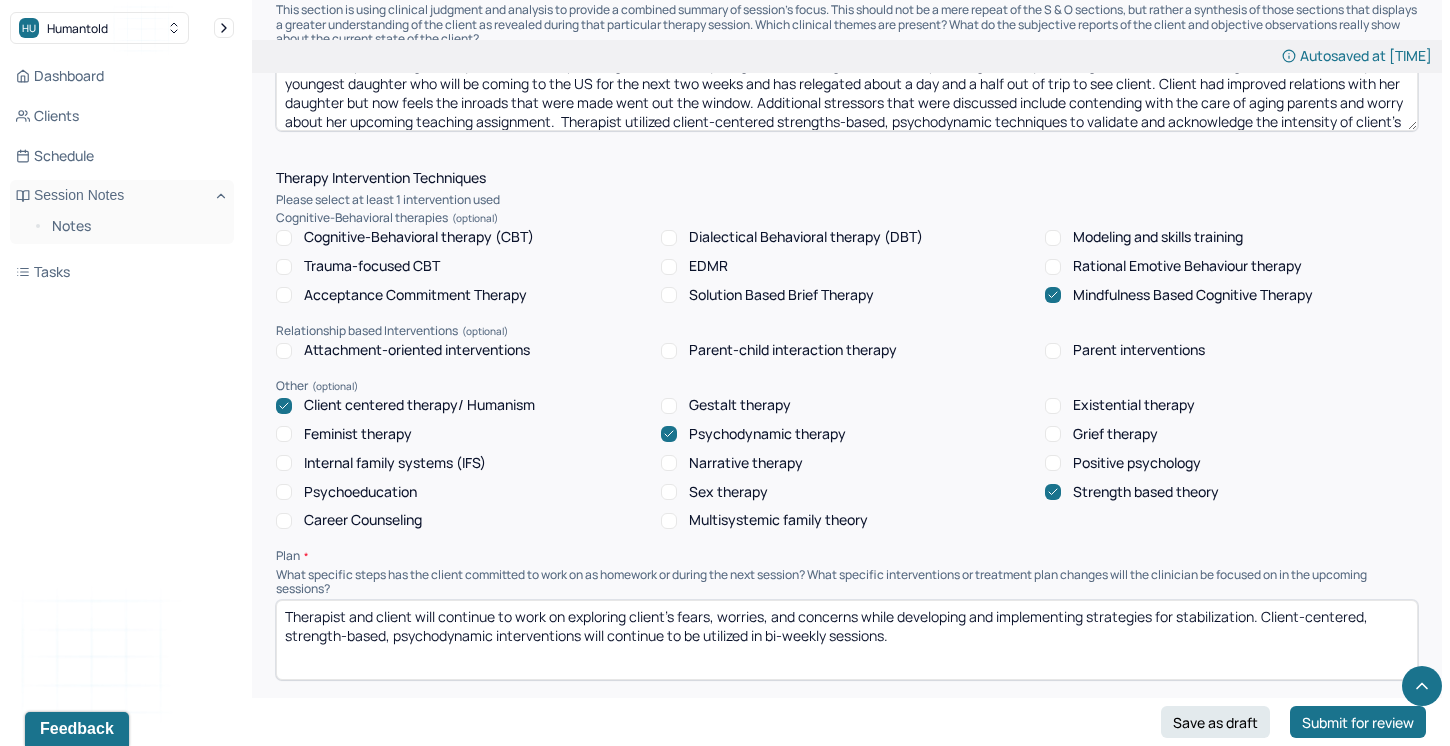 scroll, scrollTop: 1604, scrollLeft: 0, axis: vertical 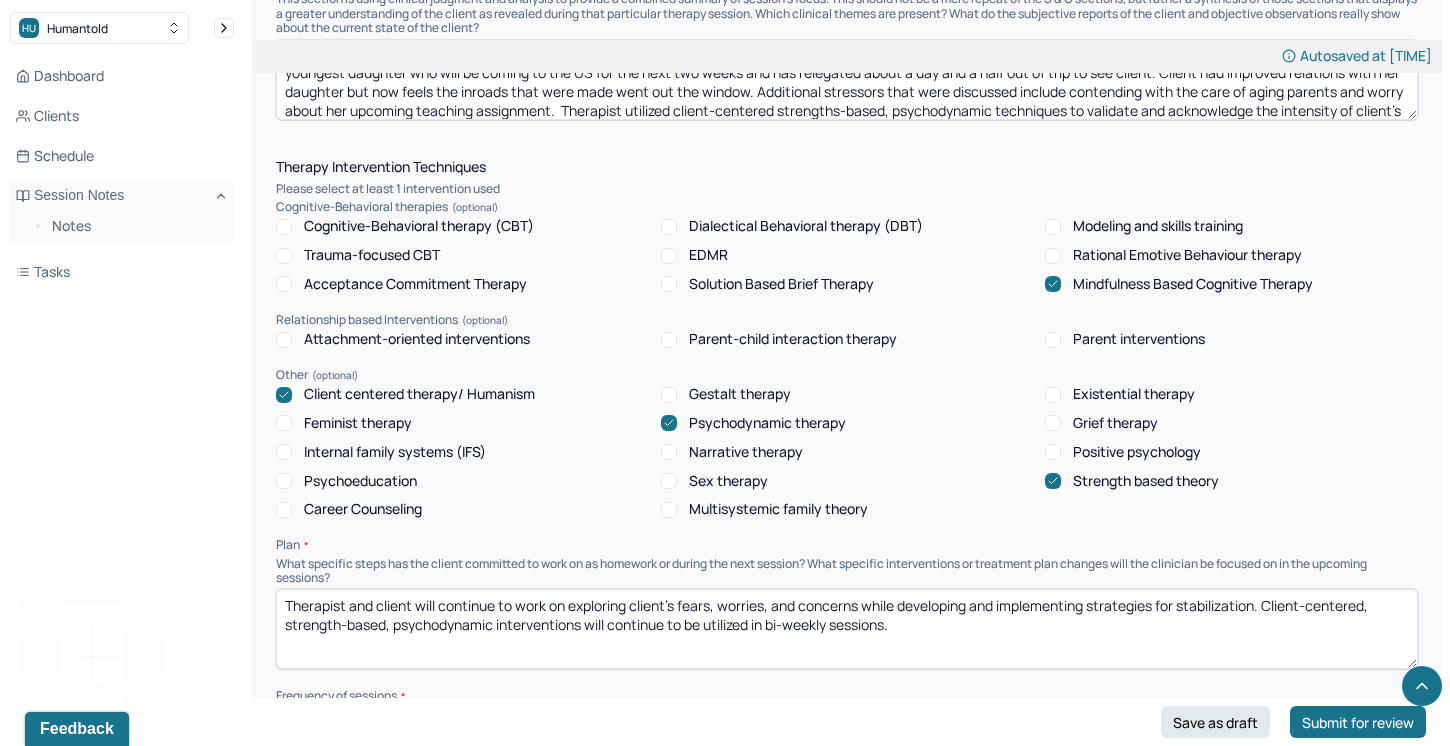 drag, startPoint x: 1263, startPoint y: 602, endPoint x: 569, endPoint y: 602, distance: 694 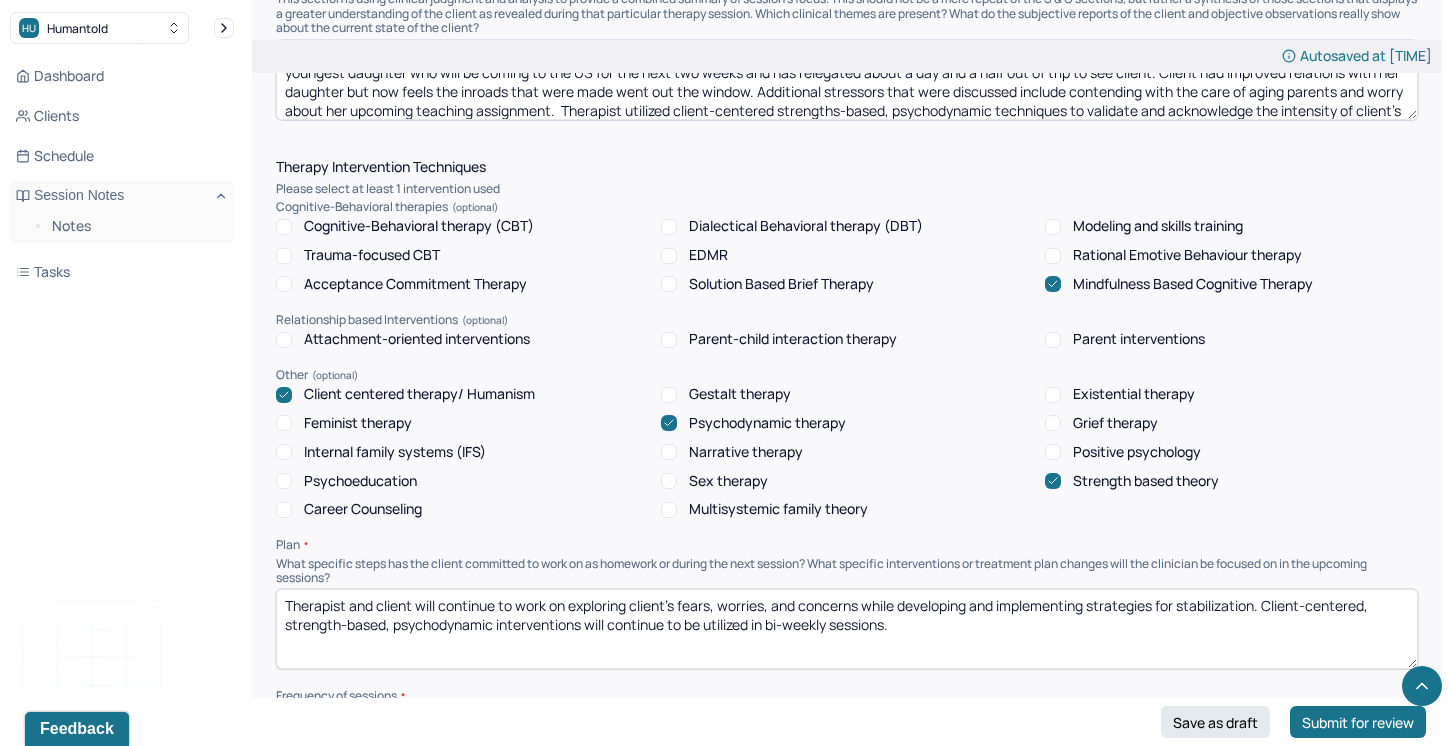 click on "Therapist and client will continue to work on exploring client's fears, worries, and concerns while developing and implementing strategies for stabilization. Client-centered, strength-based, psychodynamic interventions will continue to be utilized in bi-weekly sessions." at bounding box center [847, 629] 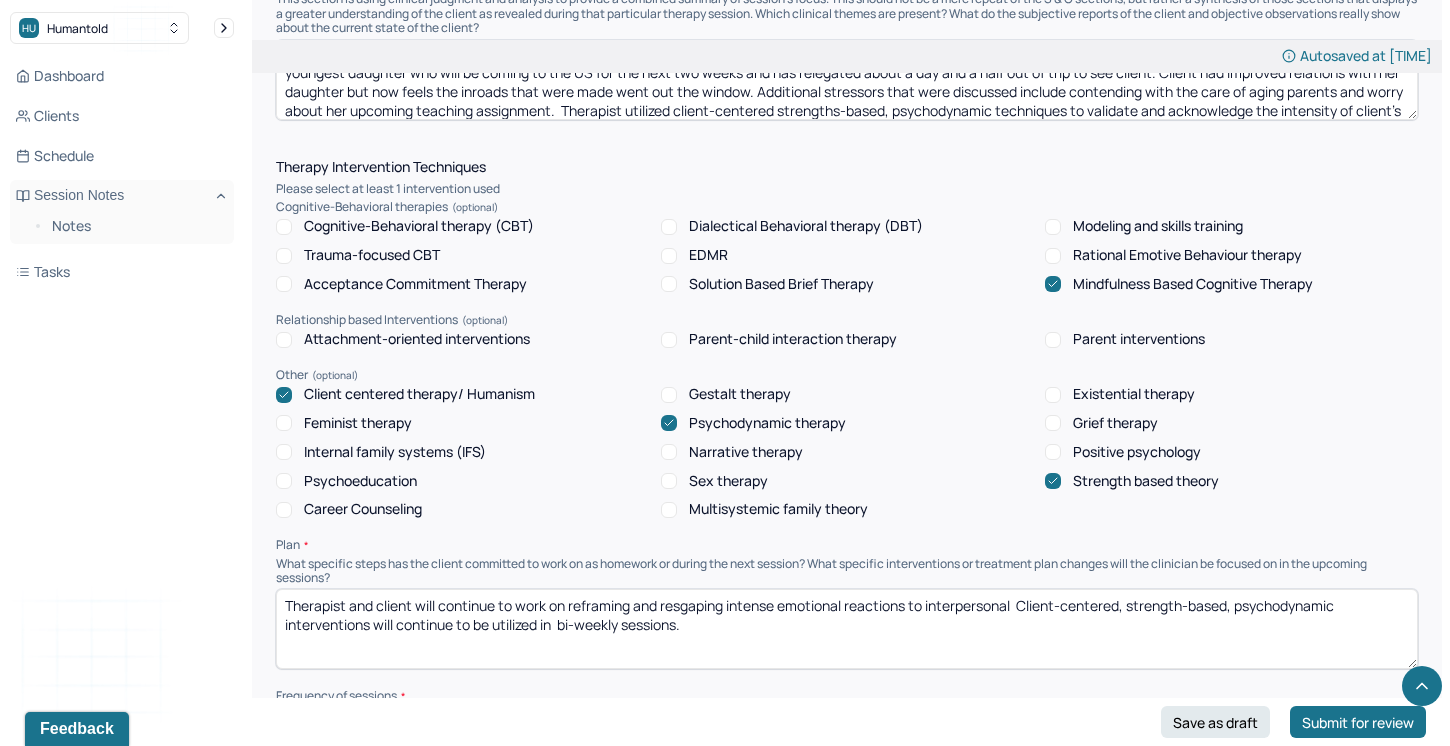 click on "Therapist and client will continue to work on reframing and resgaping intense emotional reactions to interpersonal  Client-centered, strength-based, psychodynamic interventions will continue to be utilized in  bi-weekly sessions." at bounding box center [847, 629] 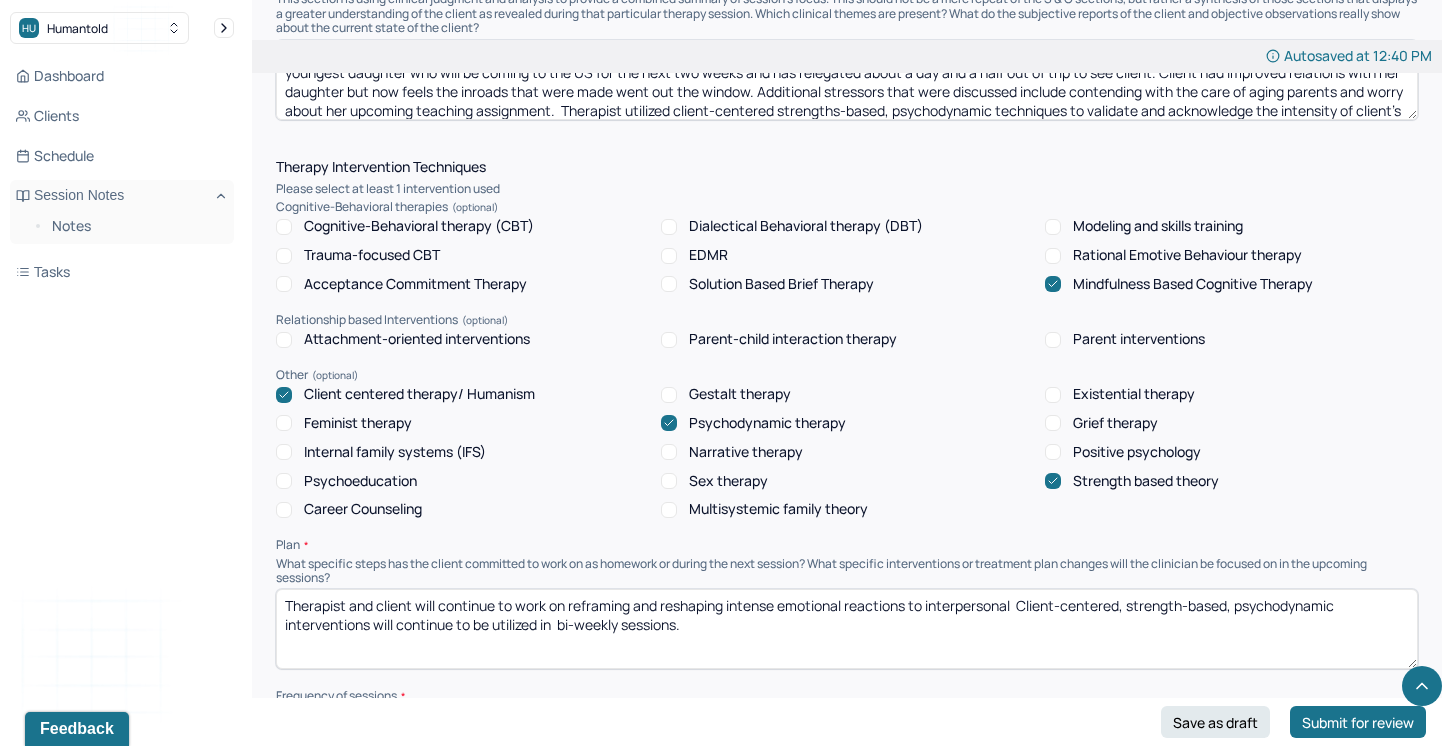 click on "Therapist and client will continue to work on reframing and reshaping intense emotional reactions to interpersonal  Client-centered, strength-based, psychodynamic interventions will continue to be utilized in  bi-weekly sessions." at bounding box center [847, 629] 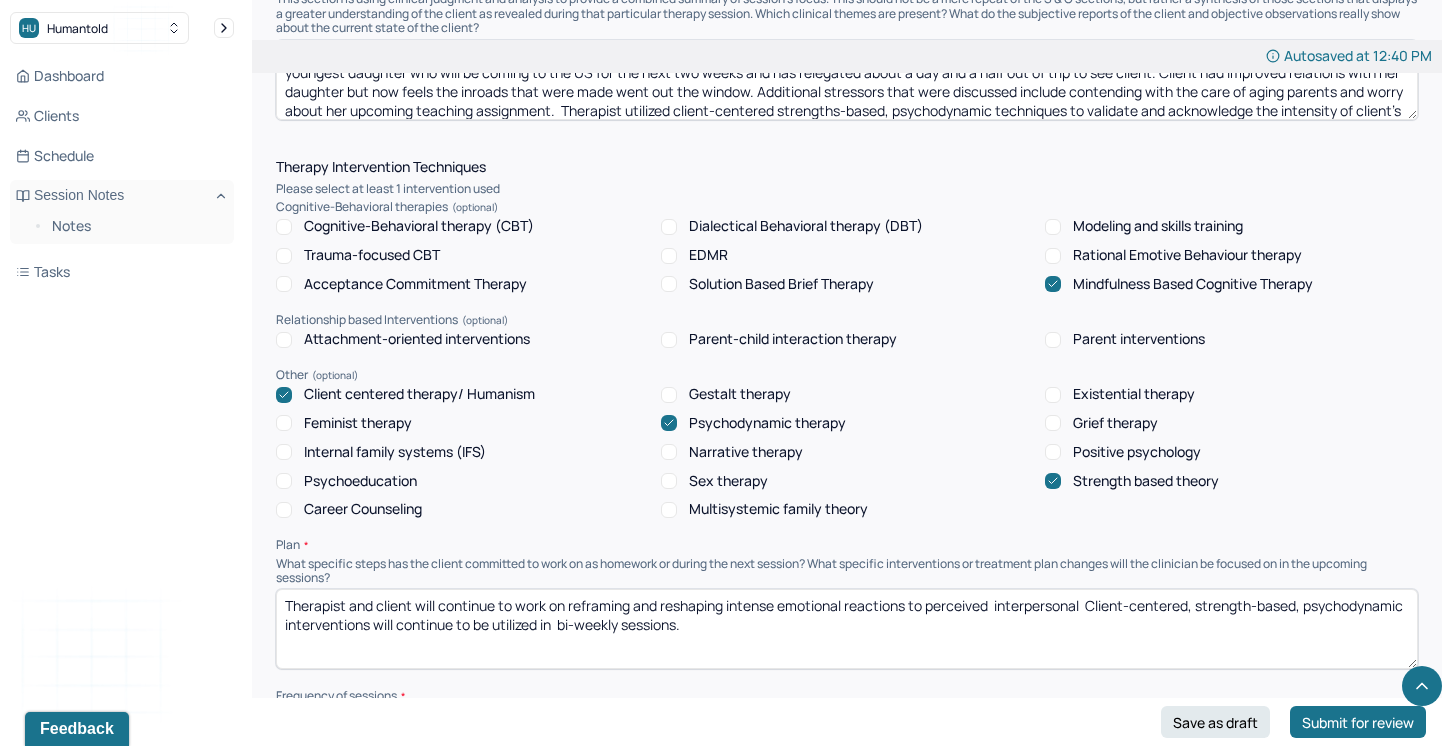 click on "Therapist and client will continue to work on reframing and reshaping intense emotional reactions to perceived  interpersonal  Client-centered, strength-based, psychodynamic interventions will continue to be utilized in  bi-weekly sessions." at bounding box center [847, 629] 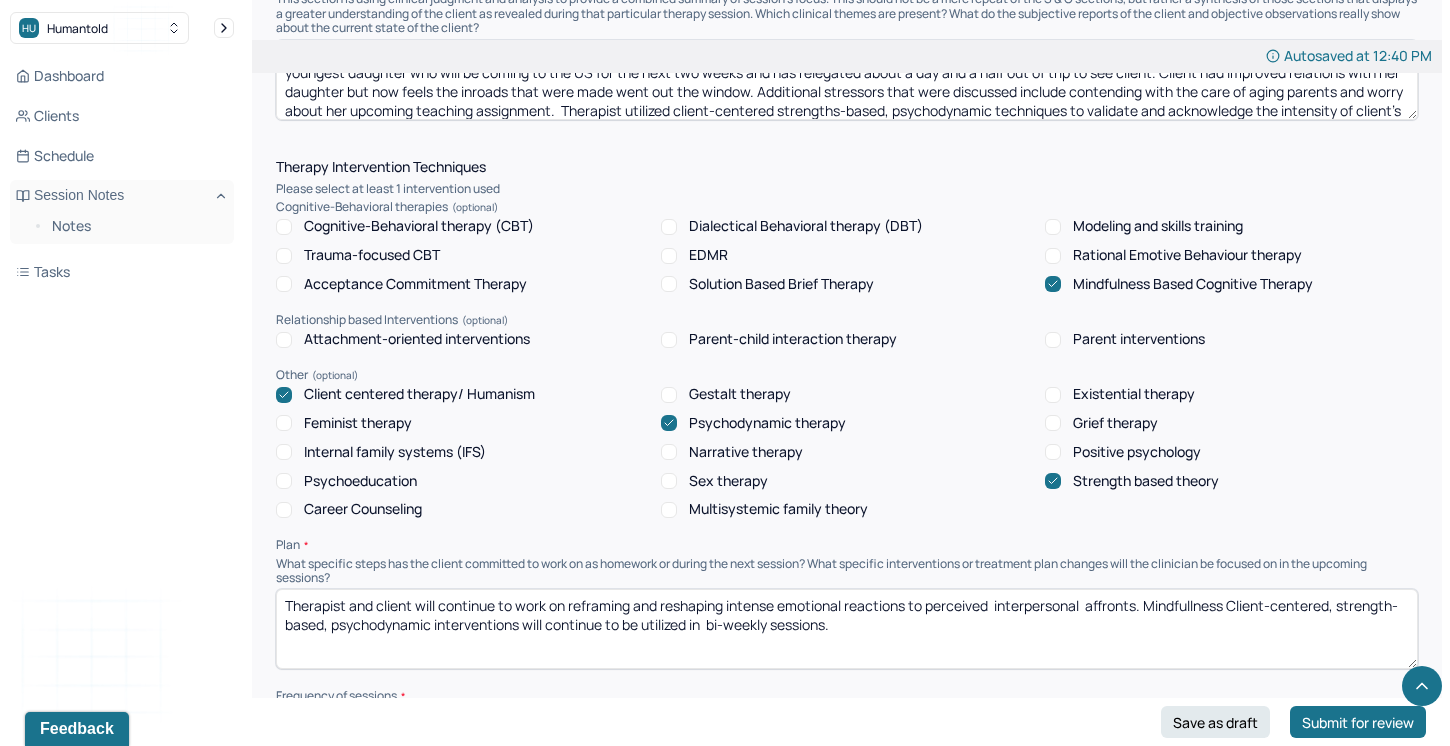drag, startPoint x: 1232, startPoint y: 605, endPoint x: 1151, endPoint y: 604, distance: 81.00617 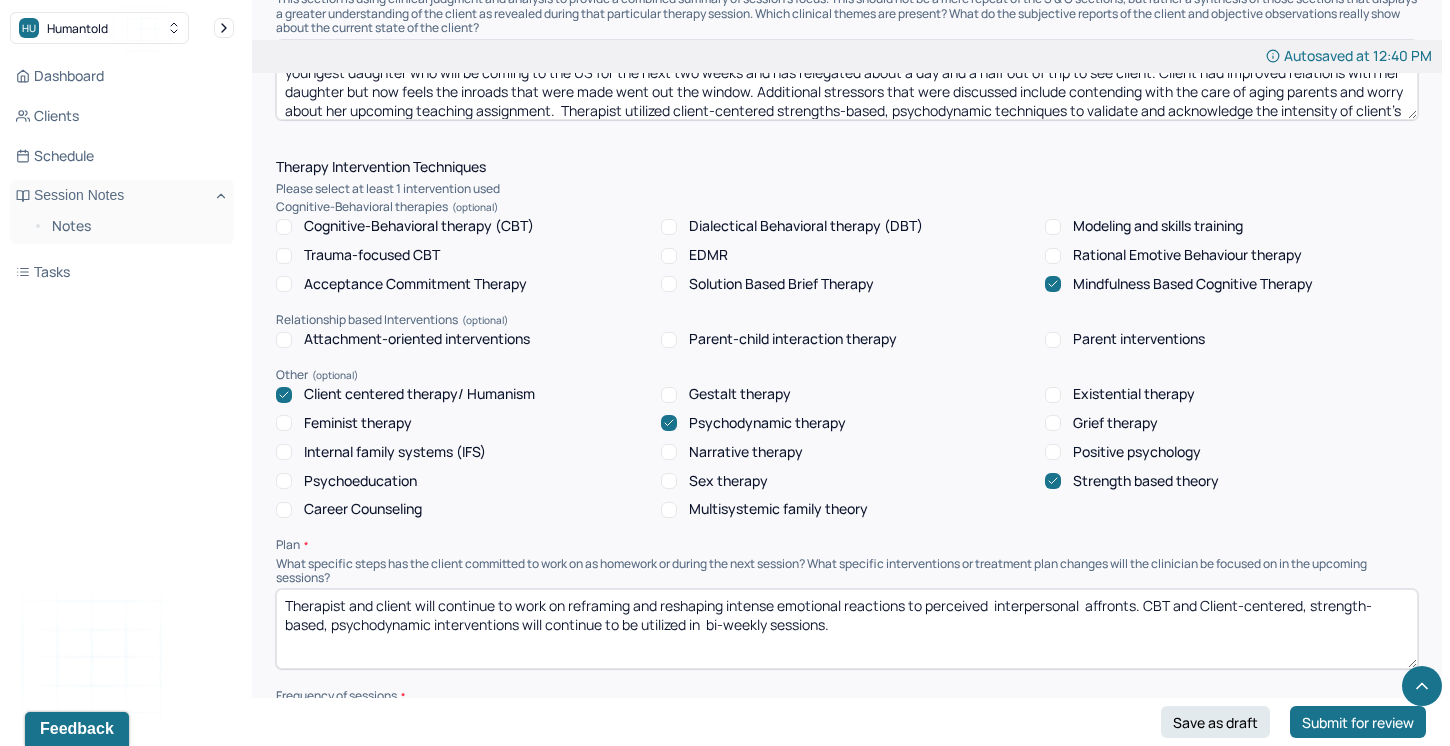 click on "Therapist and client will continue to work on reframing and reshaping intense emotional reactions to perceived  interpersonal  affronts. CBT and Client-centered, strength-based, psychodynamic interventions will continue to be utilized in  bi-weekly sessions." at bounding box center (847, 629) 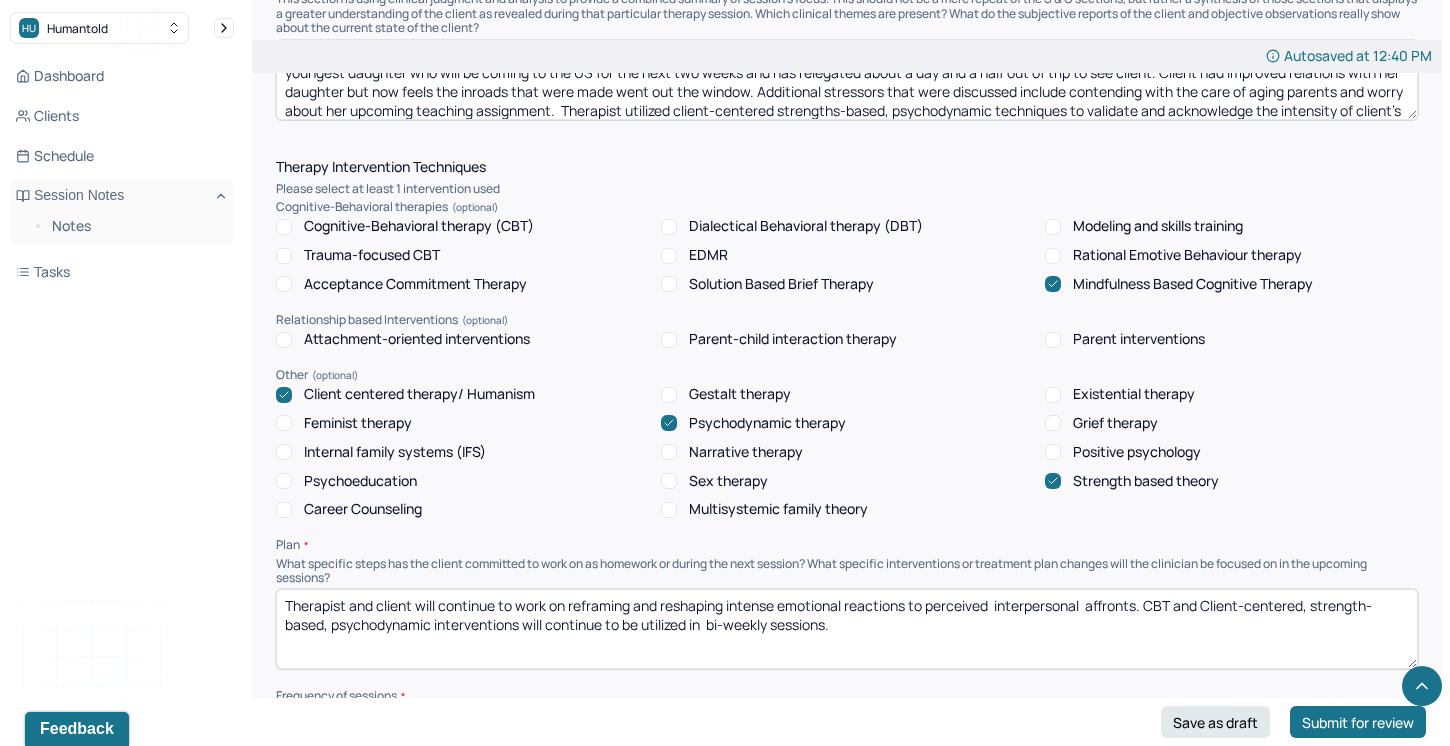 drag, startPoint x: 523, startPoint y: 620, endPoint x: 437, endPoint y: 616, distance: 86.09297 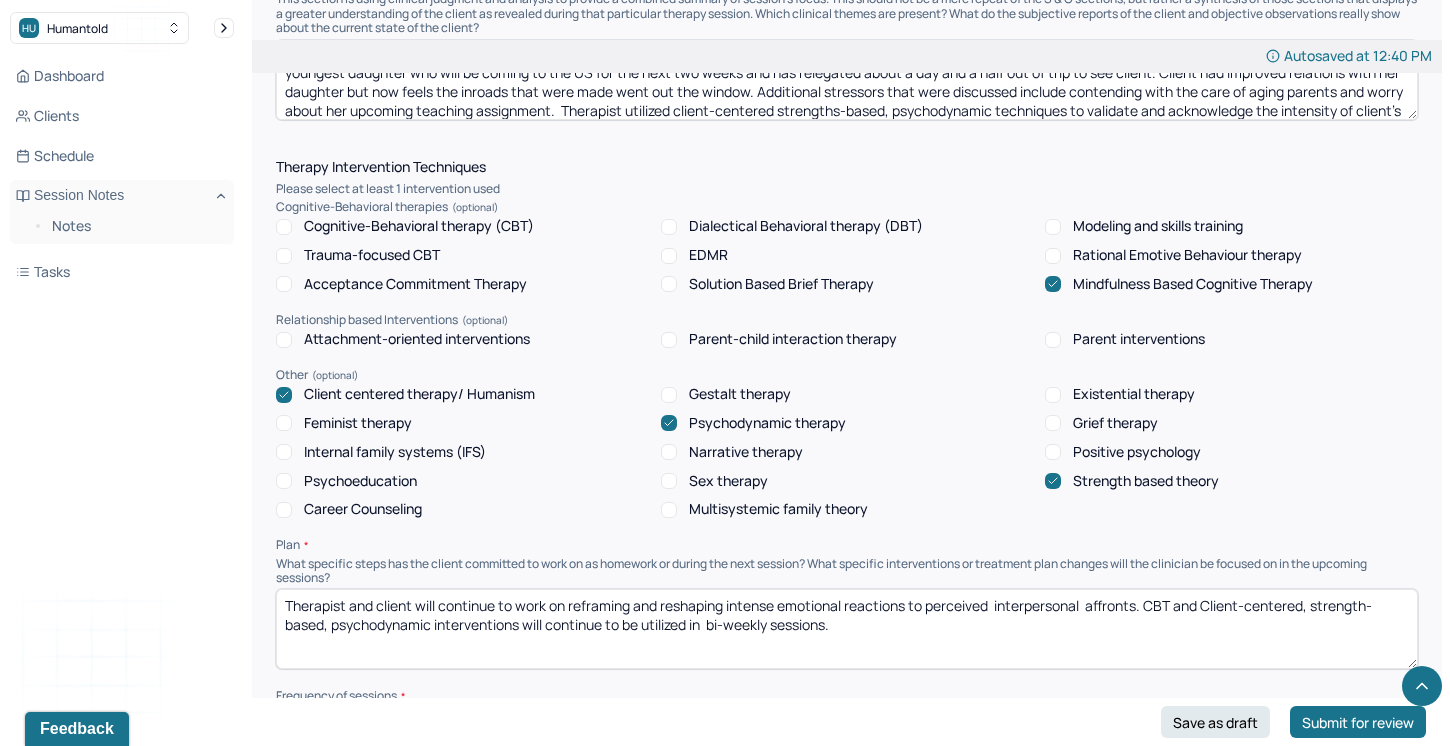 click on "Therapist and client will continue to work on reframing and reshaping intense emotional reactions to perceived  interpersonal  affronts. CBT and Client-centered, strength-based, psychodynamic interventions will continue to be utilized in  bi-weekly sessions." at bounding box center (847, 629) 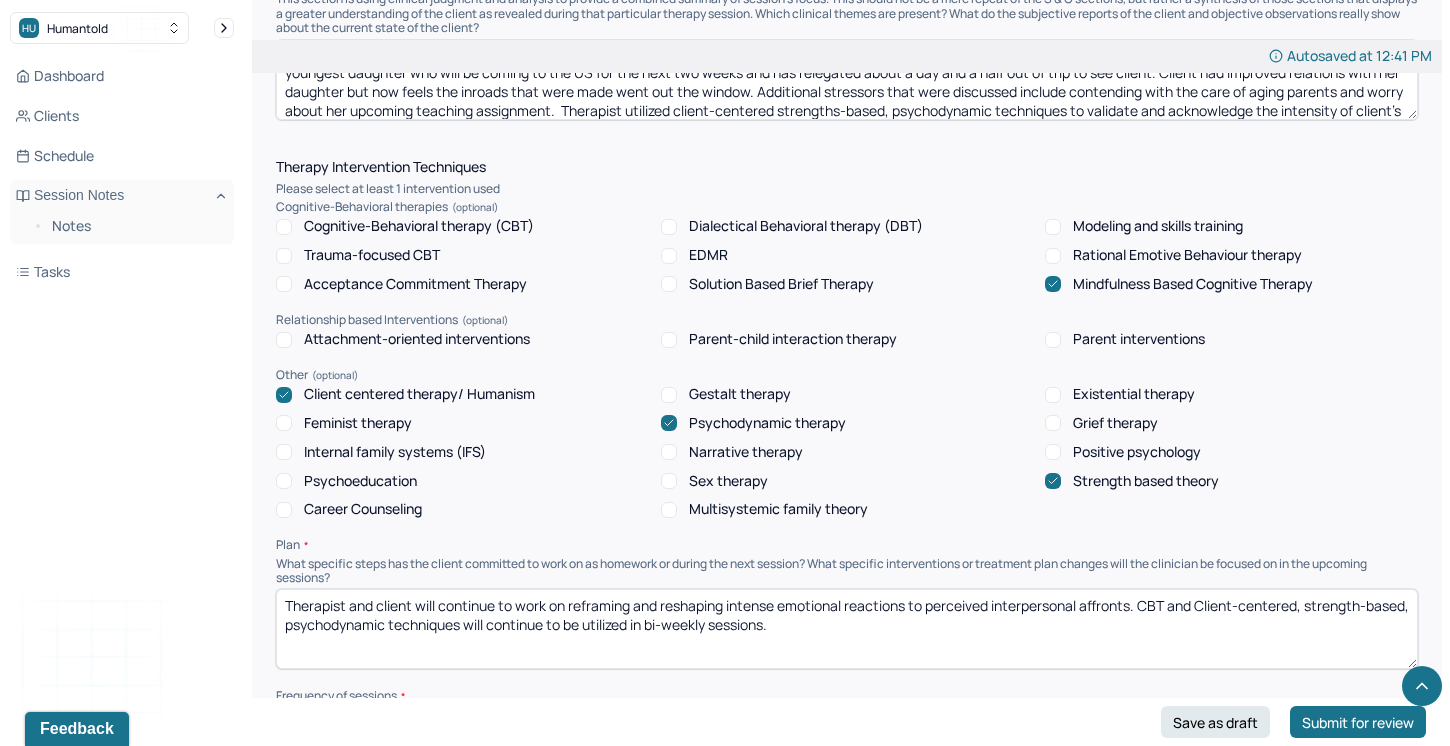 click on "Therapist and client will continue to work on reframing and reshaping intense emotional reactions to perceived interpersonal affronts. CBT and Client-centered, strength-based, psychodynamic techniques will continue to be utilized in bi-weekly sessions." at bounding box center [847, 629] 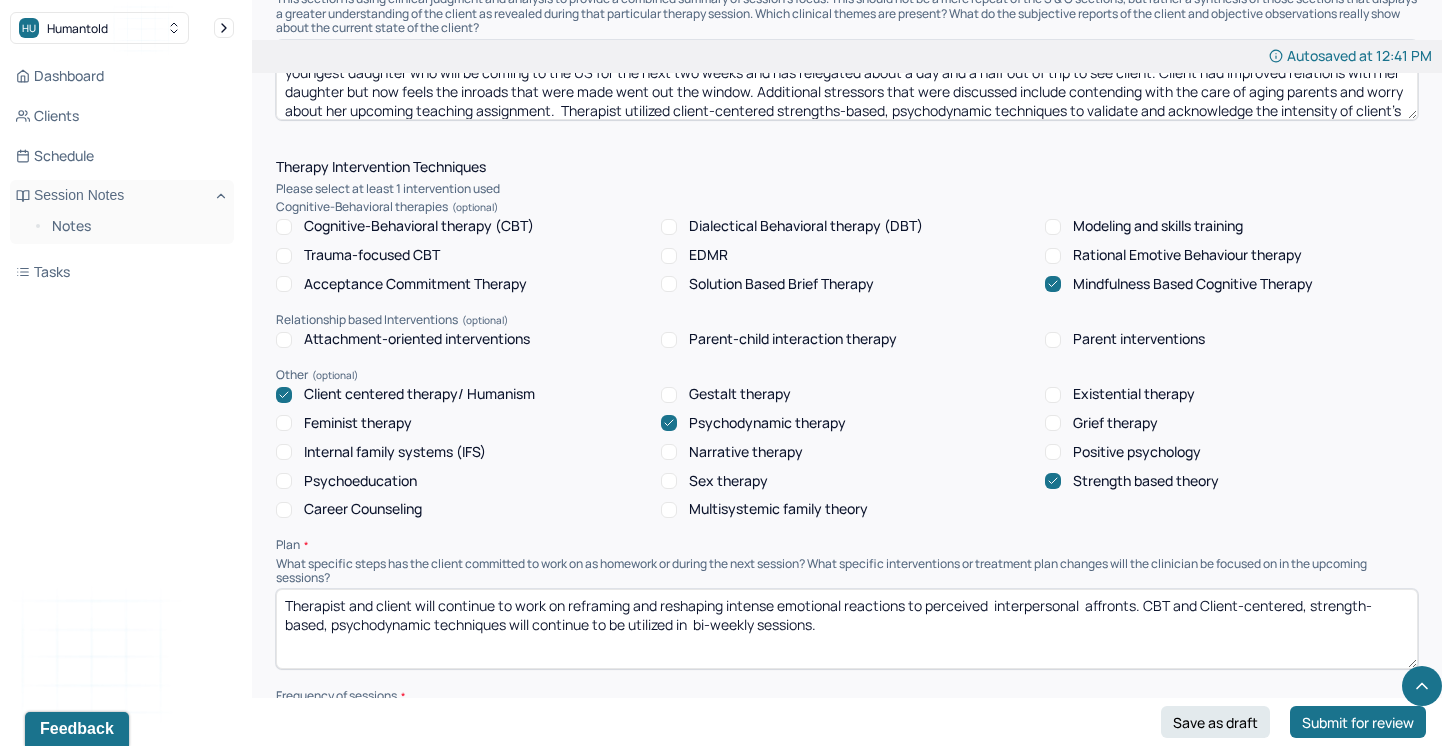 drag, startPoint x: 682, startPoint y: 619, endPoint x: 632, endPoint y: 614, distance: 50.24938 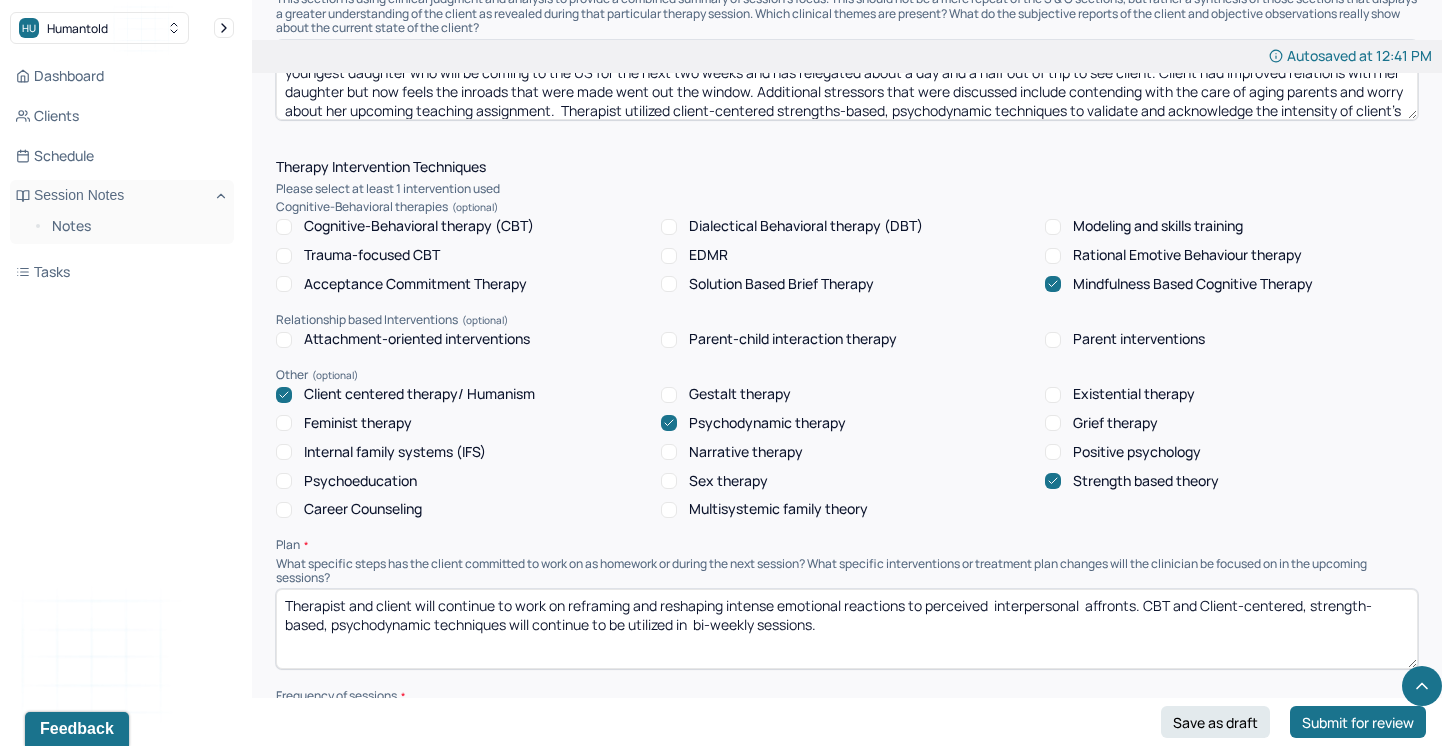 click on "Therapist and client will continue to work on reframing and reshaping intense emotional reactions to perceived  interpersonal  affronts. CBT and Client-centered, strength-based, psychodynamic techniques will continue to be utilized in  bi-weekly sessions." at bounding box center [847, 629] 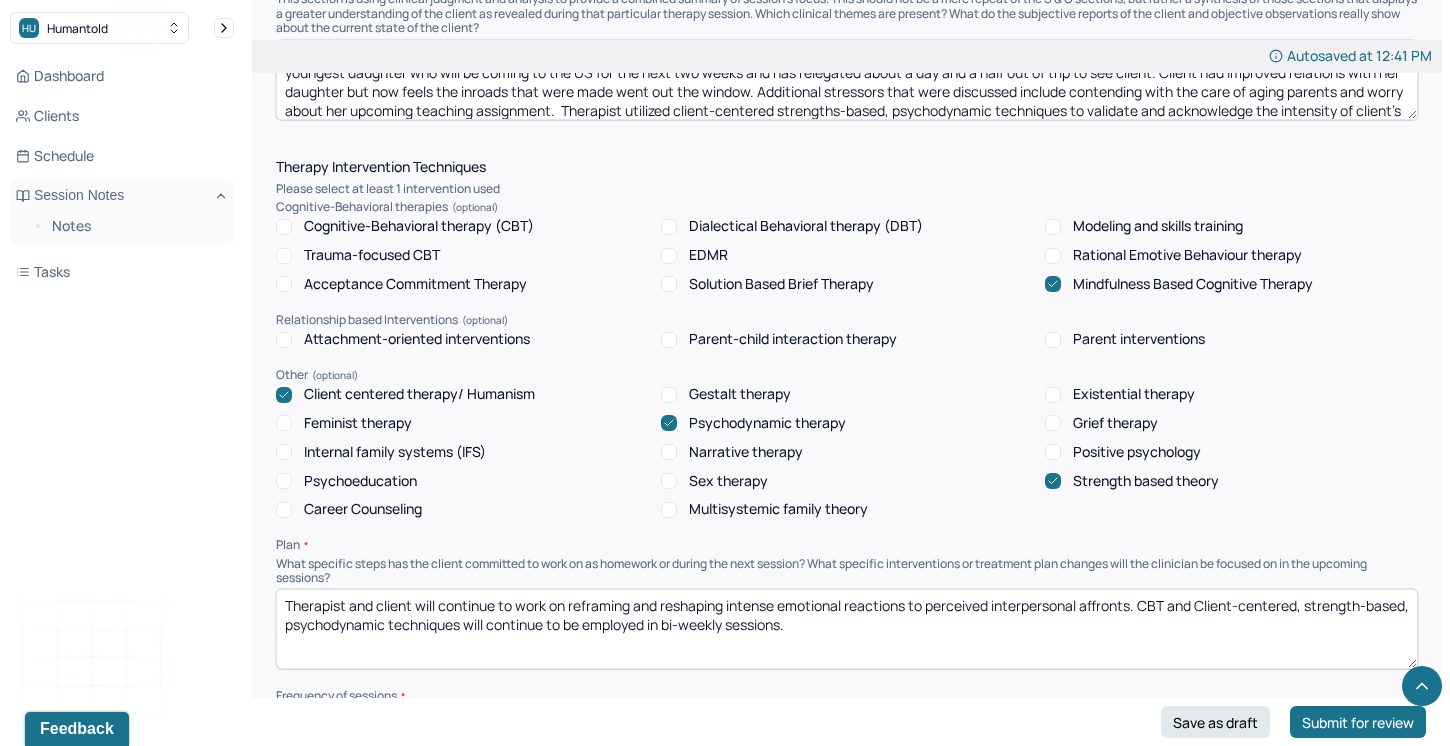 click on "Therapist and client will continue to work on reframing and reshaping intense emotional reactions to perceived interpersonal affronts. CBT and Client-centered, strength-based, psychodynamic techniques will continue to be employed in bi-weekly sessions." at bounding box center (847, 629) 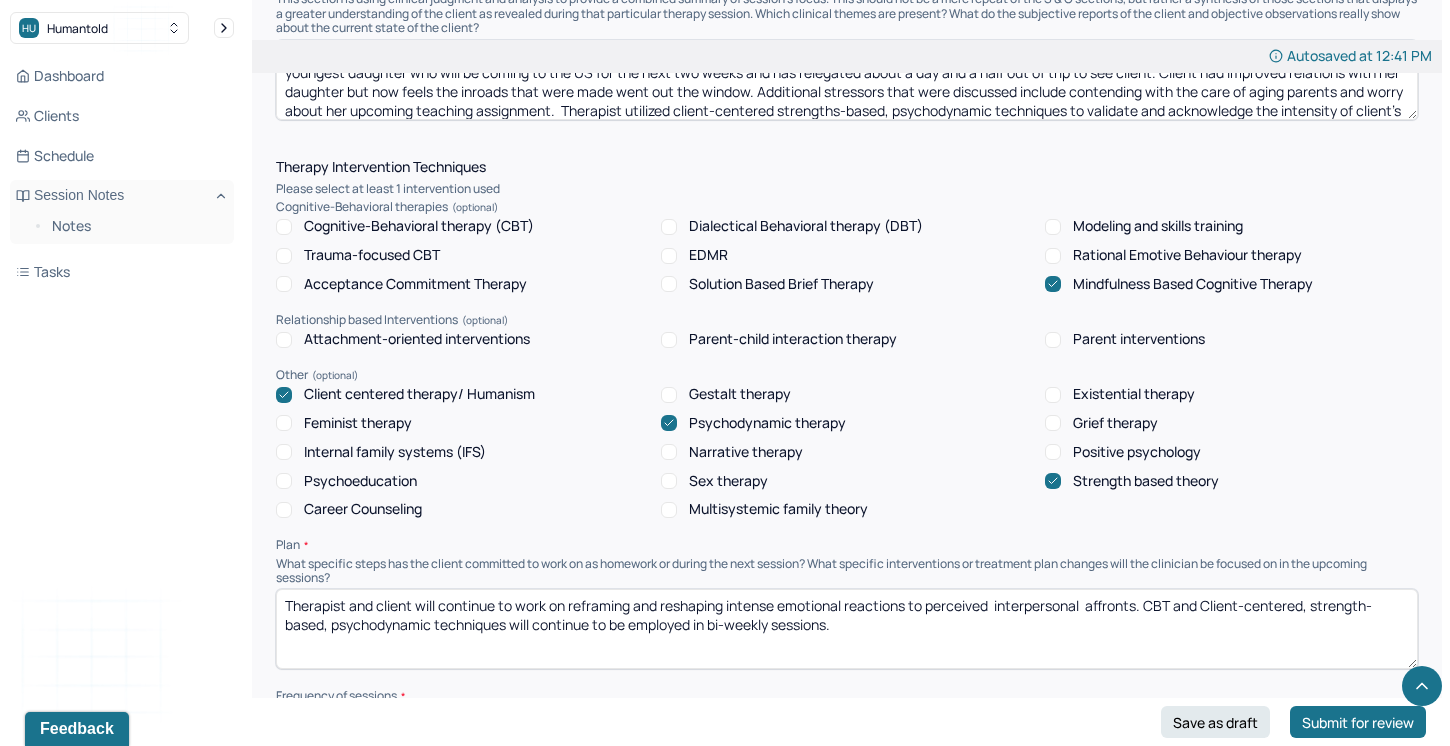 scroll, scrollTop: 9, scrollLeft: 0, axis: vertical 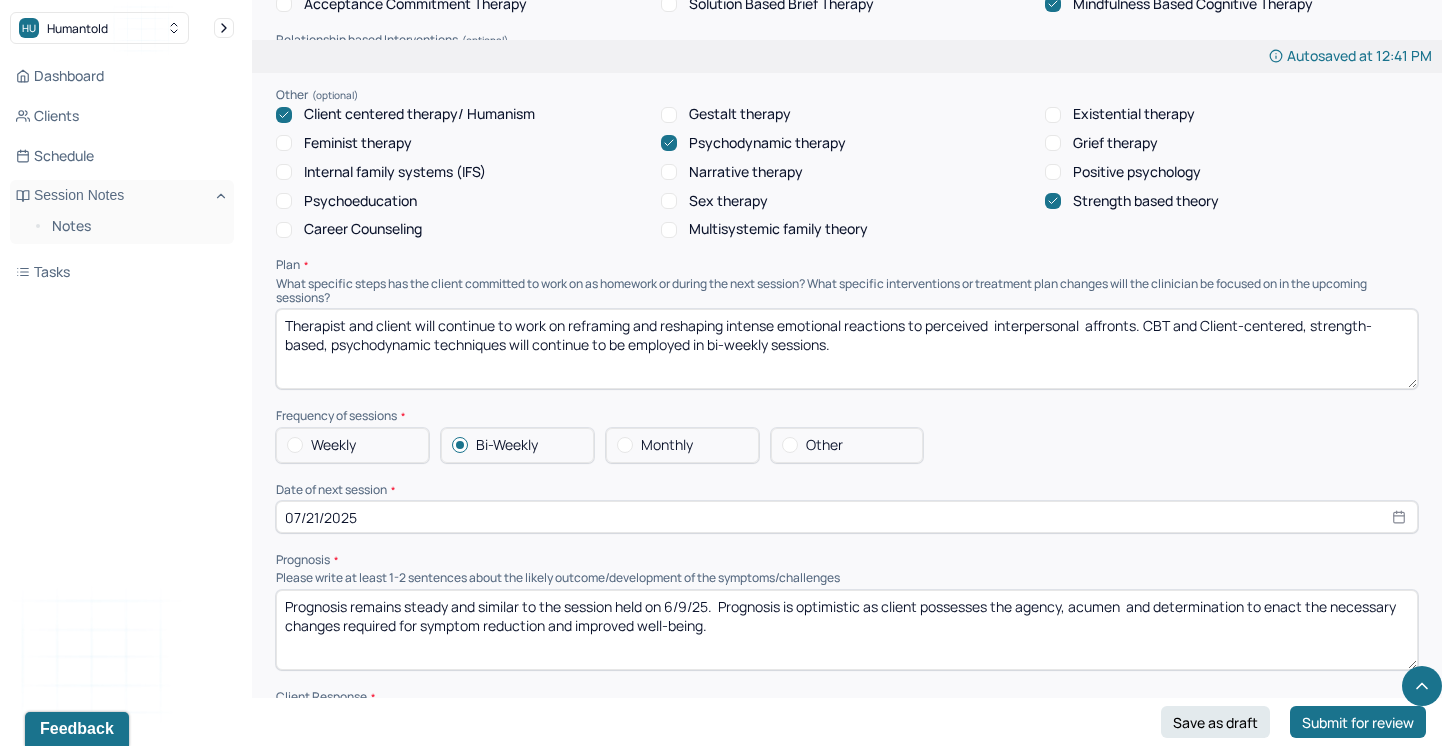 type on "Therapist and client will continue to work on reframing and reshaping intense emotional reactions to perceived  interpersonal  affronts. CBT and Client-centered, strength-based, psychodynamic techniques will continue to be employed in bi-weekly sessions." 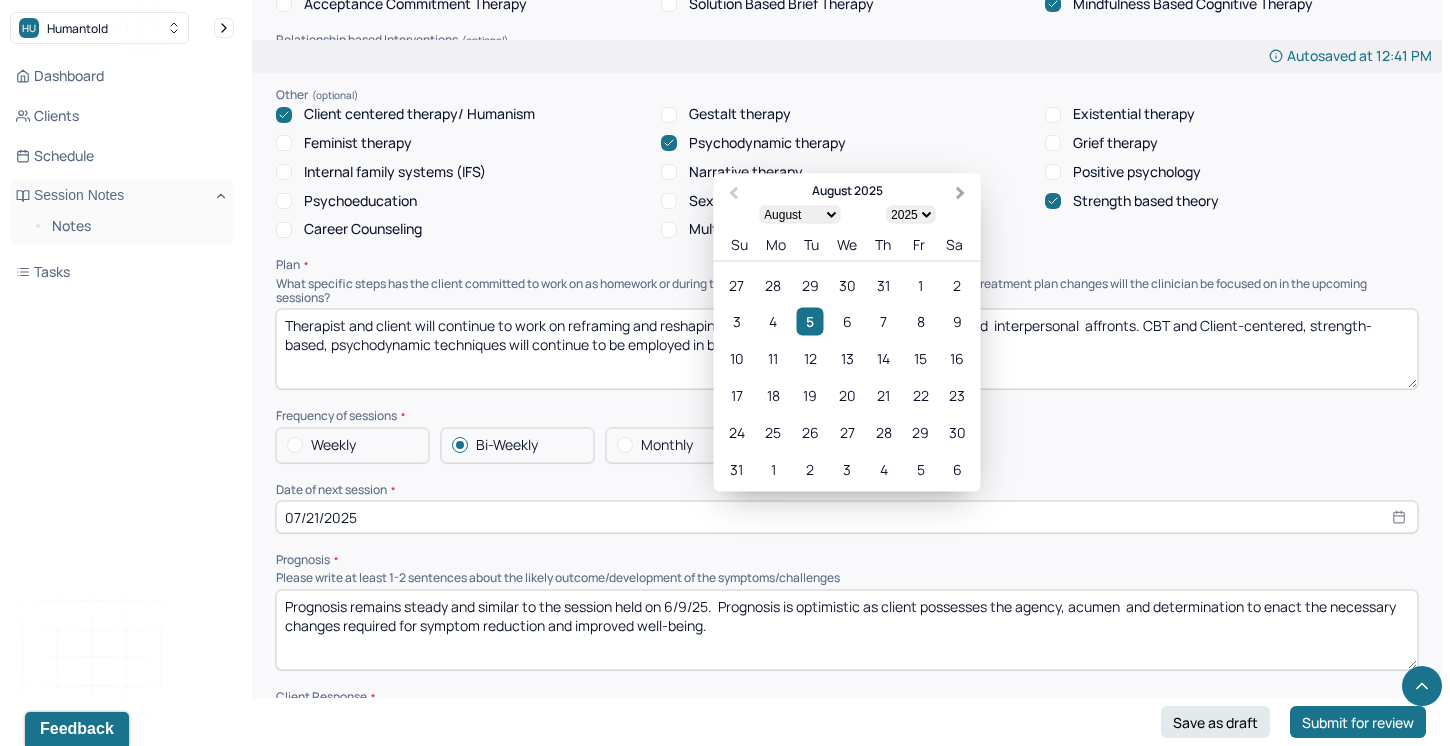 click on "Next Month" at bounding box center (963, 195) 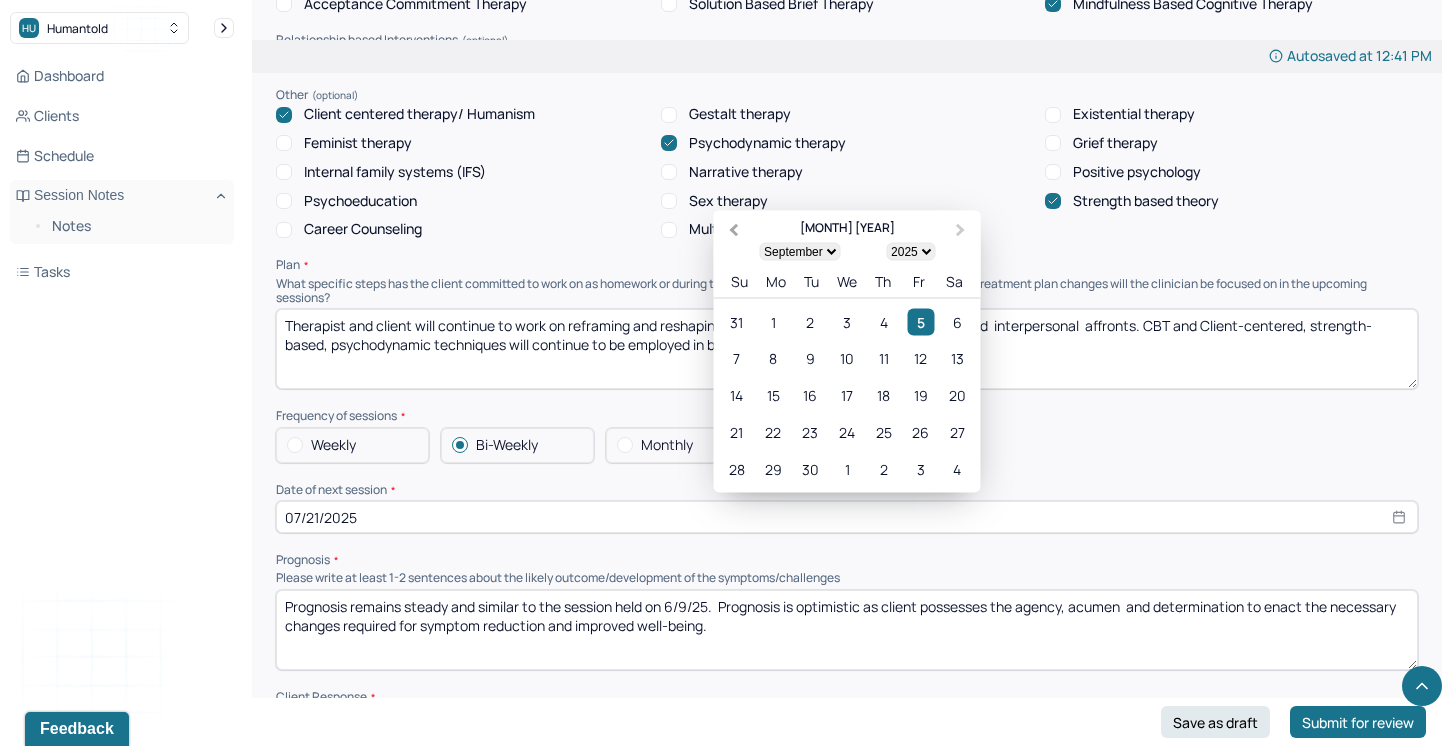 click on "Previous Month" at bounding box center [734, 230] 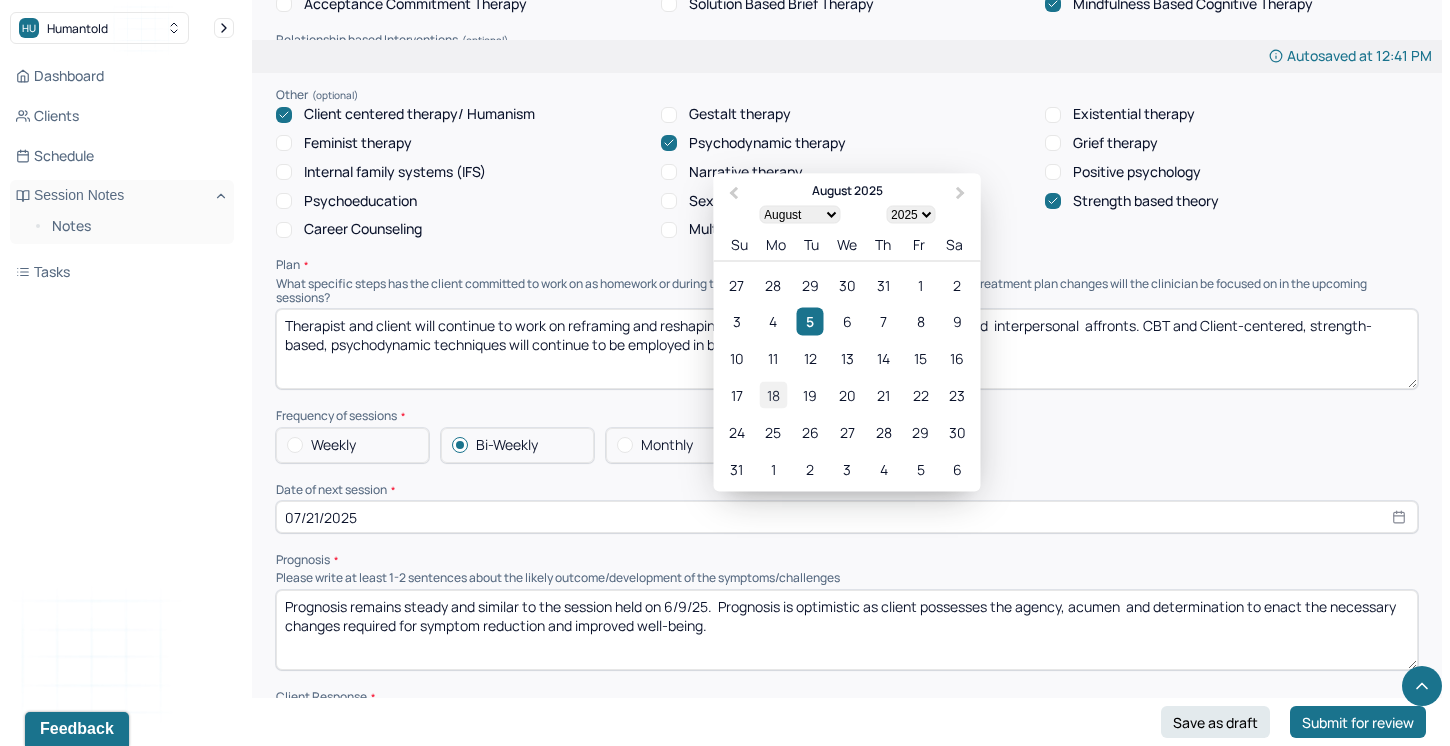 click on "18" at bounding box center (773, 395) 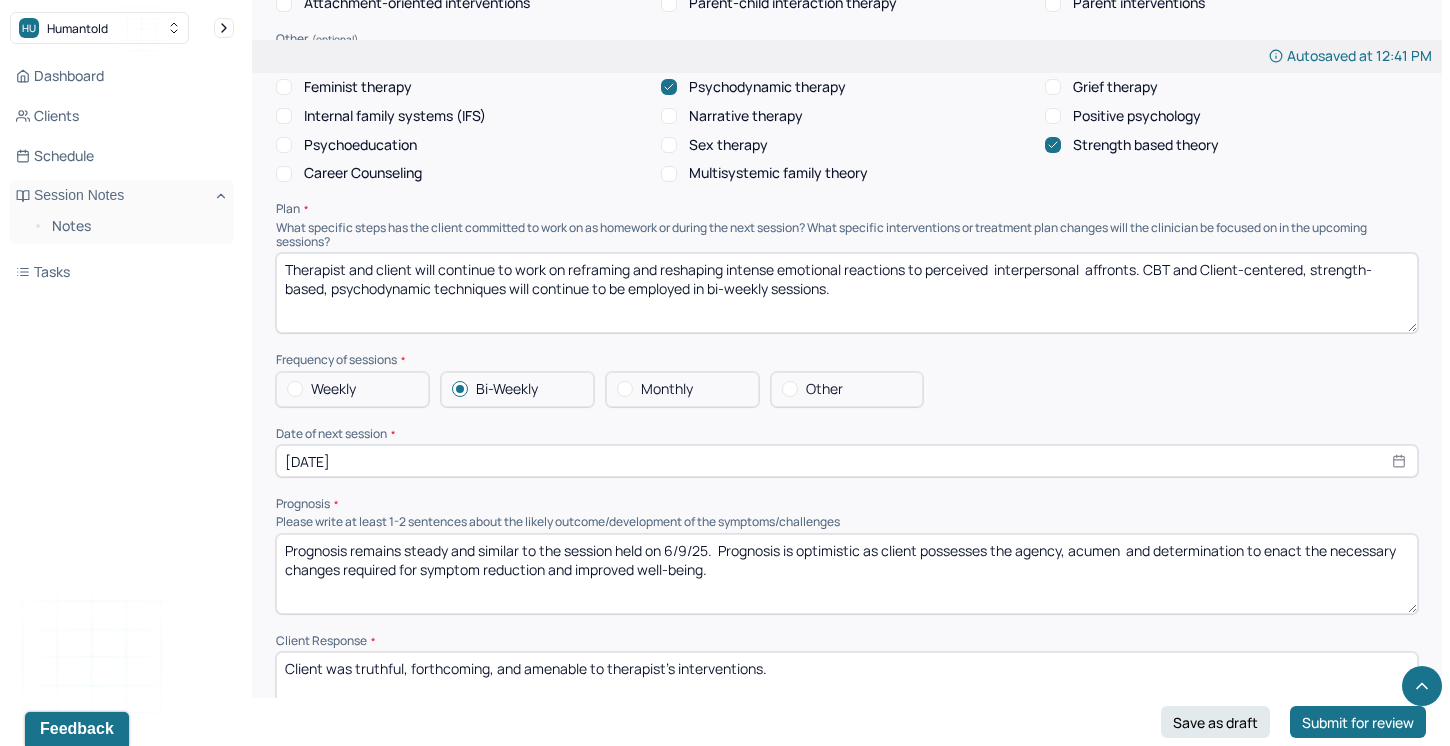 scroll, scrollTop: 1943, scrollLeft: 0, axis: vertical 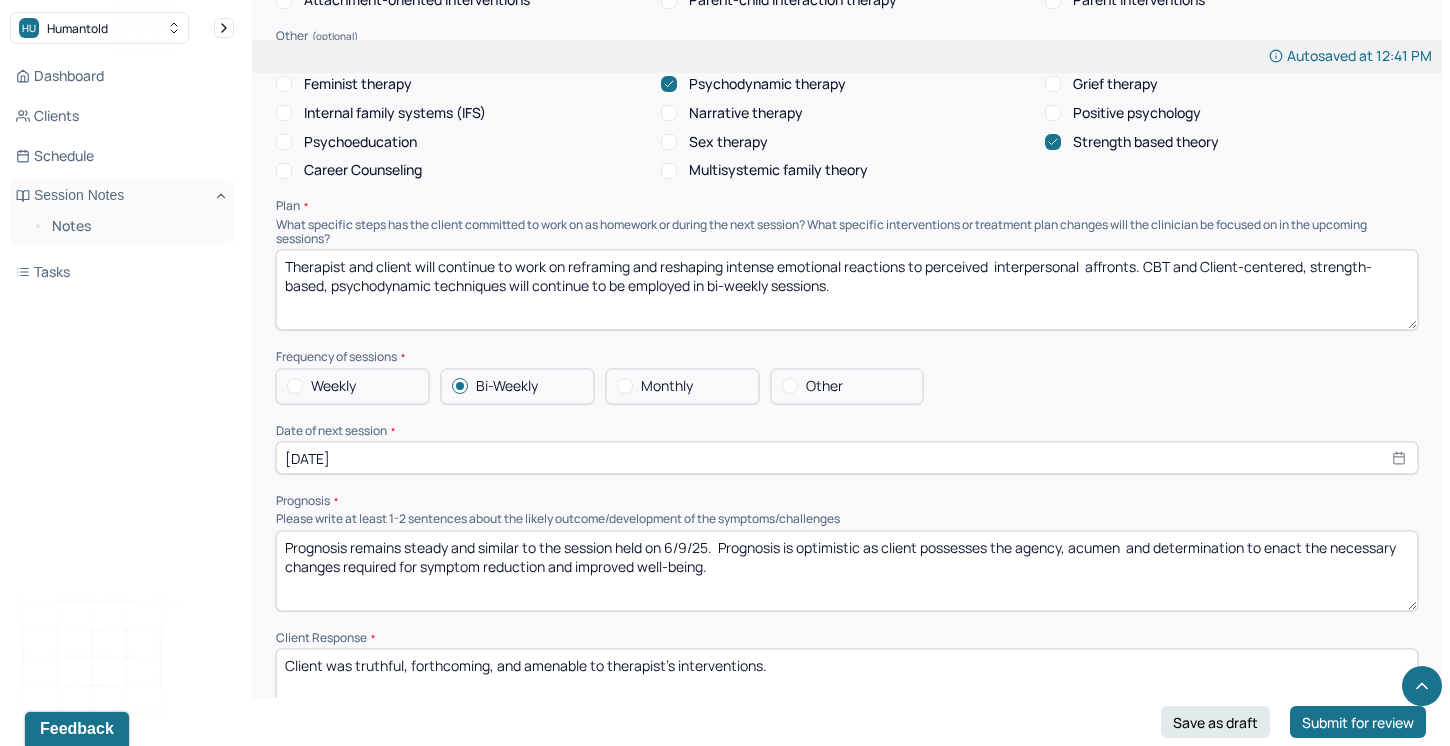 click on "Prognosis remains steady and similar to the session held on 6/9/25.  Prognosis is optimistic as client possesses the agency, acumen  and determination to enact the necessary changes required for symptom reduction and improved well-being." at bounding box center (847, 571) 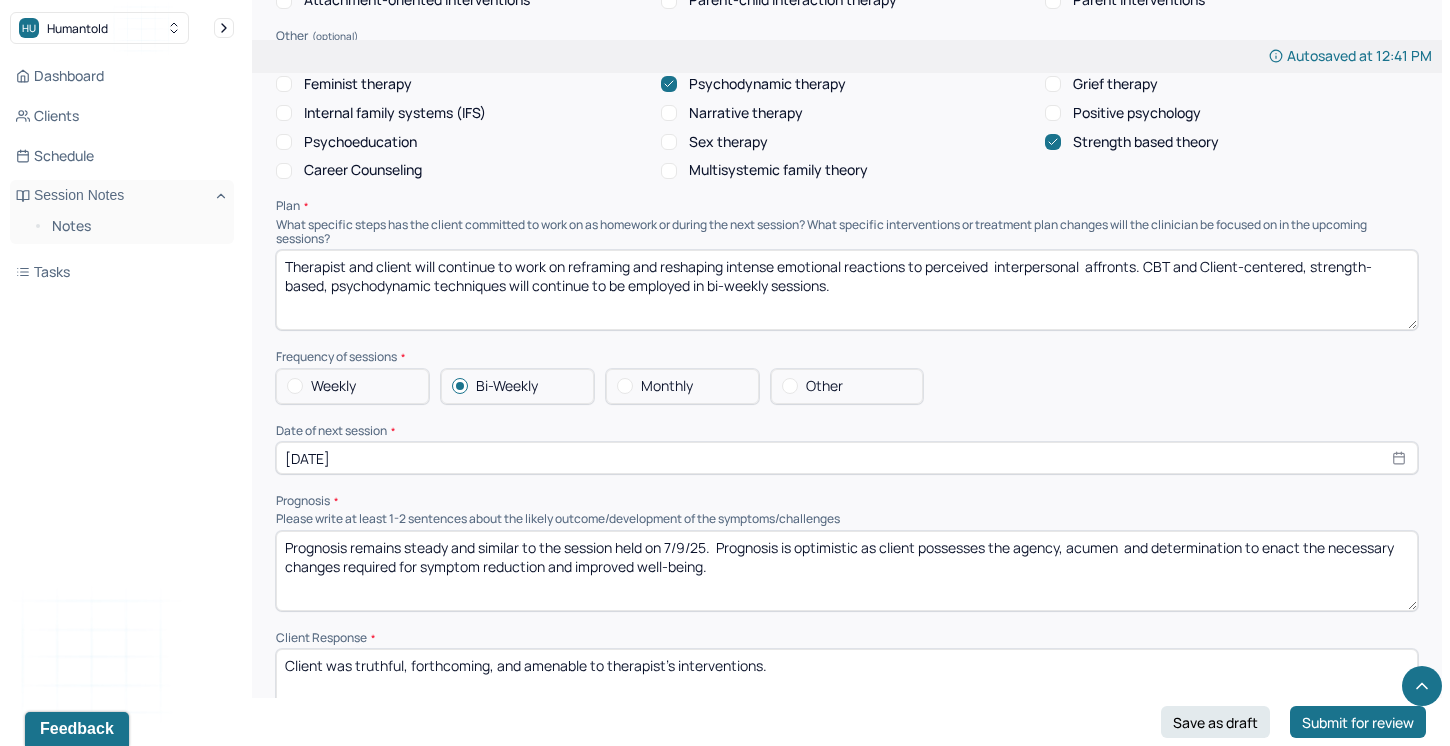 click on "Prognosis remains steady and similar to the session held on 7/9/25.  Prognosis is optimistic as client possesses the agency, acumen  and determination to enact the necessary changes required for symptom reduction and improved well-being." at bounding box center (847, 571) 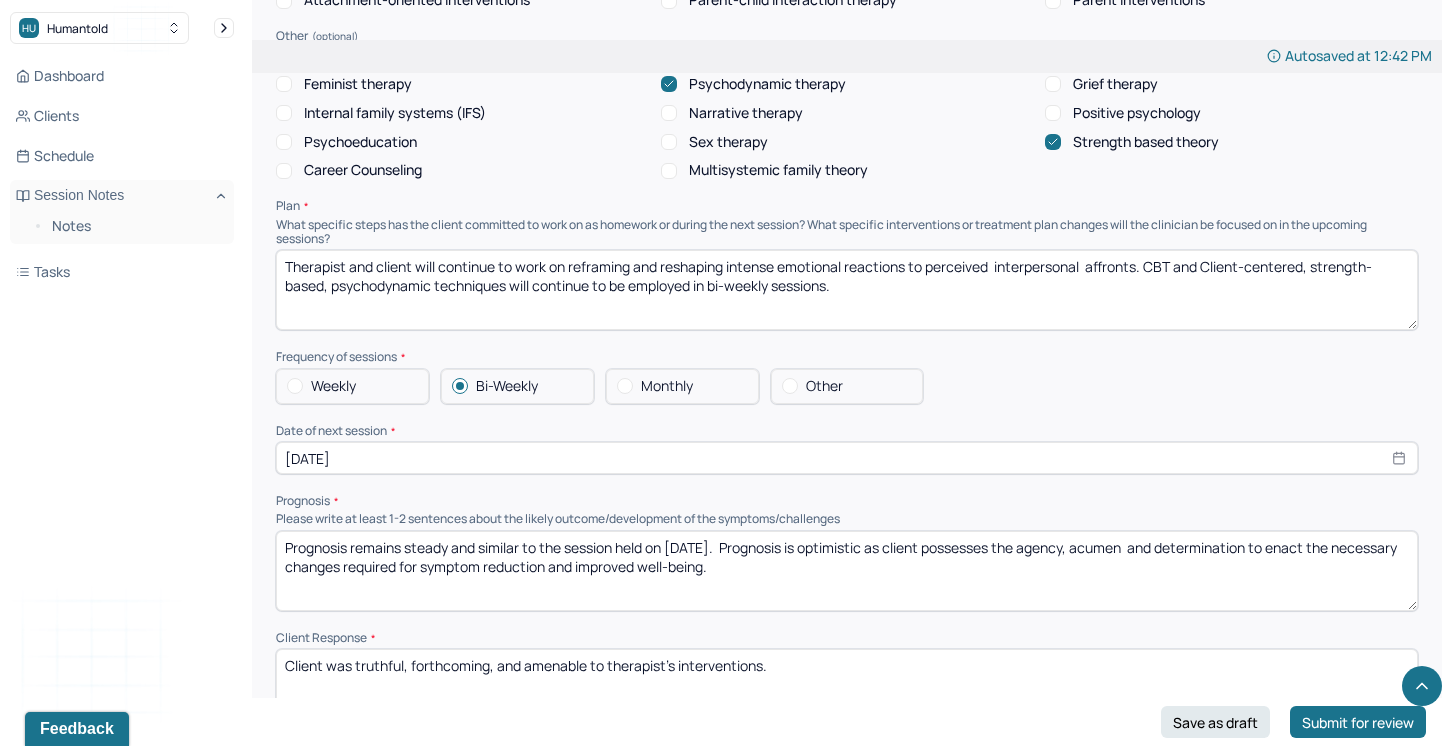 click on "Prognosis remains steady and similar to the session held on [DATE].  Prognosis is optimistic as client possesses the agency, acumen  and determination to enact the necessary changes required for symptom reduction and improved well-being." at bounding box center (847, 571) 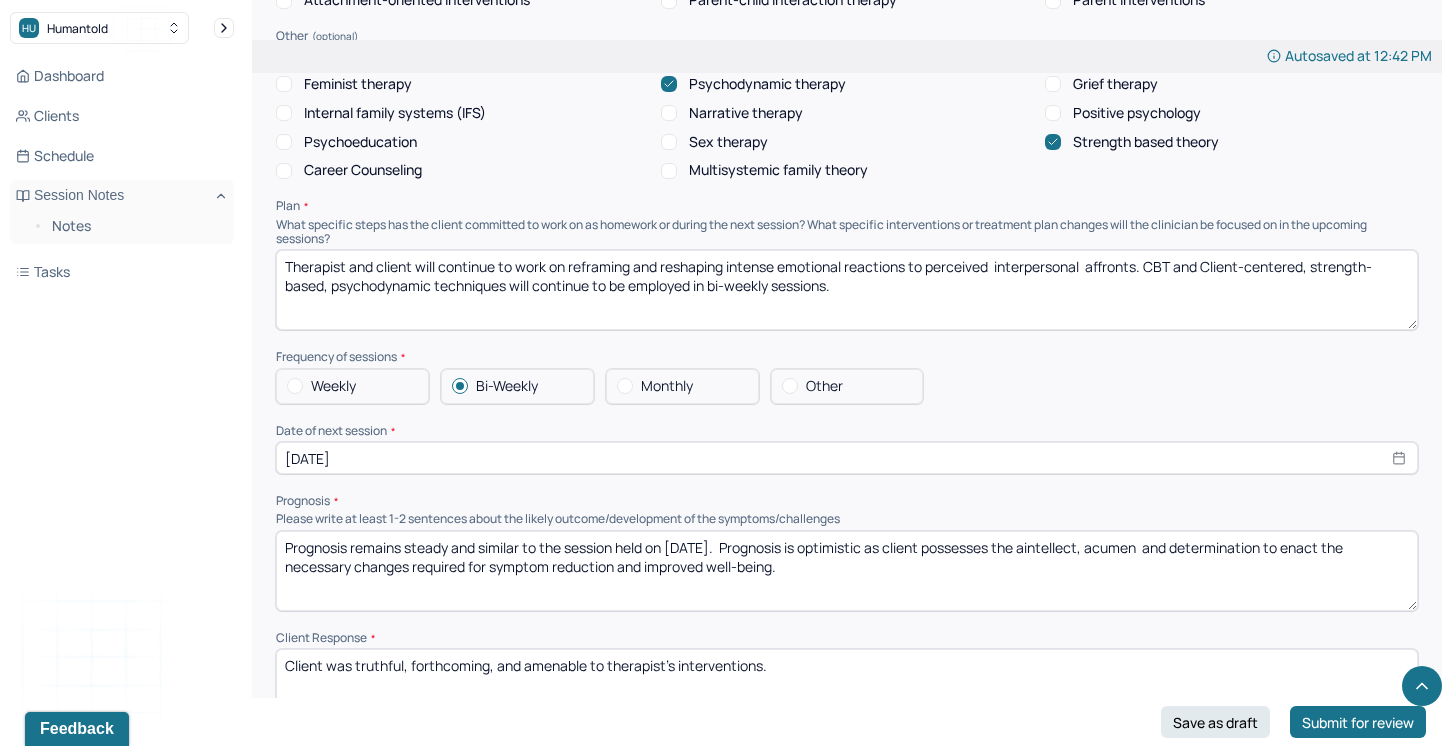 click on "Prognosis remains steady and similar to the session held on 7/21/25.  Prognosis is optimistic as client possesses the aintellectacumen  and determination to enact the necessary changes required for symptom reduction and improved well-being." at bounding box center (847, 571) 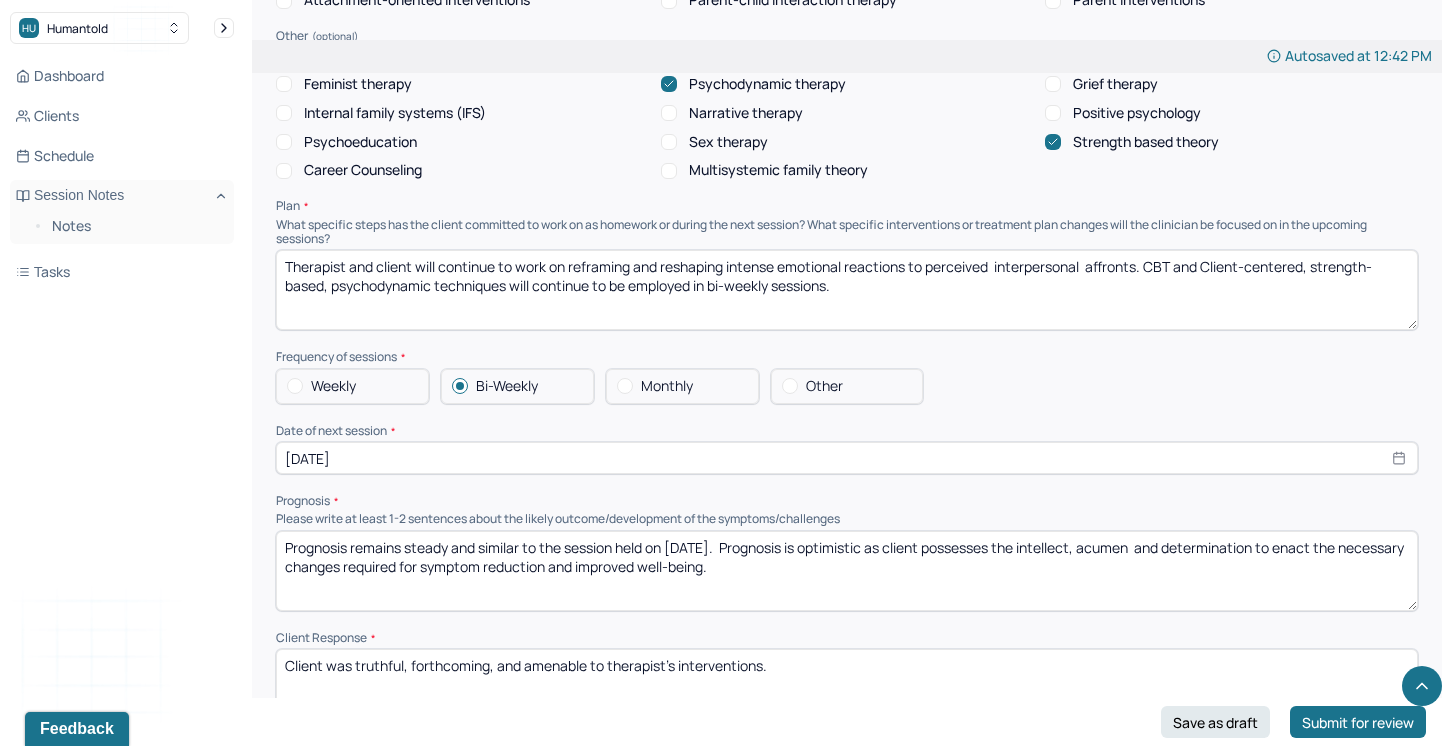 drag, startPoint x: 1143, startPoint y: 540, endPoint x: 1089, endPoint y: 541, distance: 54.00926 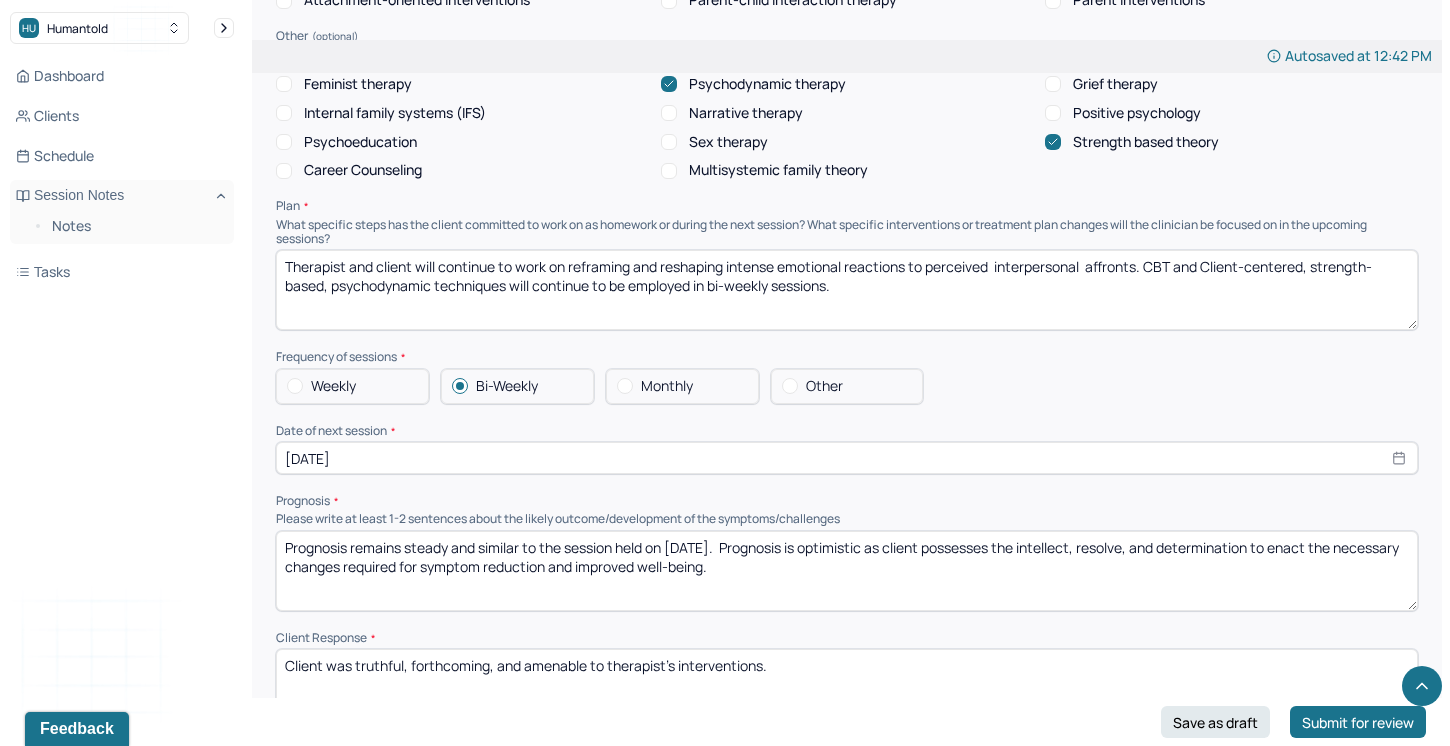 drag, startPoint x: 1262, startPoint y: 541, endPoint x: 1170, endPoint y: 540, distance: 92.00543 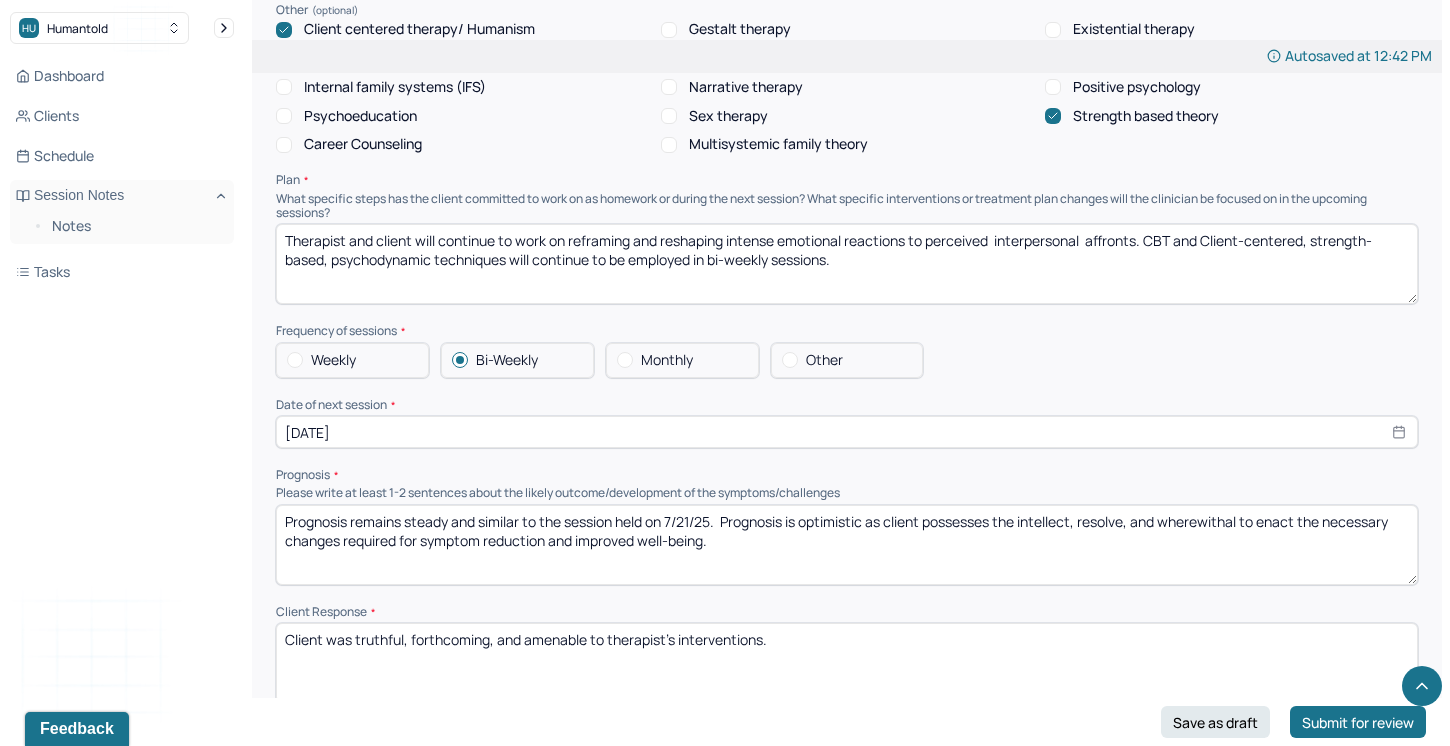 scroll, scrollTop: 1972, scrollLeft: 0, axis: vertical 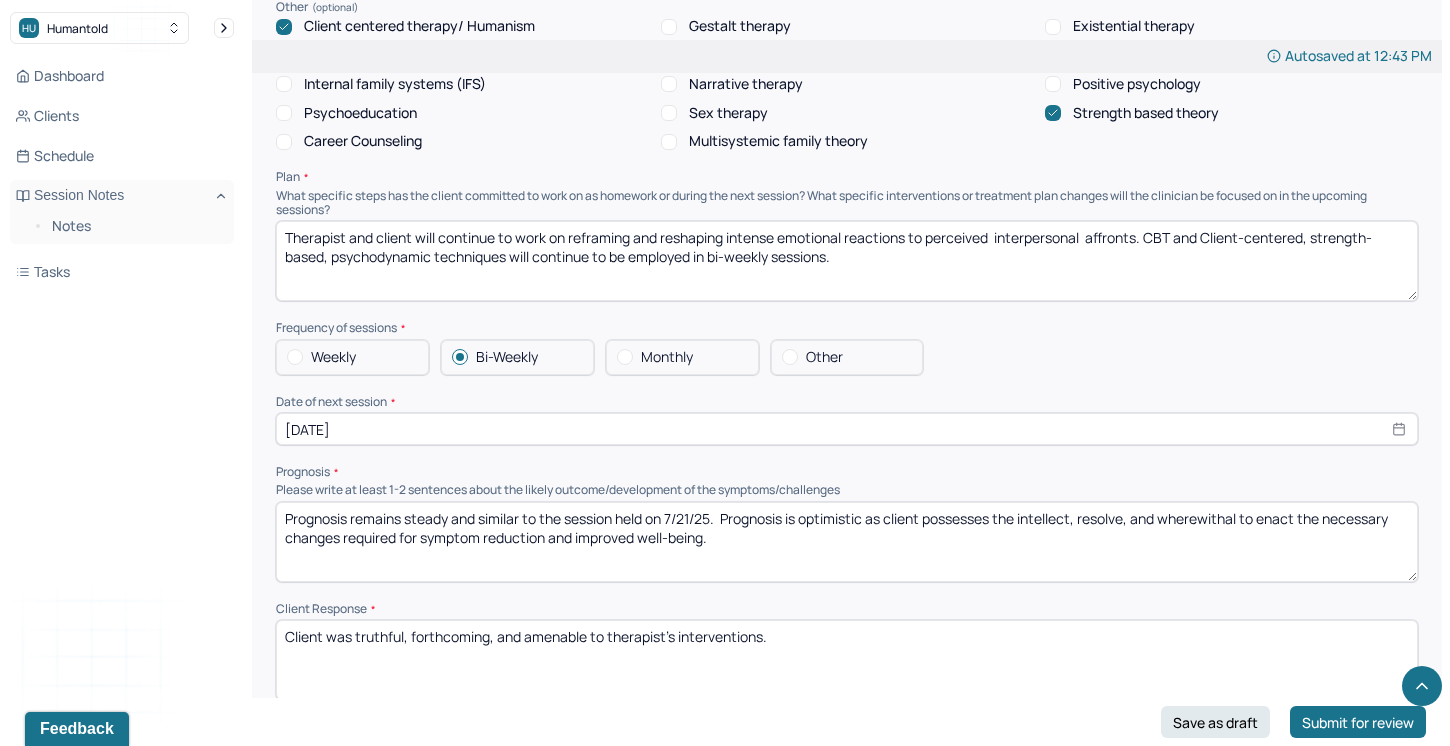 type on "Prognosis remains steady and similar to the session held on 7/21/25.  Prognosis is optimistic as client possesses the intellect, resolve, and wherewithal to enact the necessary changes required for symptom reduction and improved well-being." 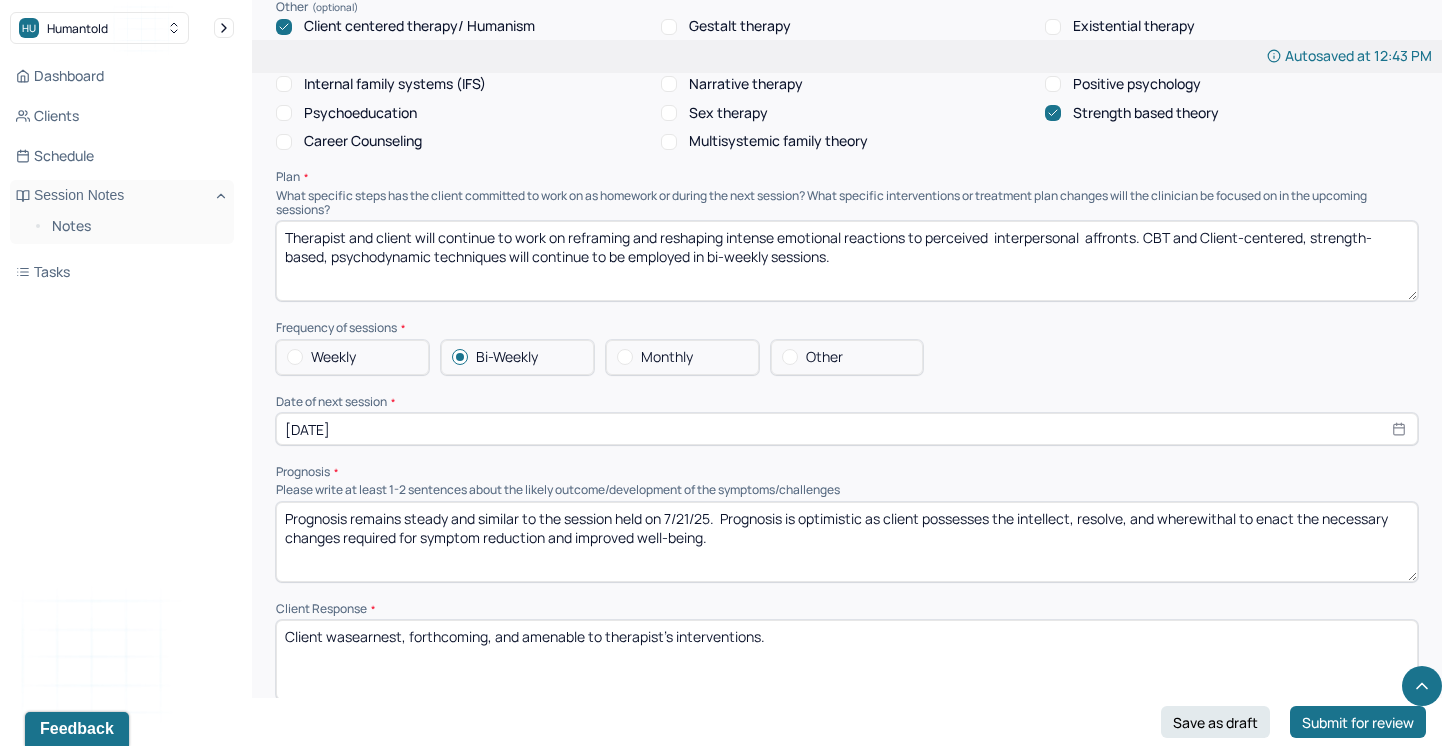 click on "Client wasearnest, forthcoming, and amenable to therapist's interventions." at bounding box center (847, 660) 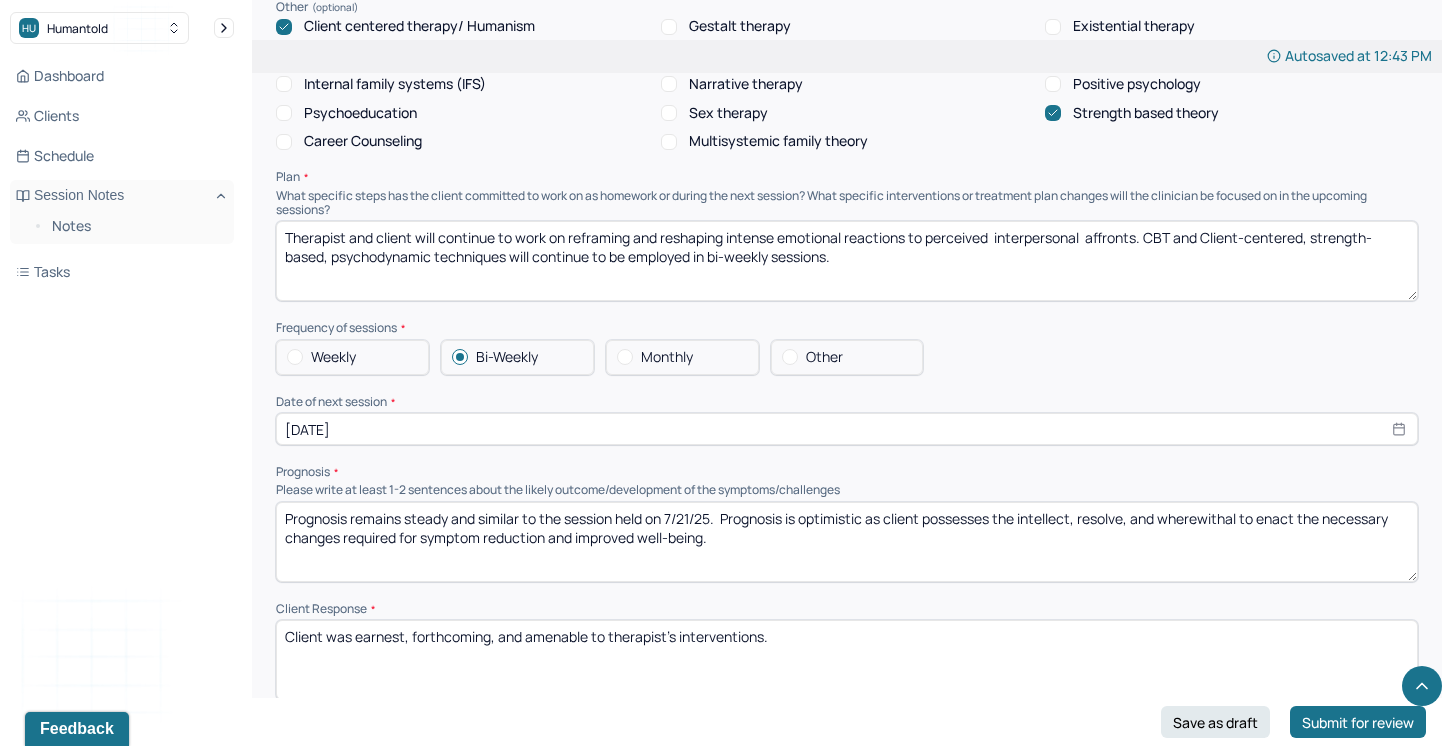 drag, startPoint x: 490, startPoint y: 631, endPoint x: 412, endPoint y: 631, distance: 78 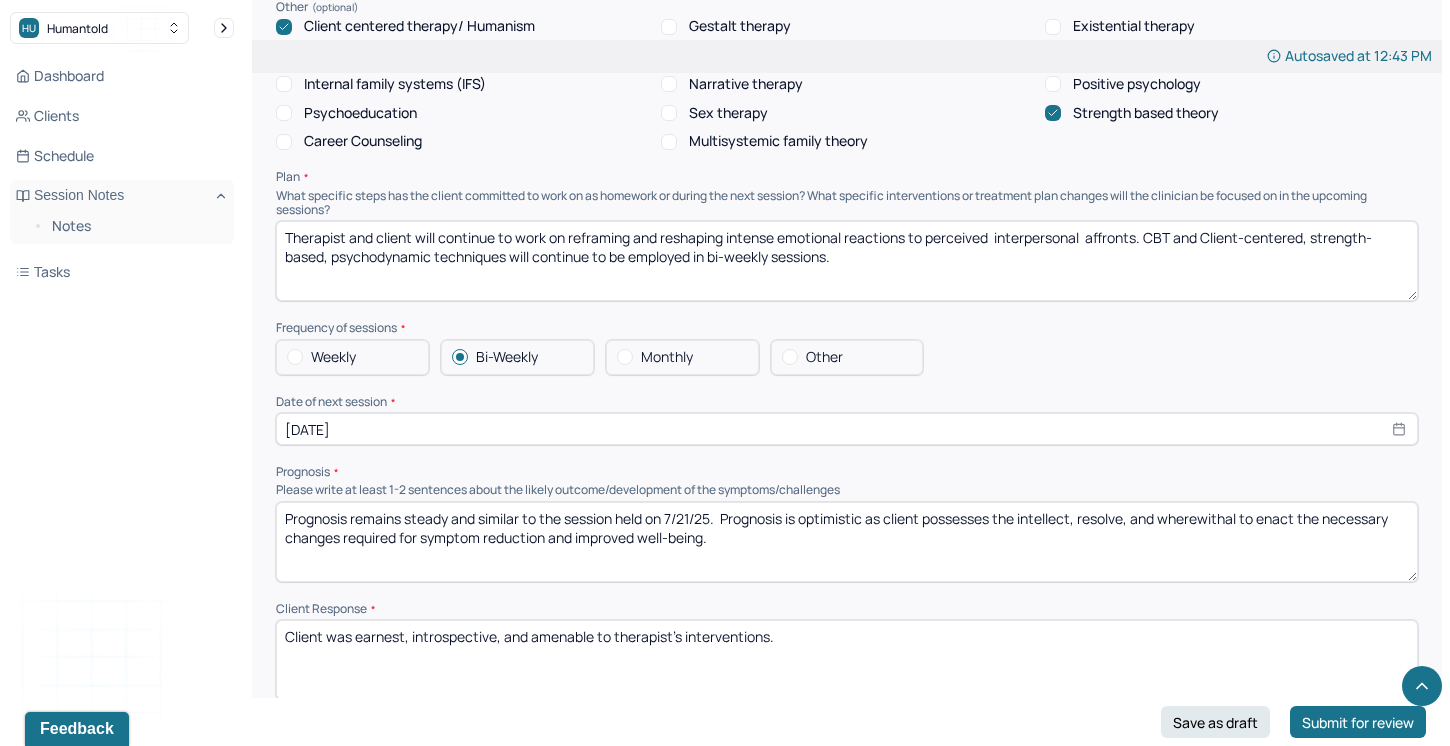 drag, startPoint x: 590, startPoint y: 629, endPoint x: 530, endPoint y: 632, distance: 60.074955 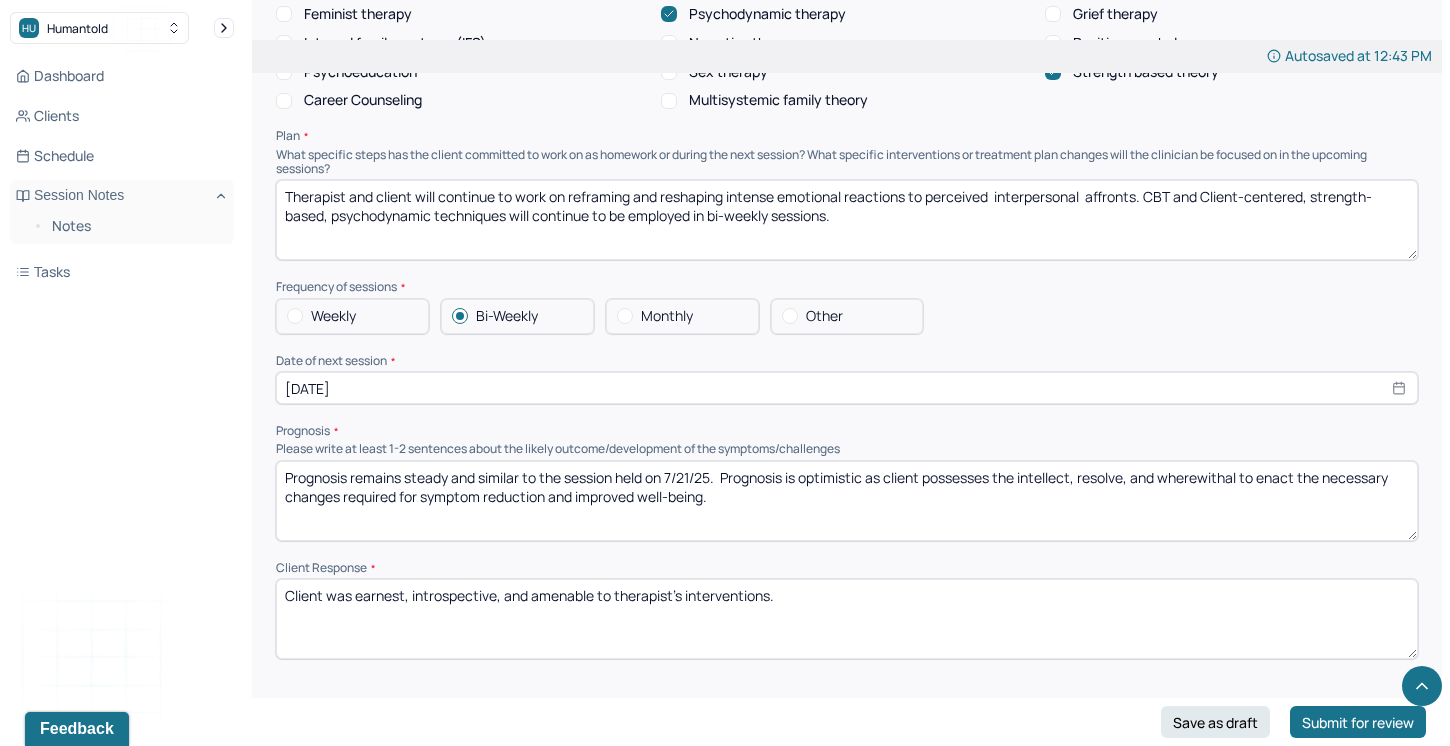 scroll, scrollTop: 2016, scrollLeft: 0, axis: vertical 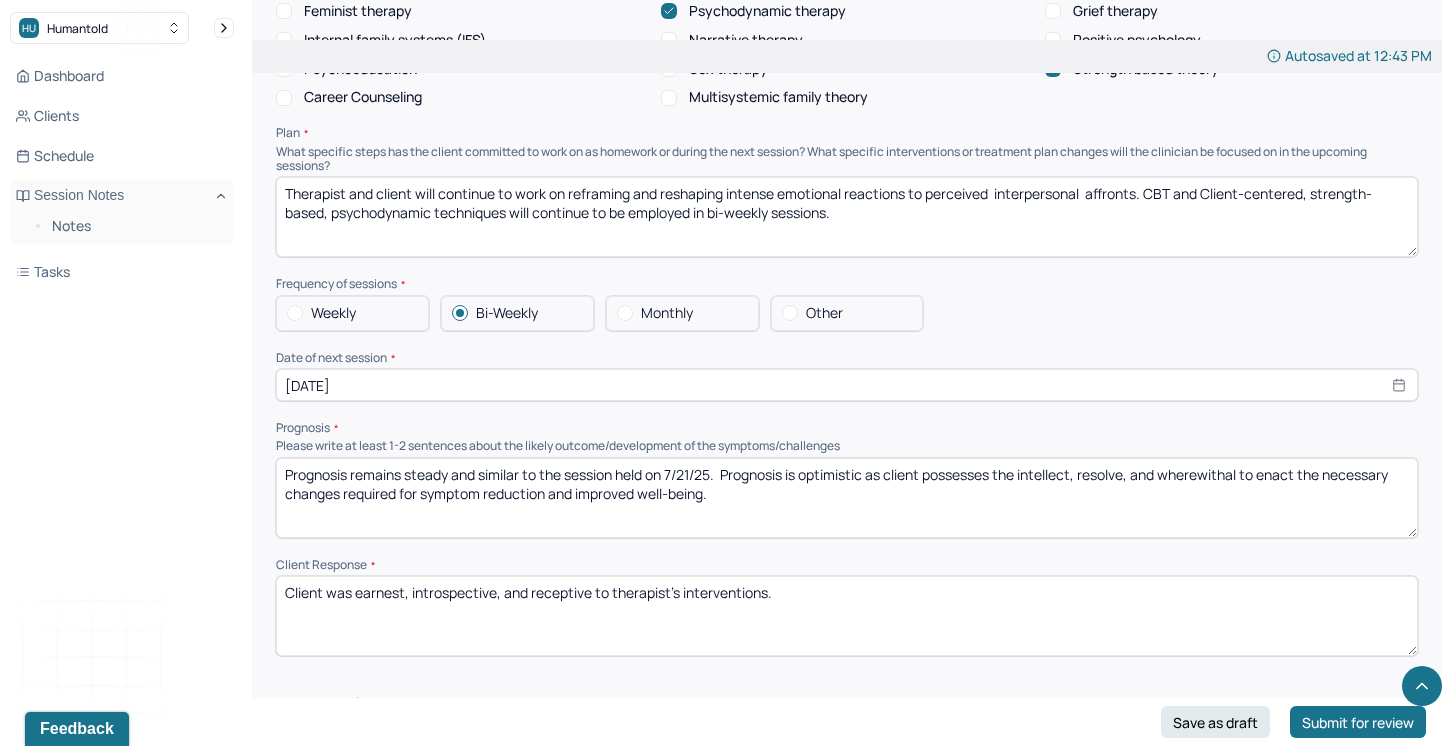drag, startPoint x: 775, startPoint y: 585, endPoint x: 681, endPoint y: 586, distance: 94.00532 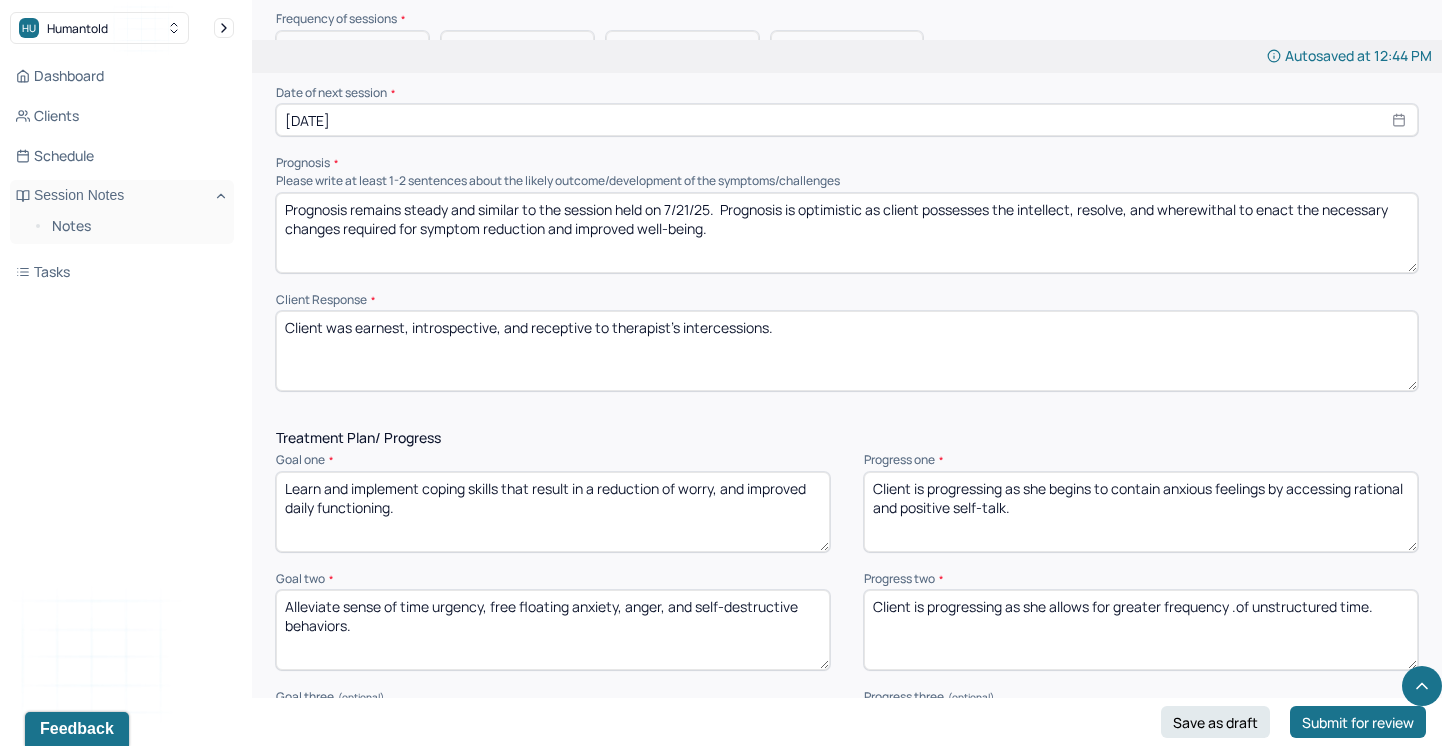 scroll, scrollTop: 2282, scrollLeft: 0, axis: vertical 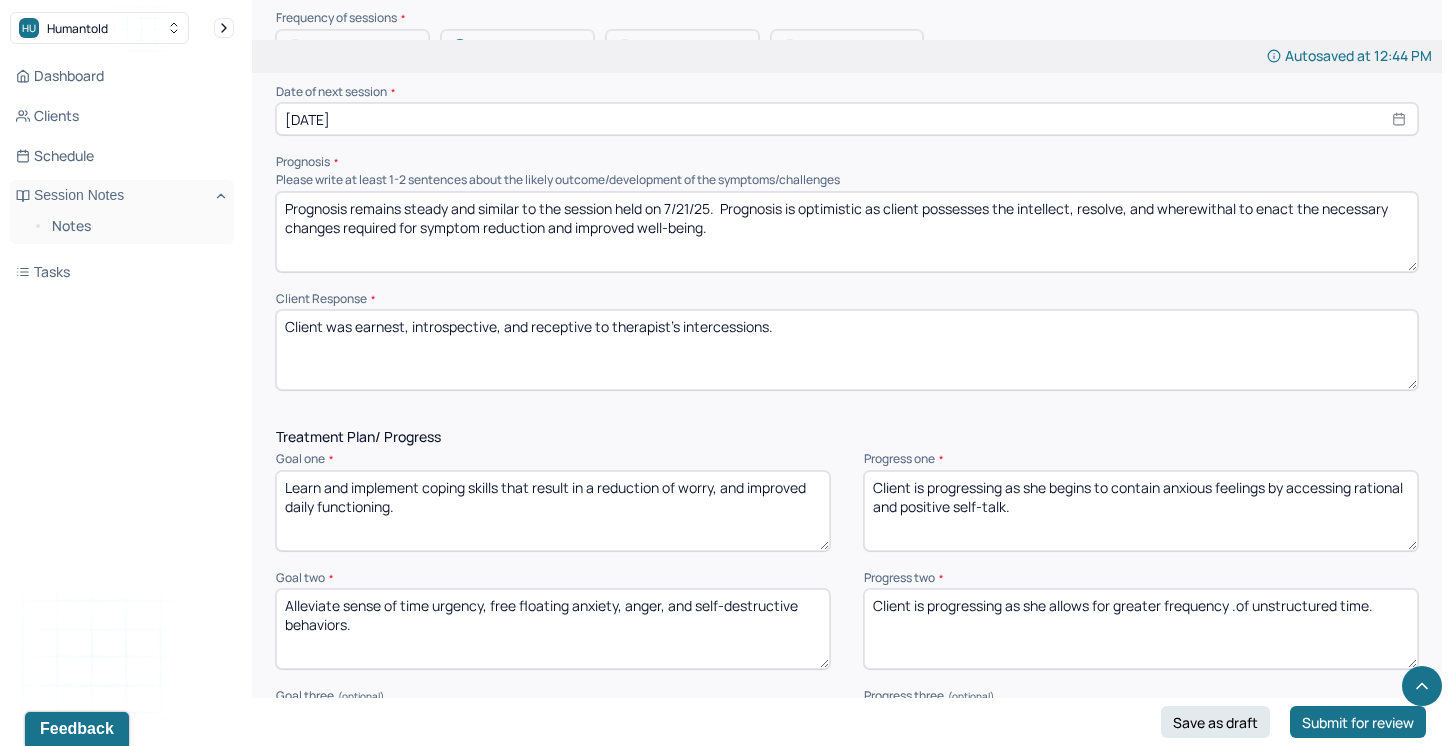 type on "Client was earnest, introspective, and receptive to therapist's intercessions." 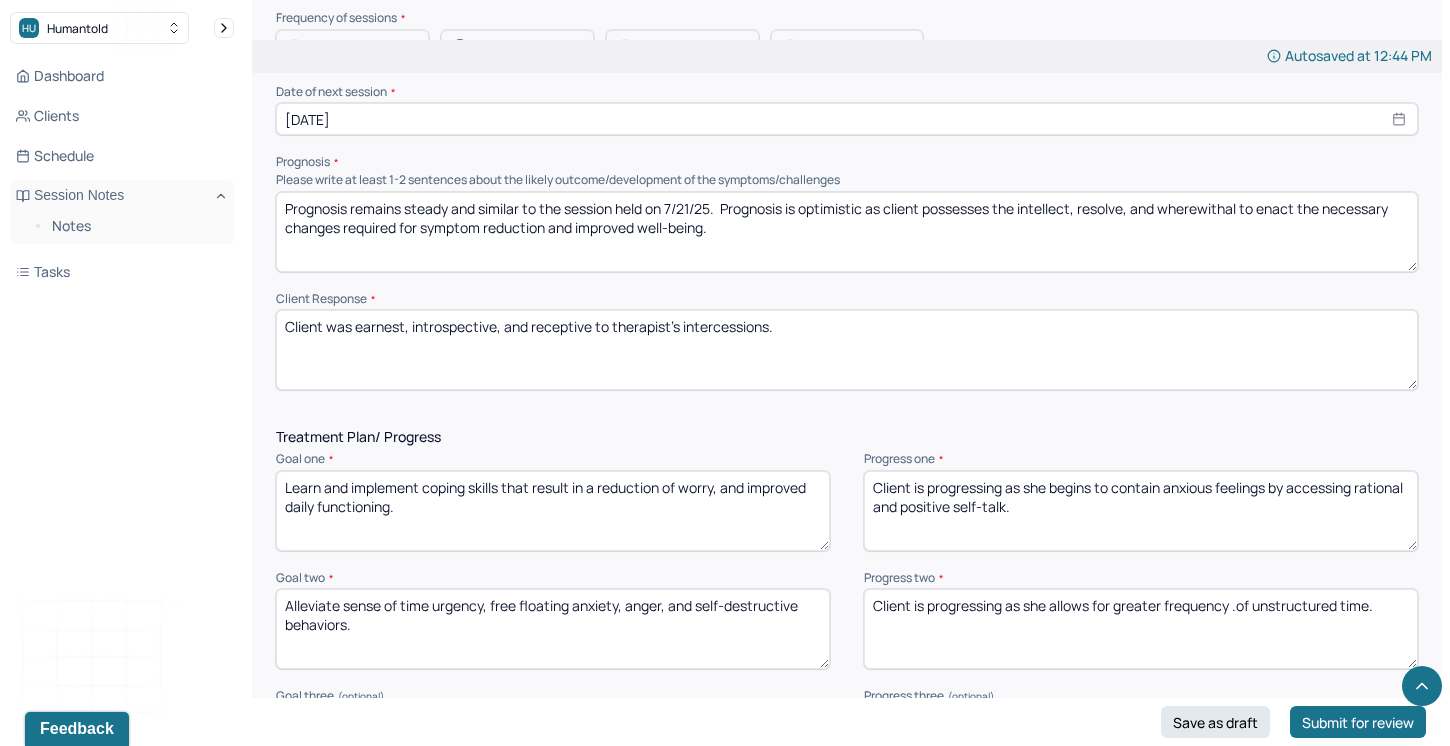 drag, startPoint x: 1116, startPoint y: 479, endPoint x: 1159, endPoint y: 497, distance: 46.615448 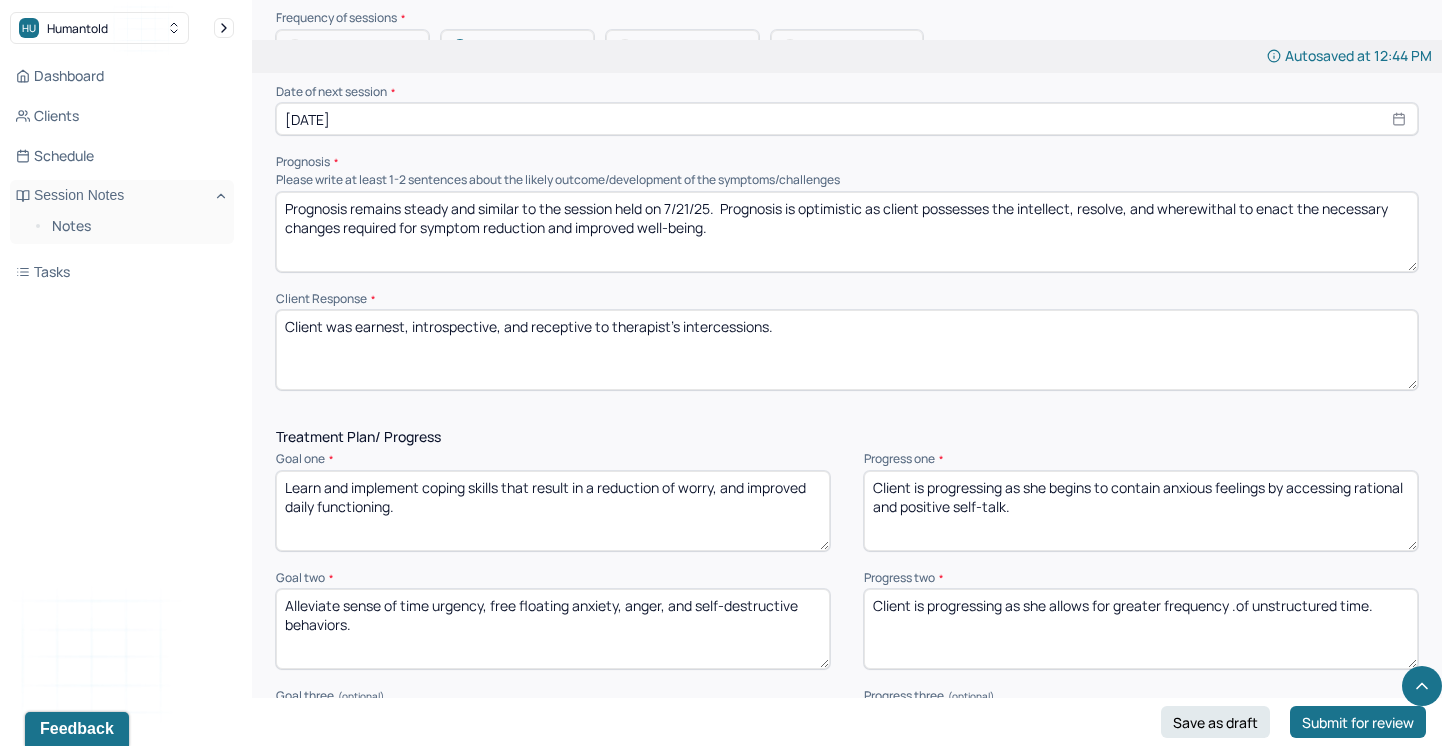 click on "Client is progressing as she begins to contain anxious feelings by accessing rational and positive self-talk." at bounding box center (1141, 511) 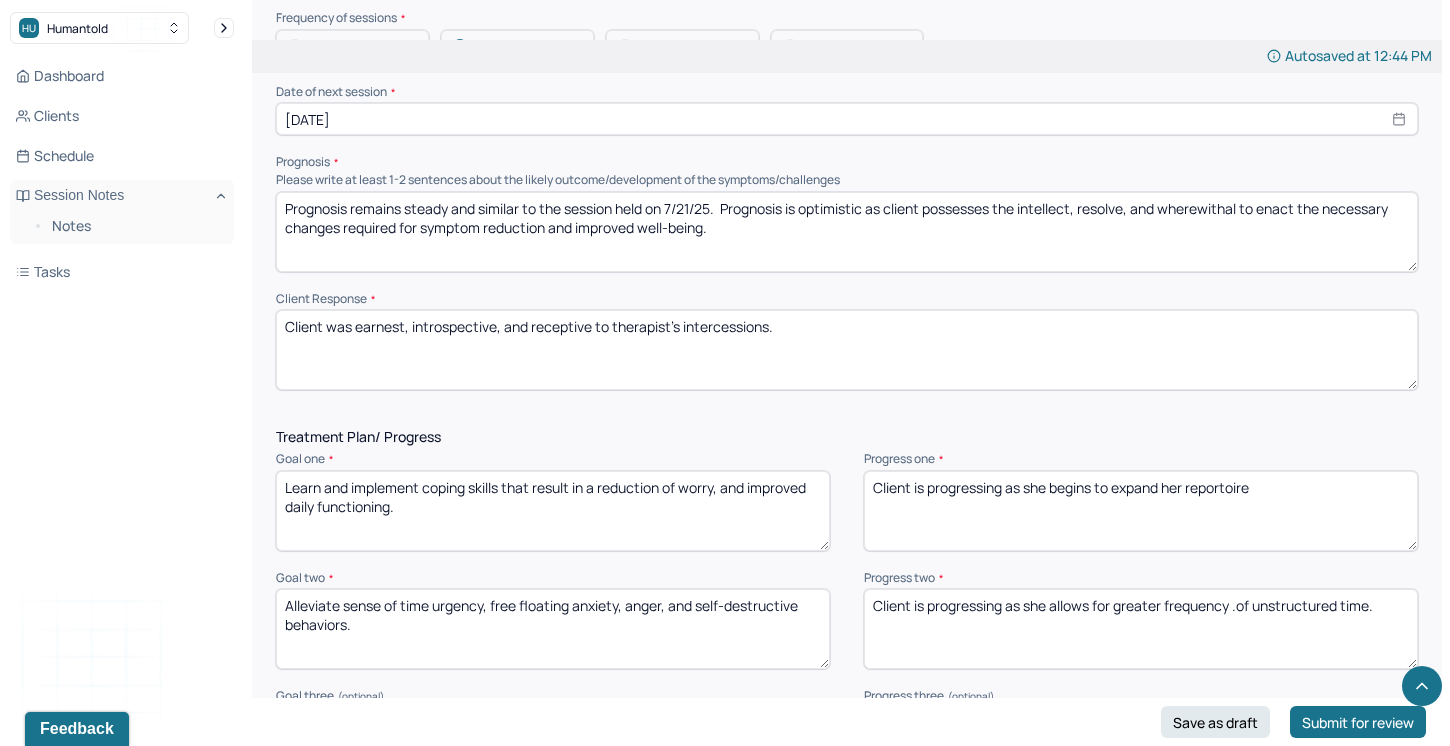 click on "Client is progressing as she begins to expand her reportoire" at bounding box center [1141, 511] 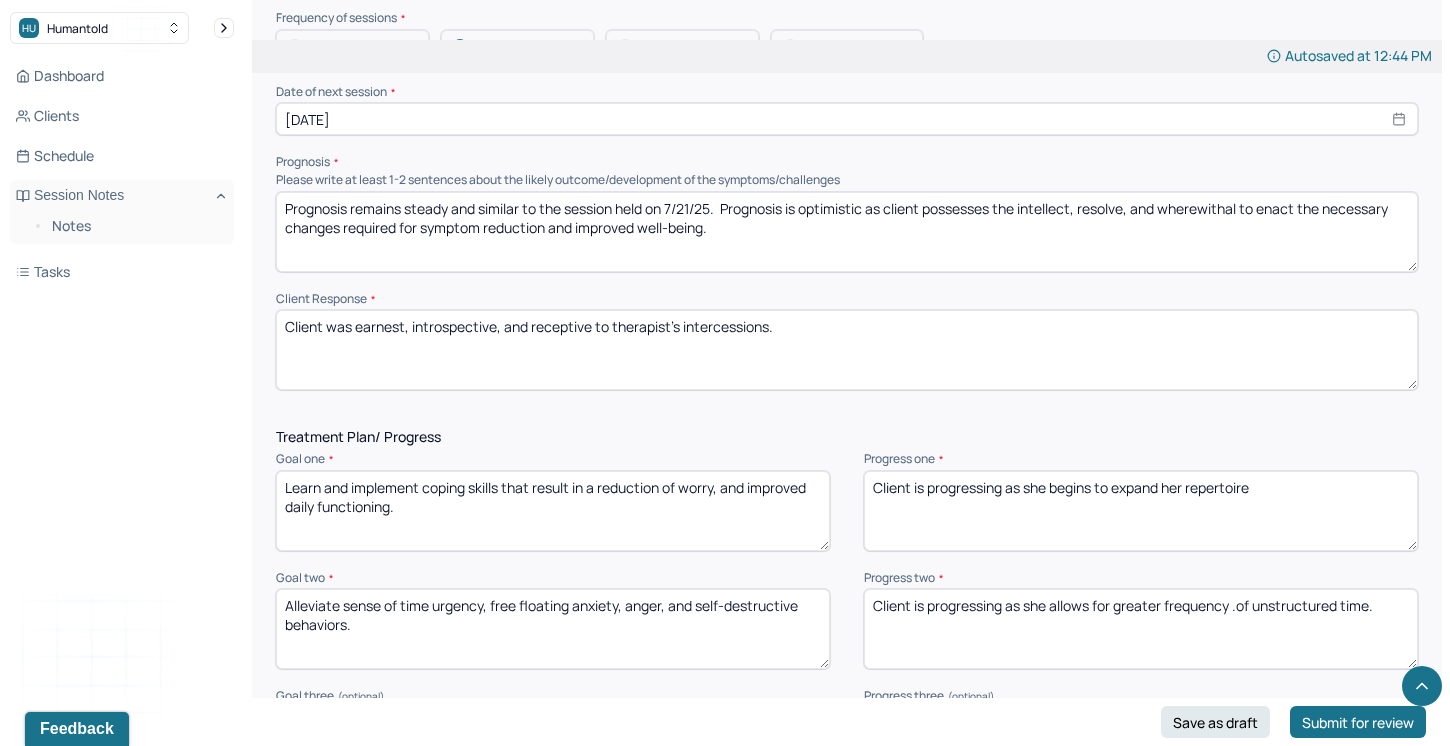 click on "Client is progressing as she begins to expand her reportoire" at bounding box center (1141, 511) 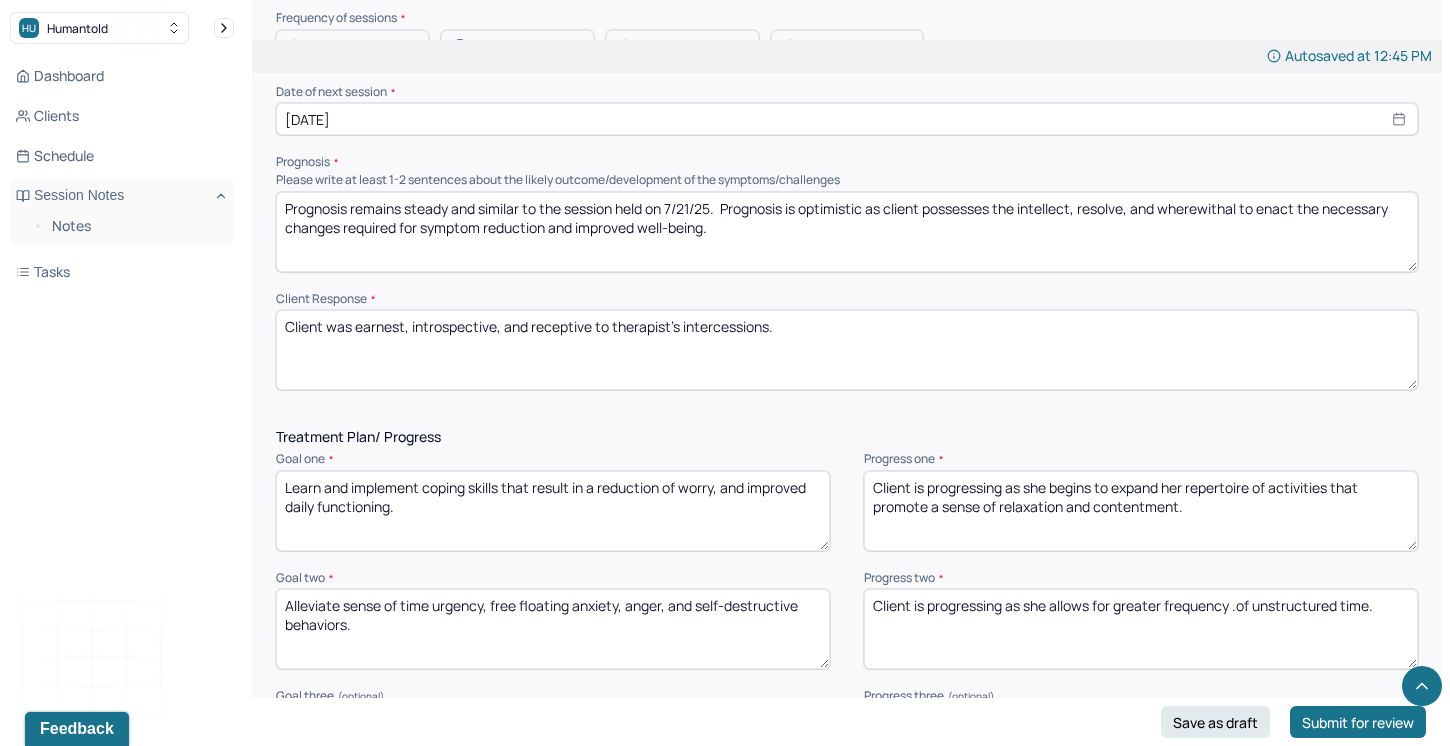type on "Client is progressing as she begins to expand her repertoire of activities that promote a sense of relaxation and contentment." 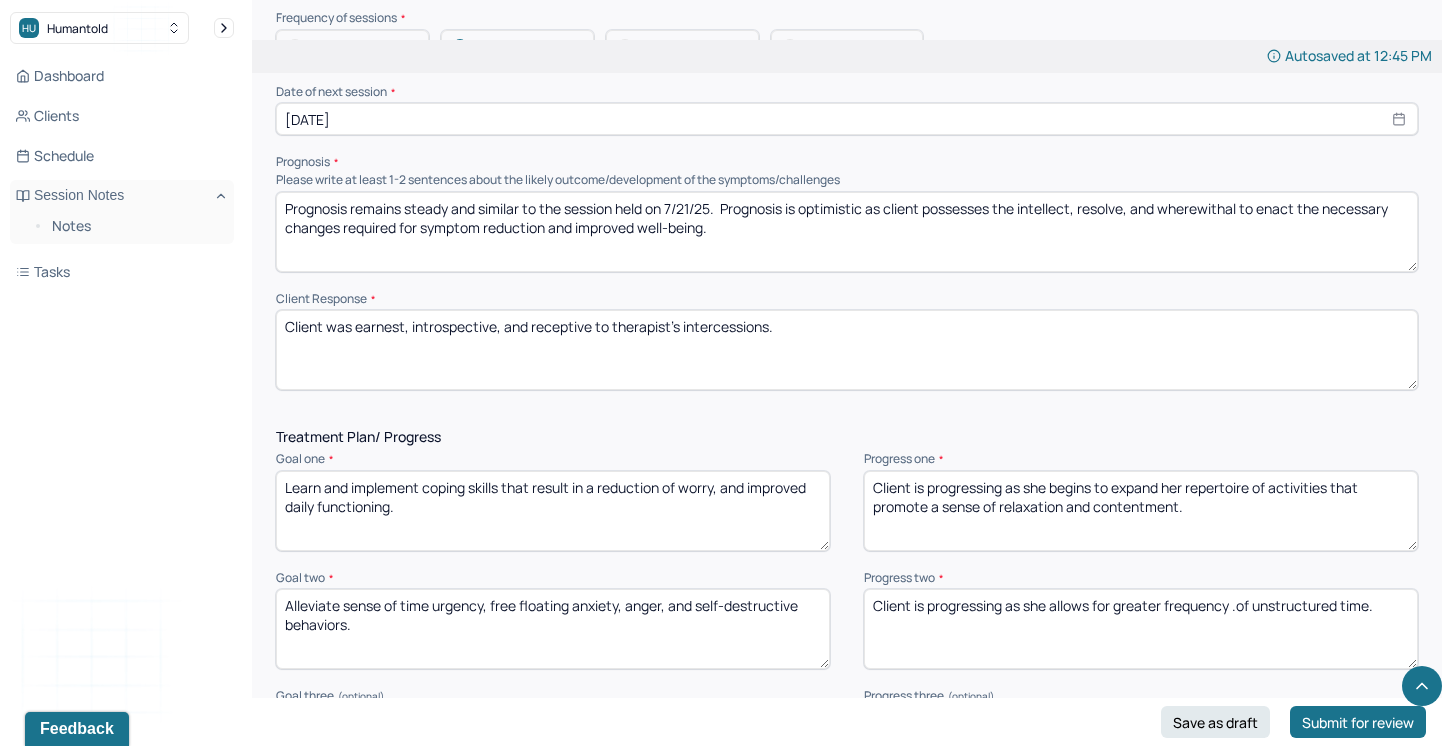 drag, startPoint x: 1376, startPoint y: 597, endPoint x: 1053, endPoint y: 600, distance: 323.01395 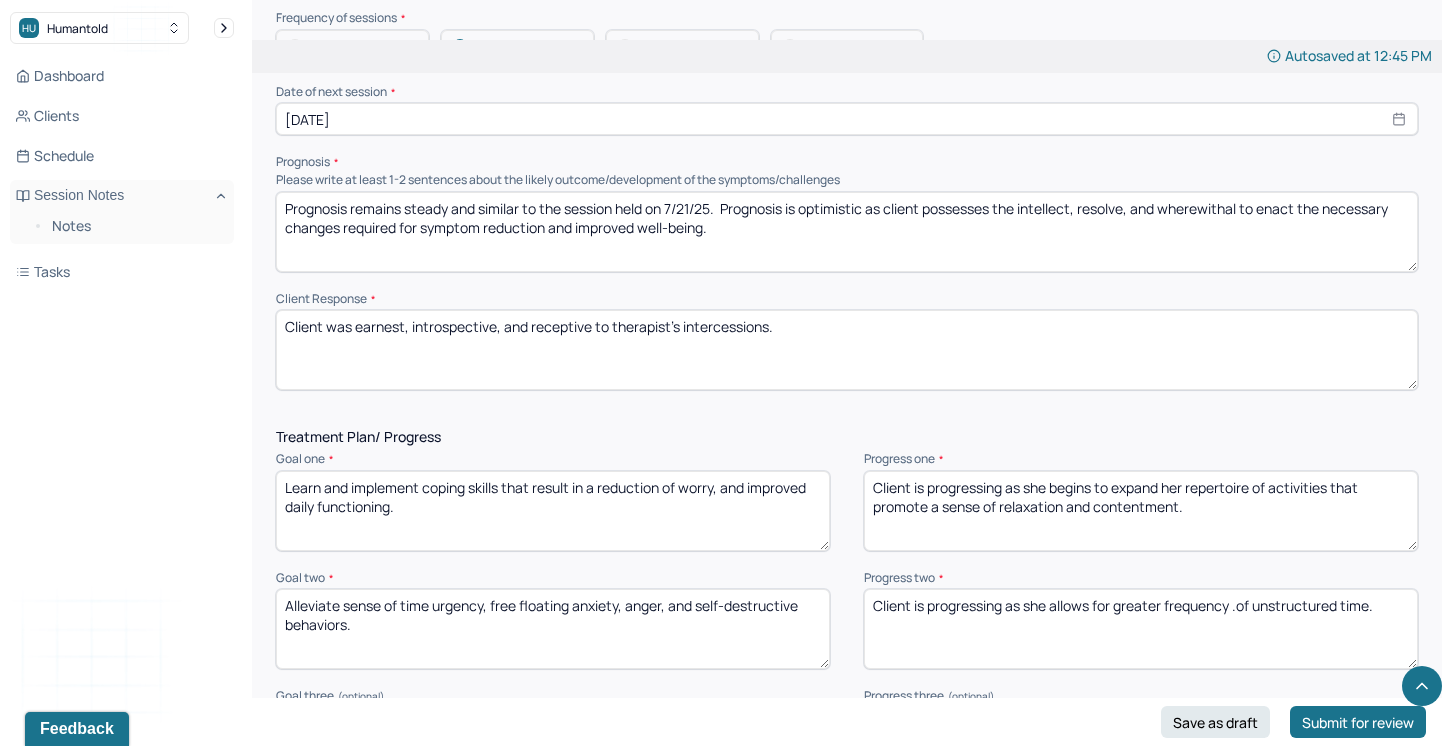 click on "Client is progressing as she allows for greater frequency .of unstructured time." at bounding box center [1141, 629] 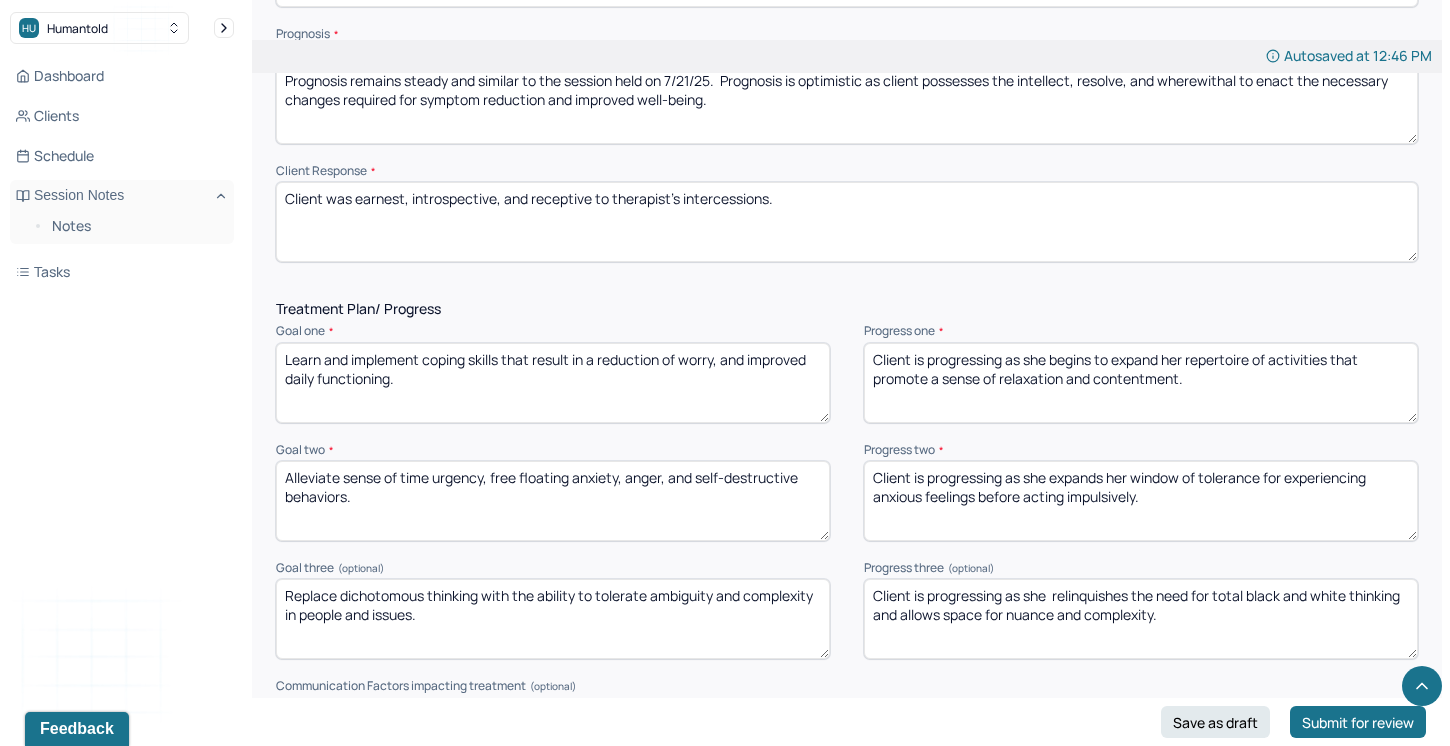 scroll, scrollTop: 2411, scrollLeft: 0, axis: vertical 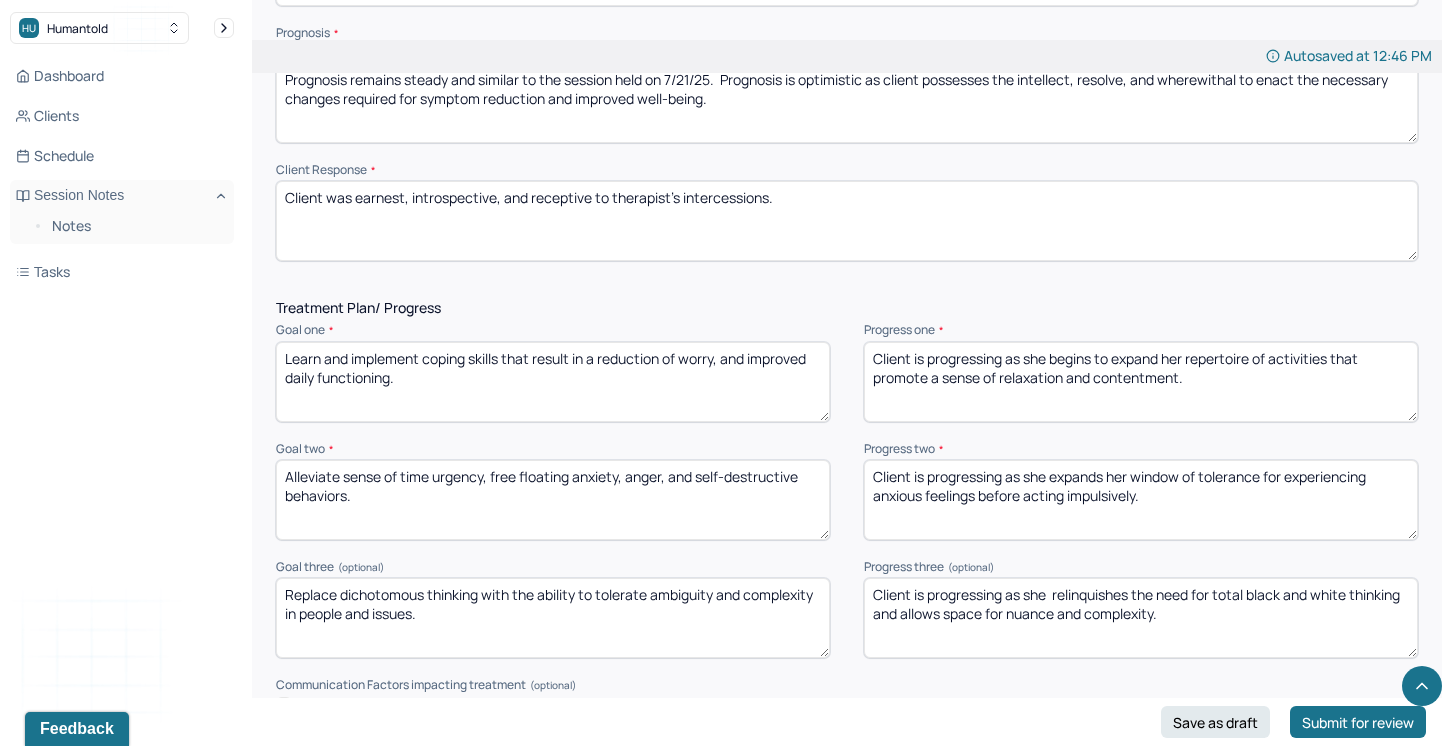 type on "Client is progressing as she expands her window of tolerance for experiencing anxious feelings before acting impulsively." 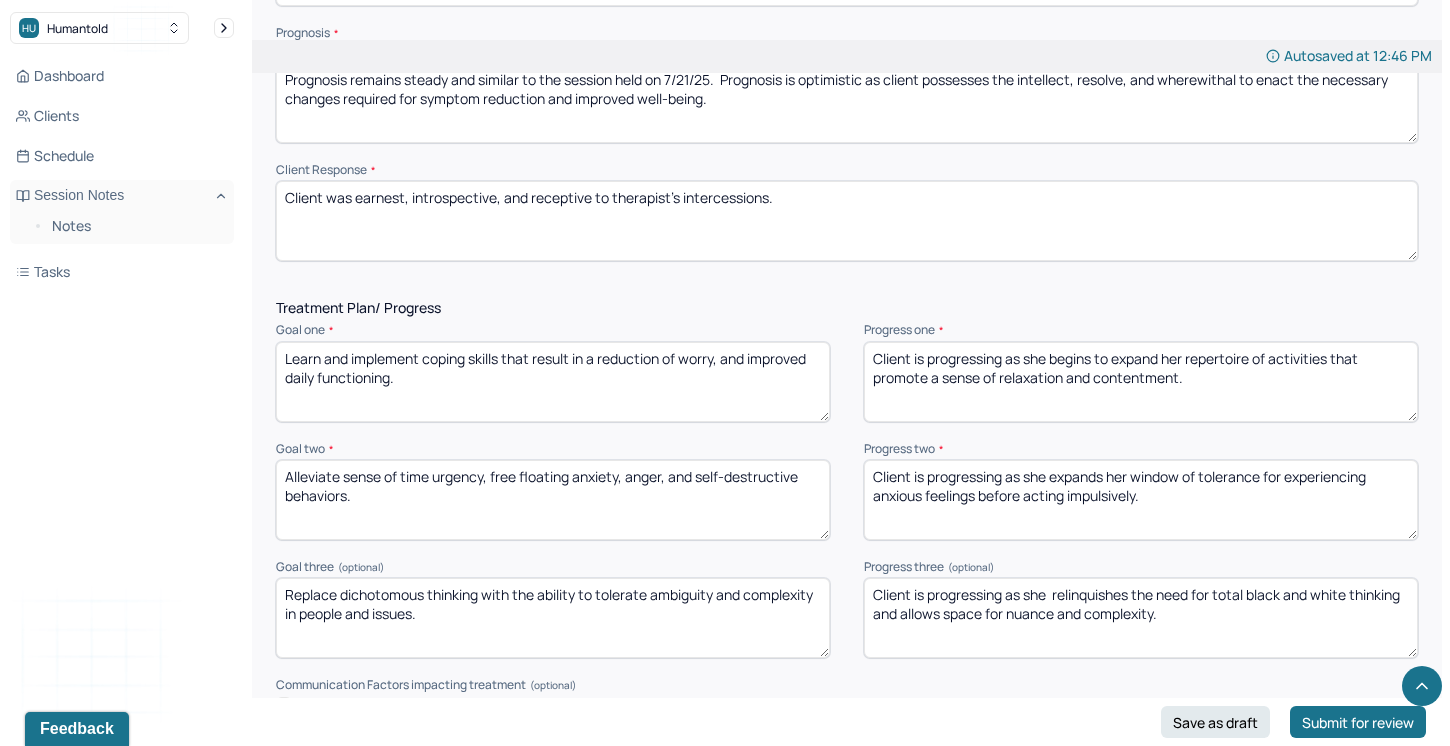 drag, startPoint x: 1058, startPoint y: 586, endPoint x: 1158, endPoint y: 612, distance: 103.32473 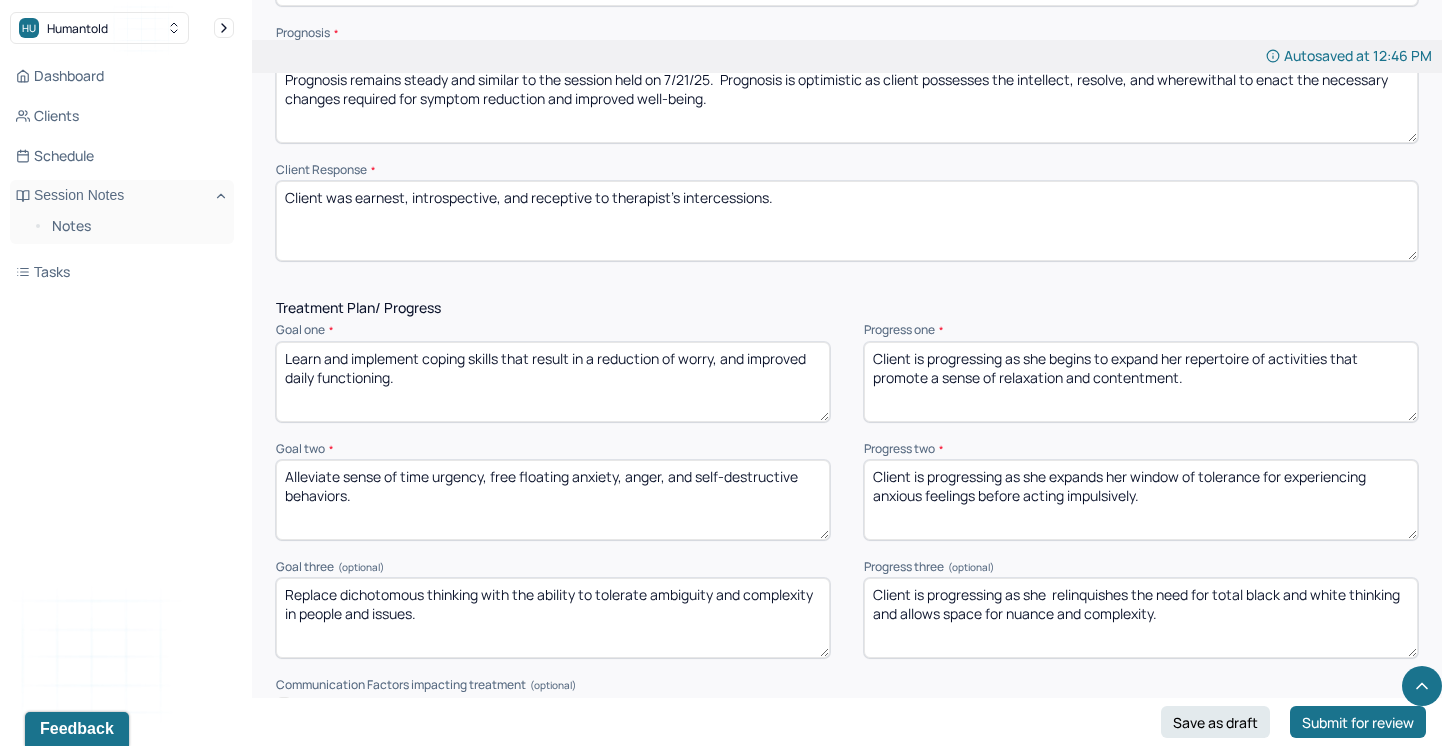 click on "Client is progressing as she  relinquishes the need for total black and white thinking and allows space for nuance and complexity." at bounding box center [1141, 618] 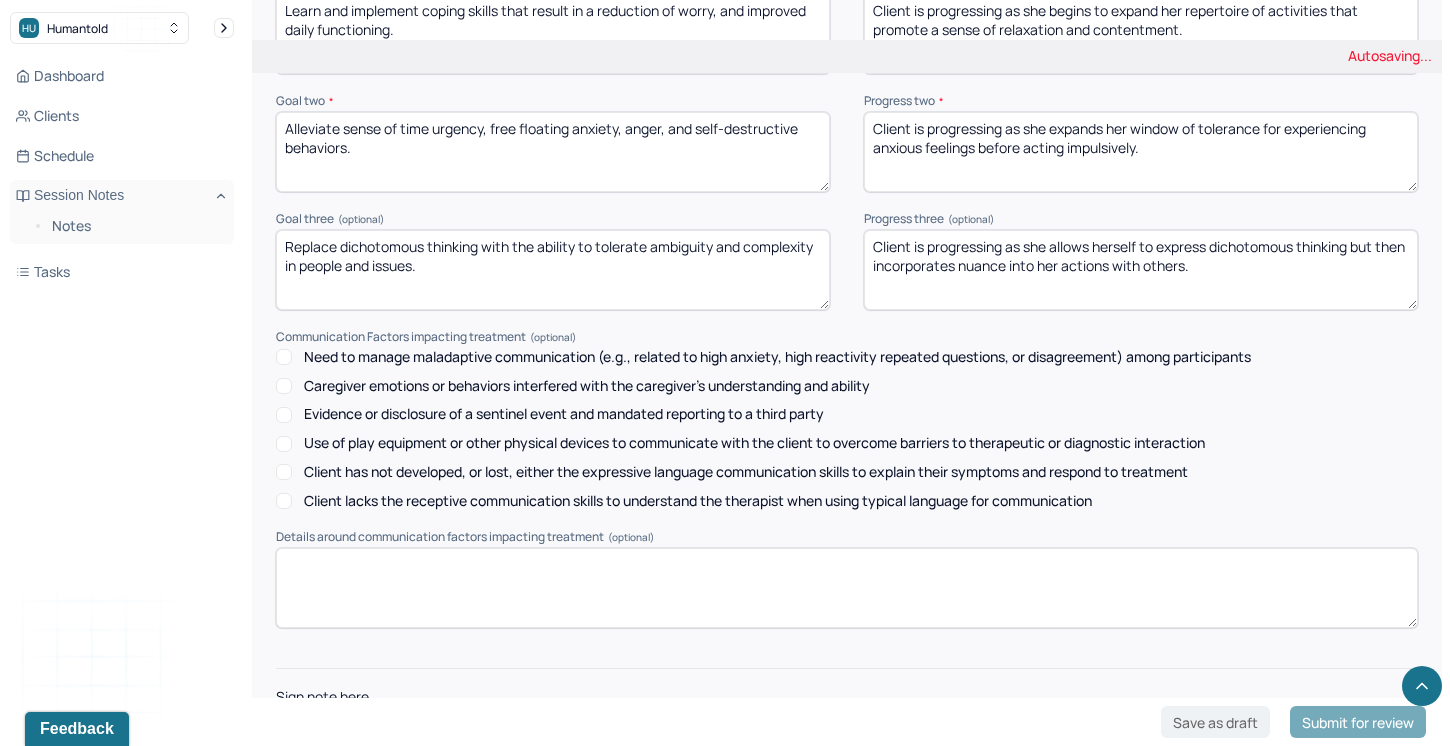 scroll, scrollTop: 2849, scrollLeft: 0, axis: vertical 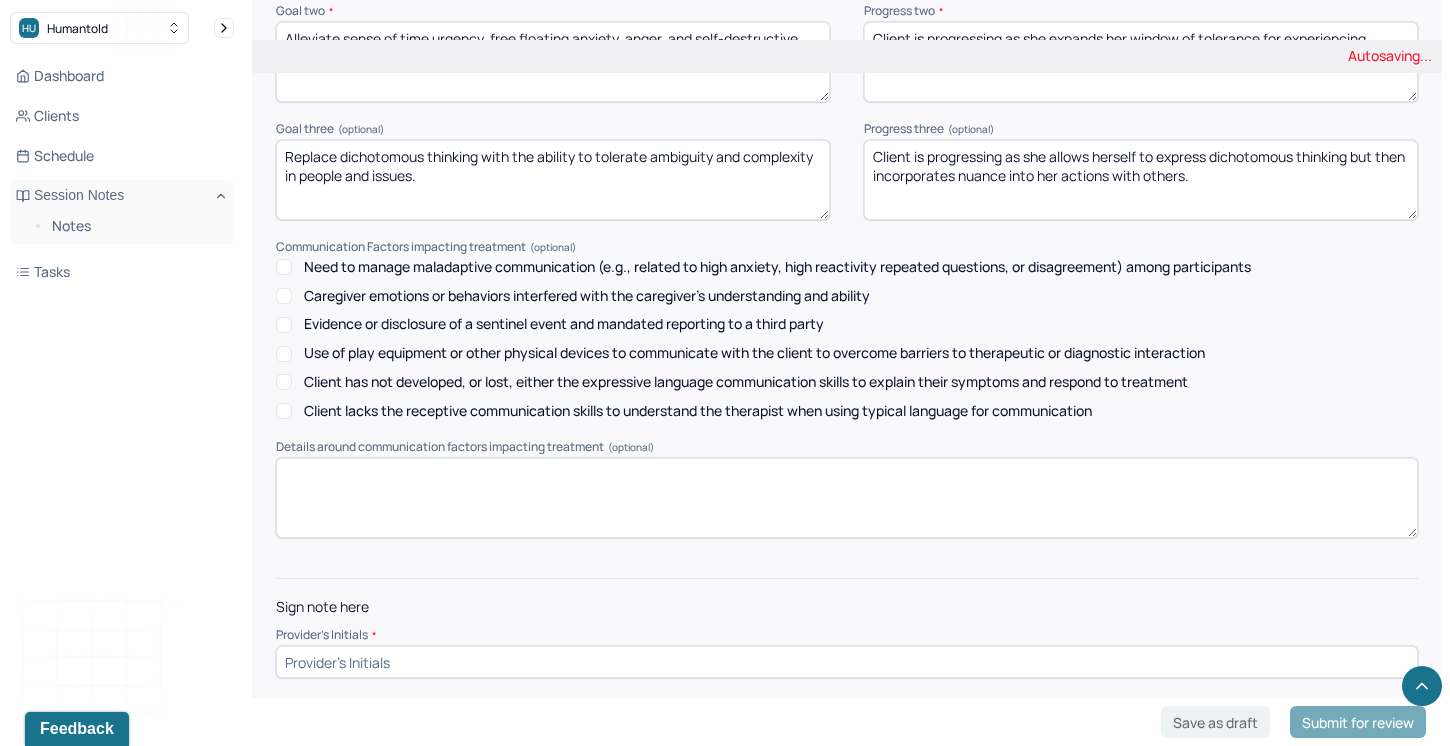 type on "Client is progressing as she allows herself to express dichotomous thinking but then incorporates nuance into her actions with others." 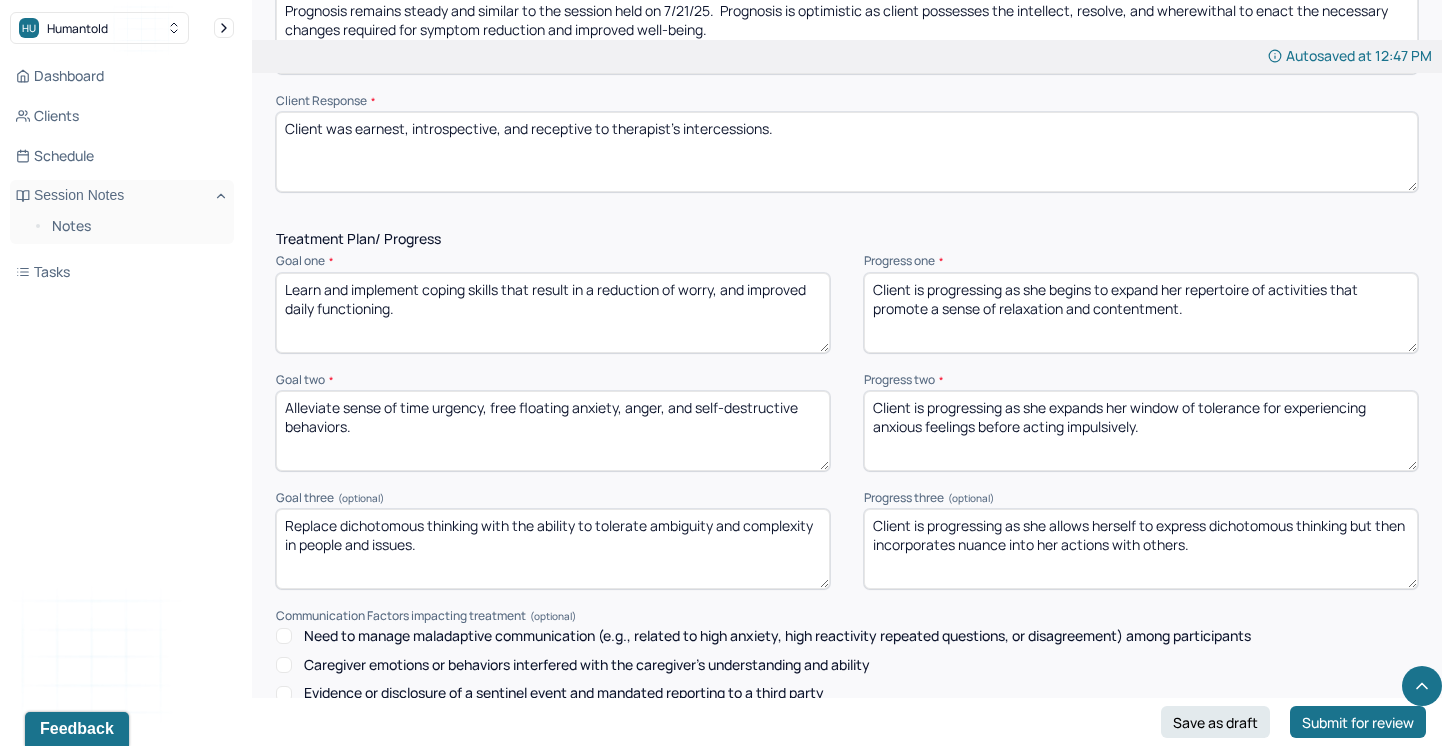 scroll, scrollTop: 2849, scrollLeft: 0, axis: vertical 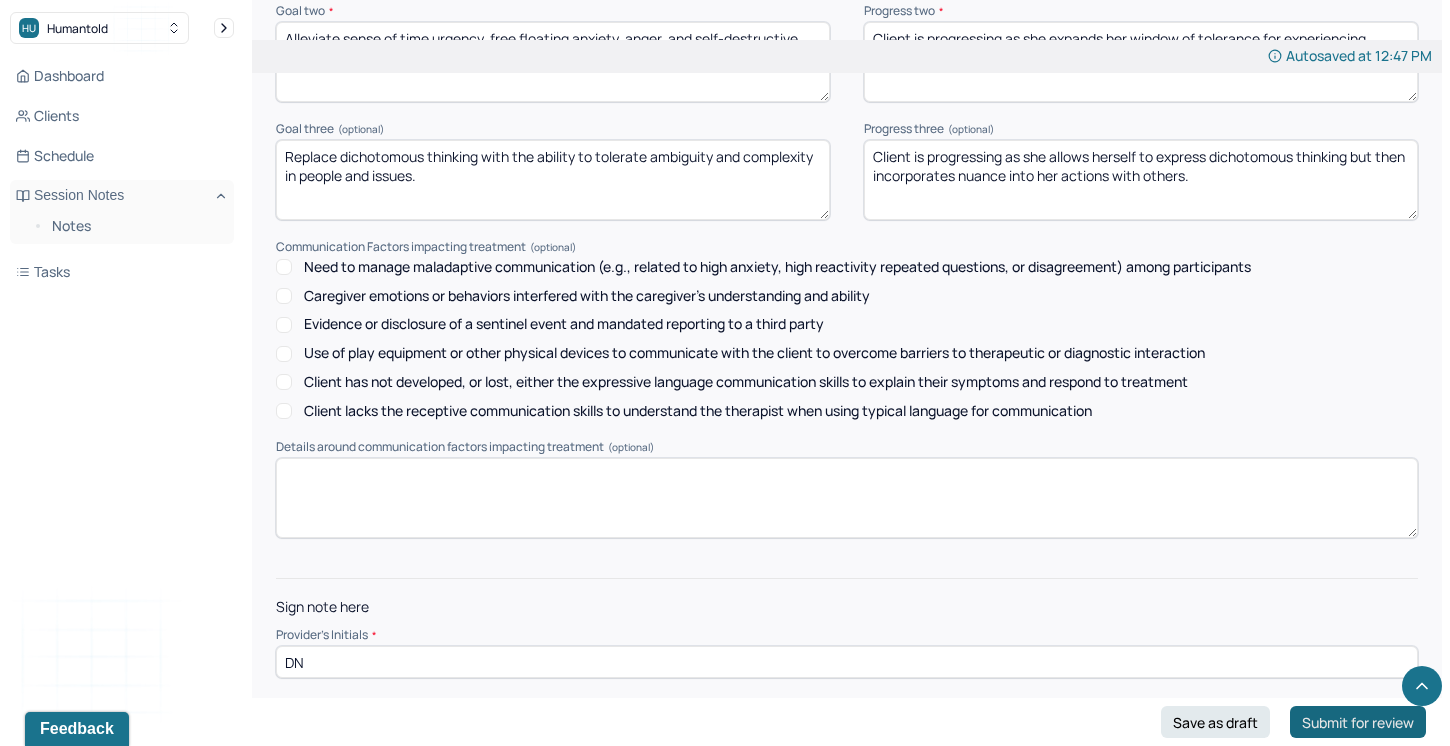 type on "DN" 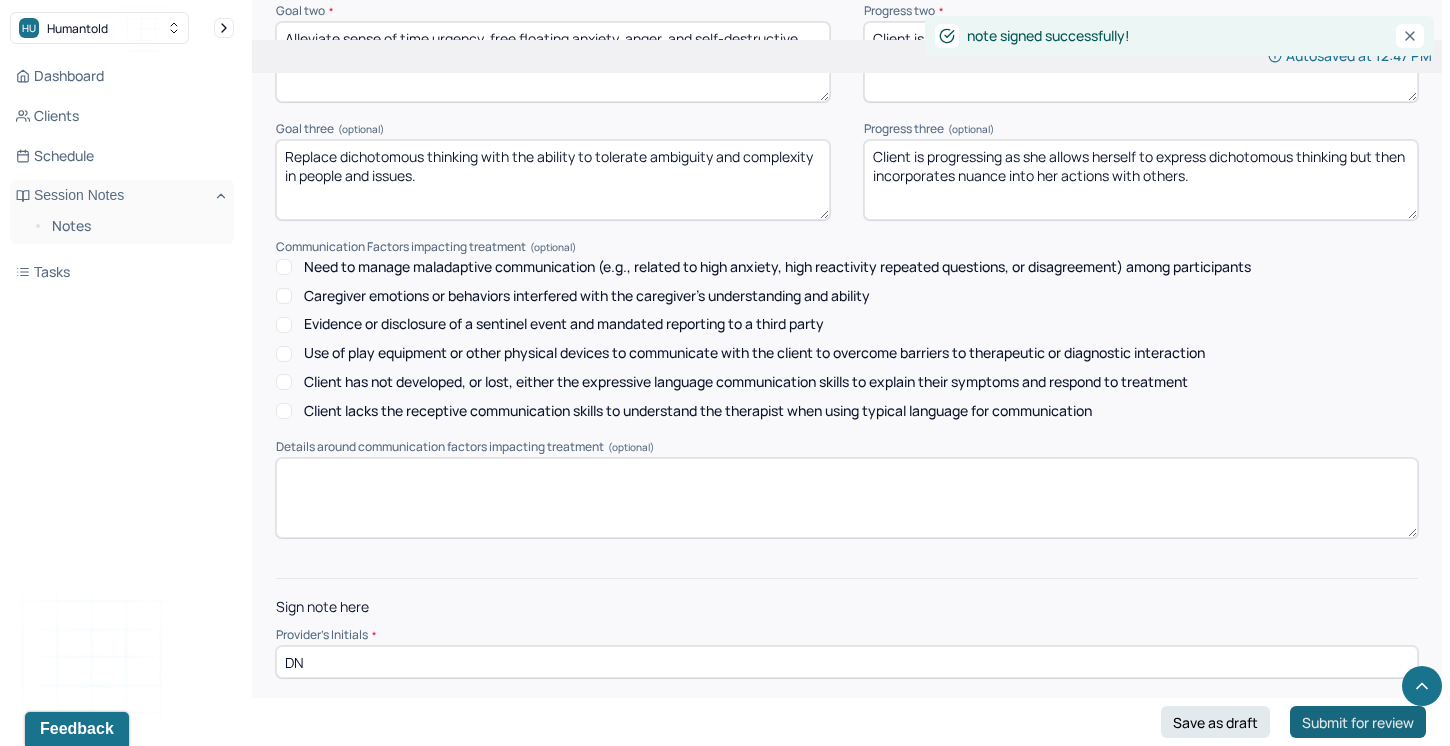 scroll, scrollTop: 0, scrollLeft: 0, axis: both 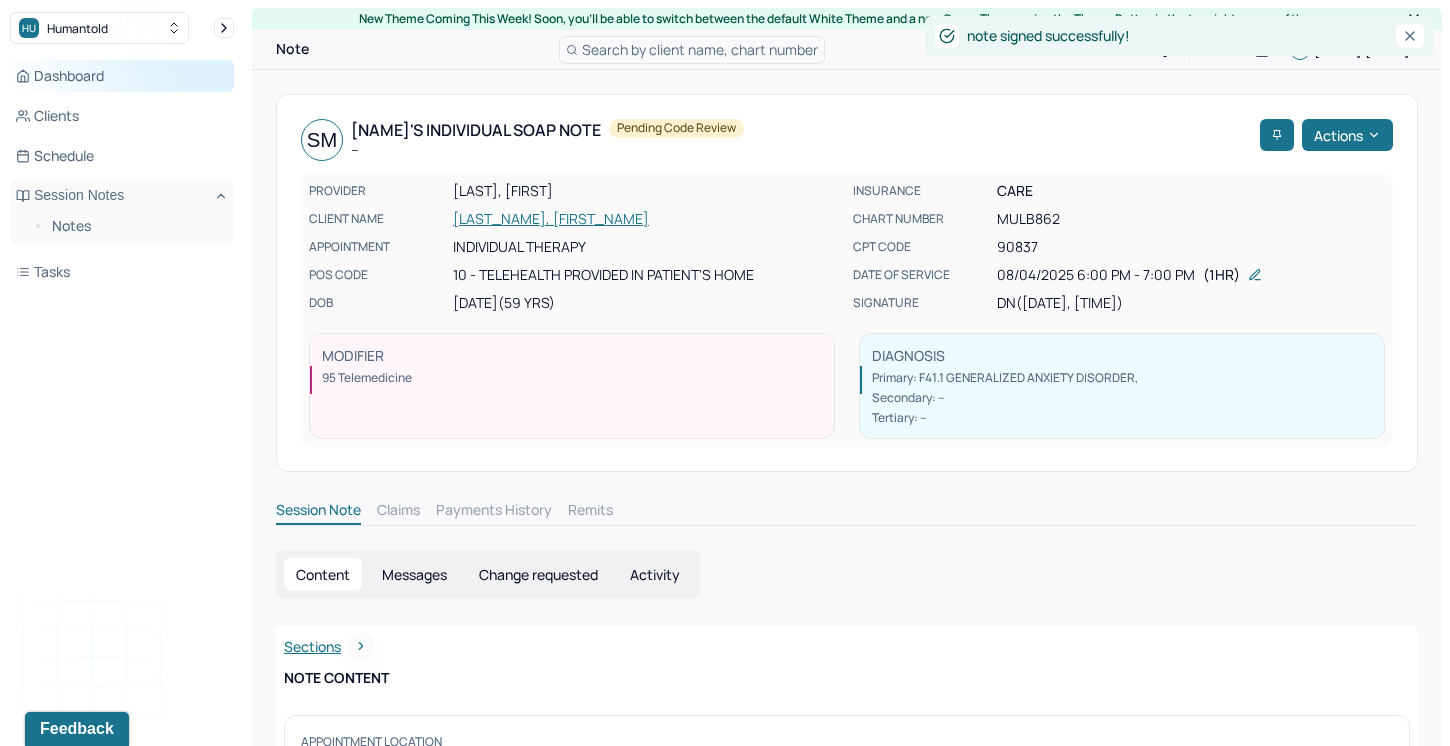 click on "Dashboard" at bounding box center (122, 76) 